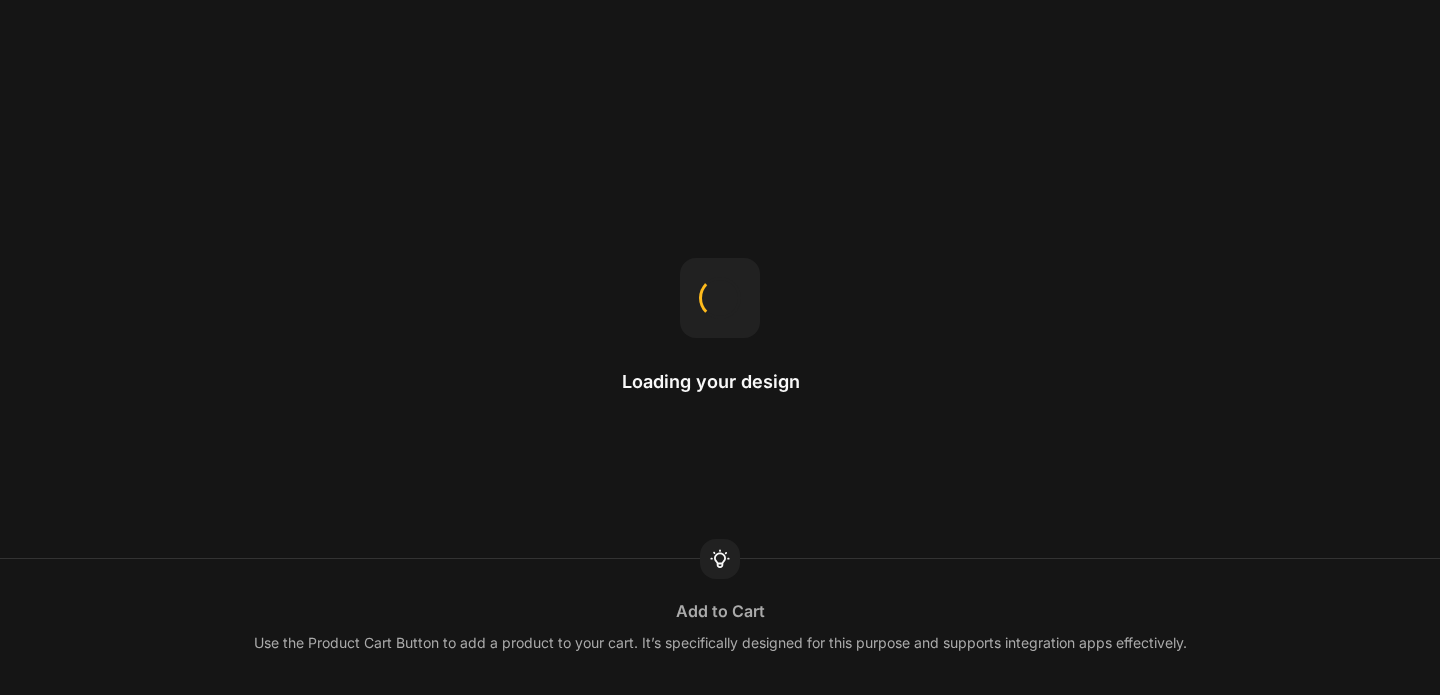 scroll, scrollTop: 0, scrollLeft: 0, axis: both 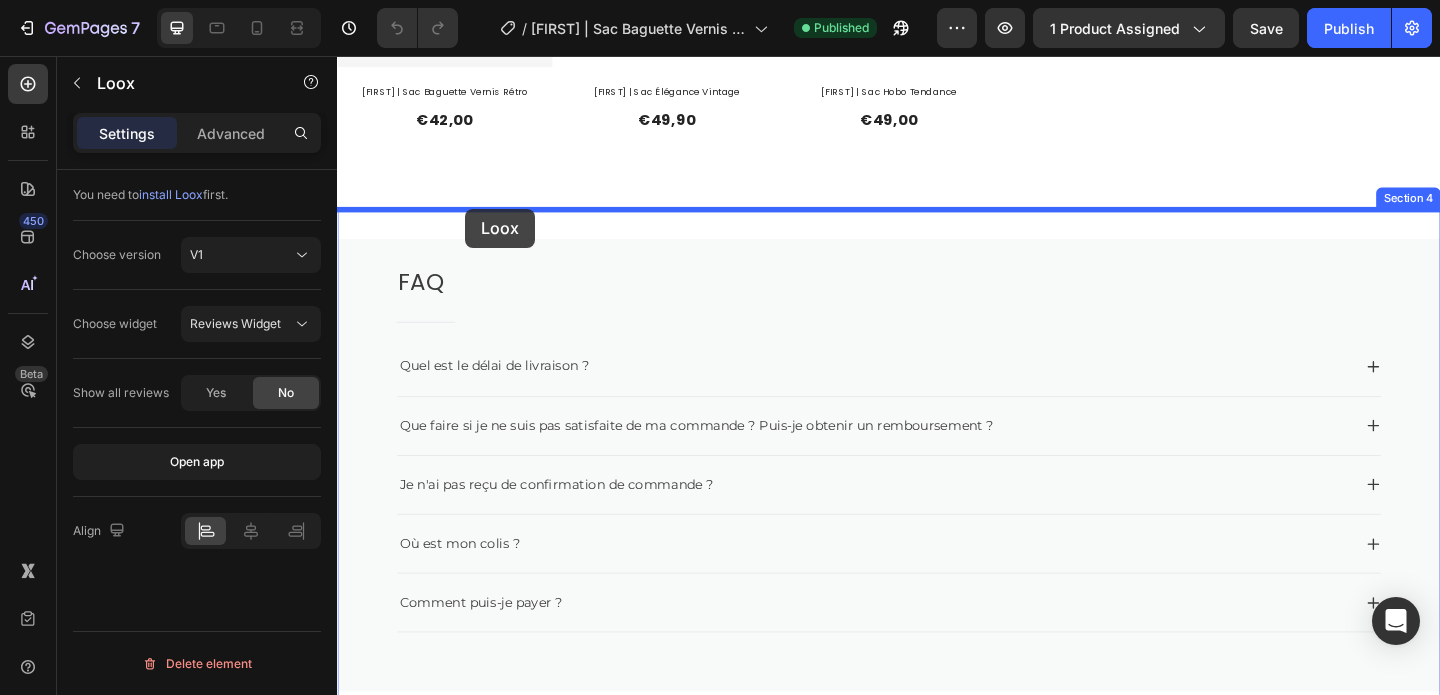 drag, startPoint x: 514, startPoint y: 528, endPoint x: 476, endPoint y: 222, distance: 308.35046 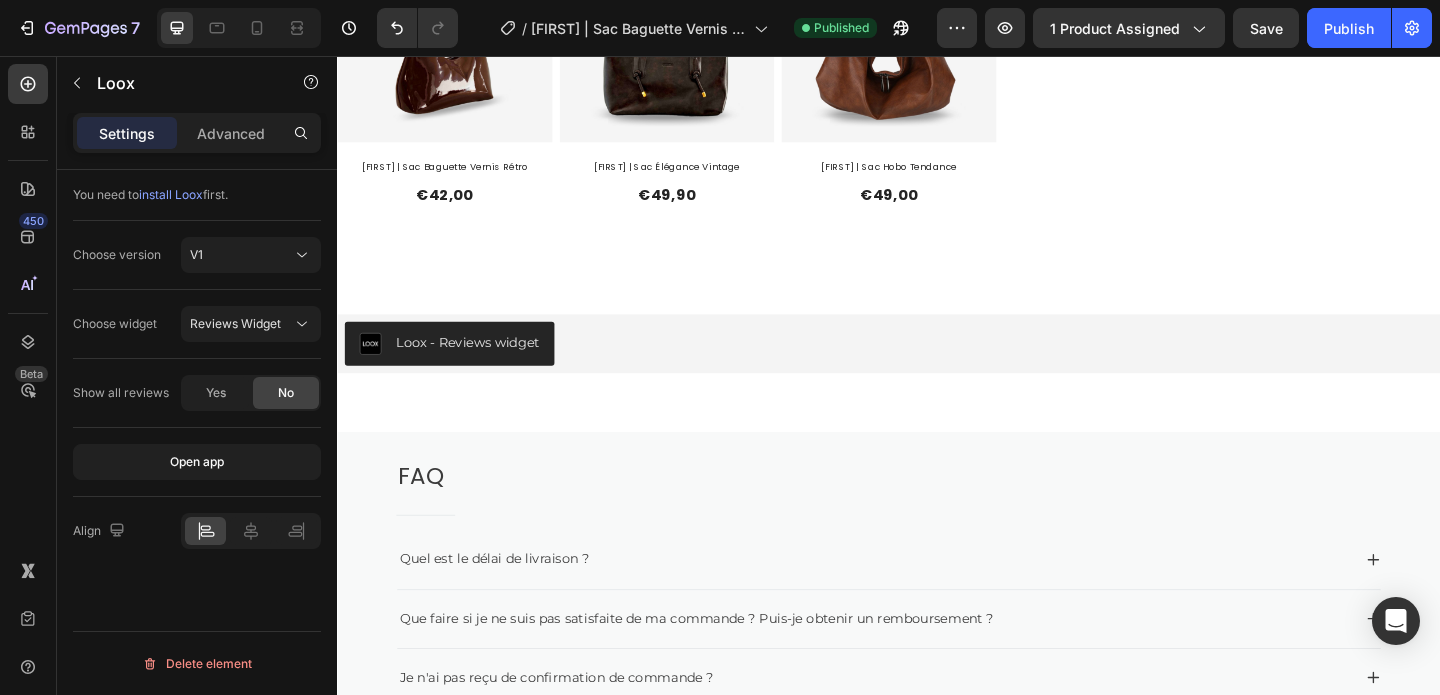 scroll, scrollTop: 1803, scrollLeft: 0, axis: vertical 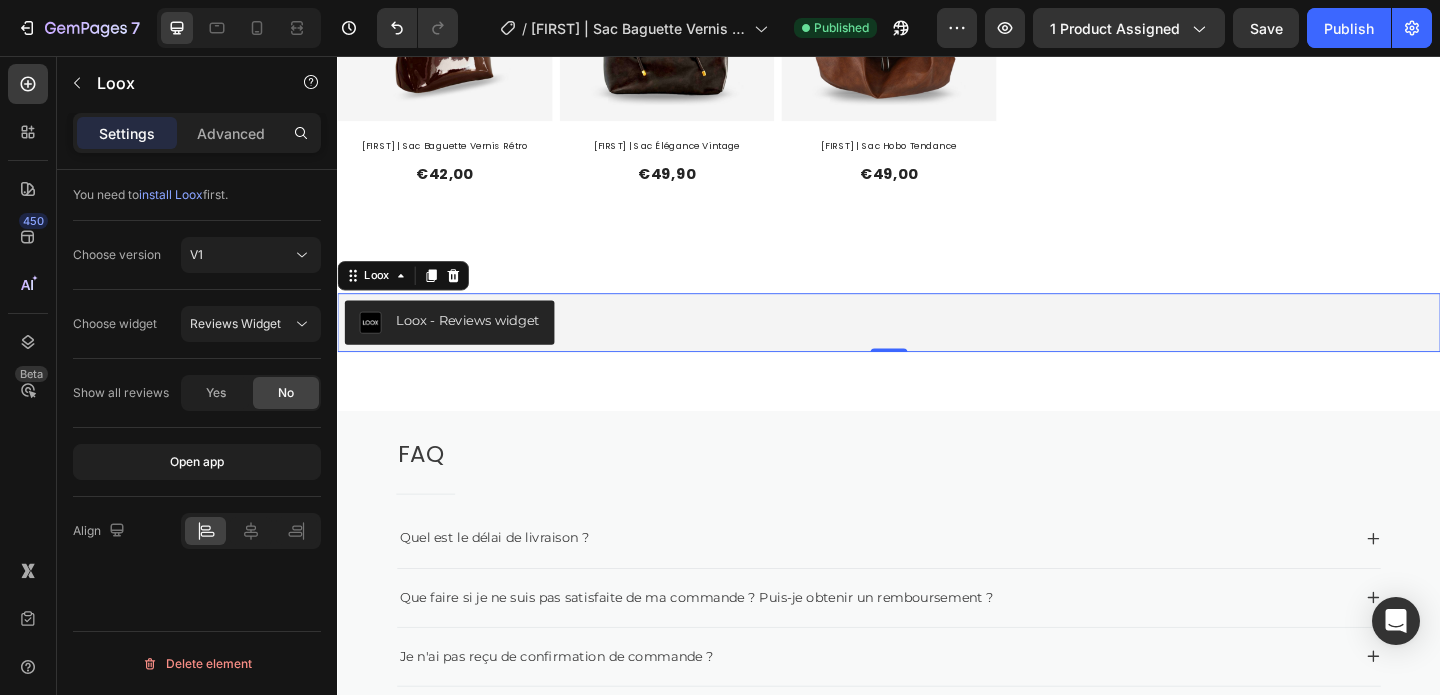 click on "Loox - Reviews widget" at bounding box center [479, 344] 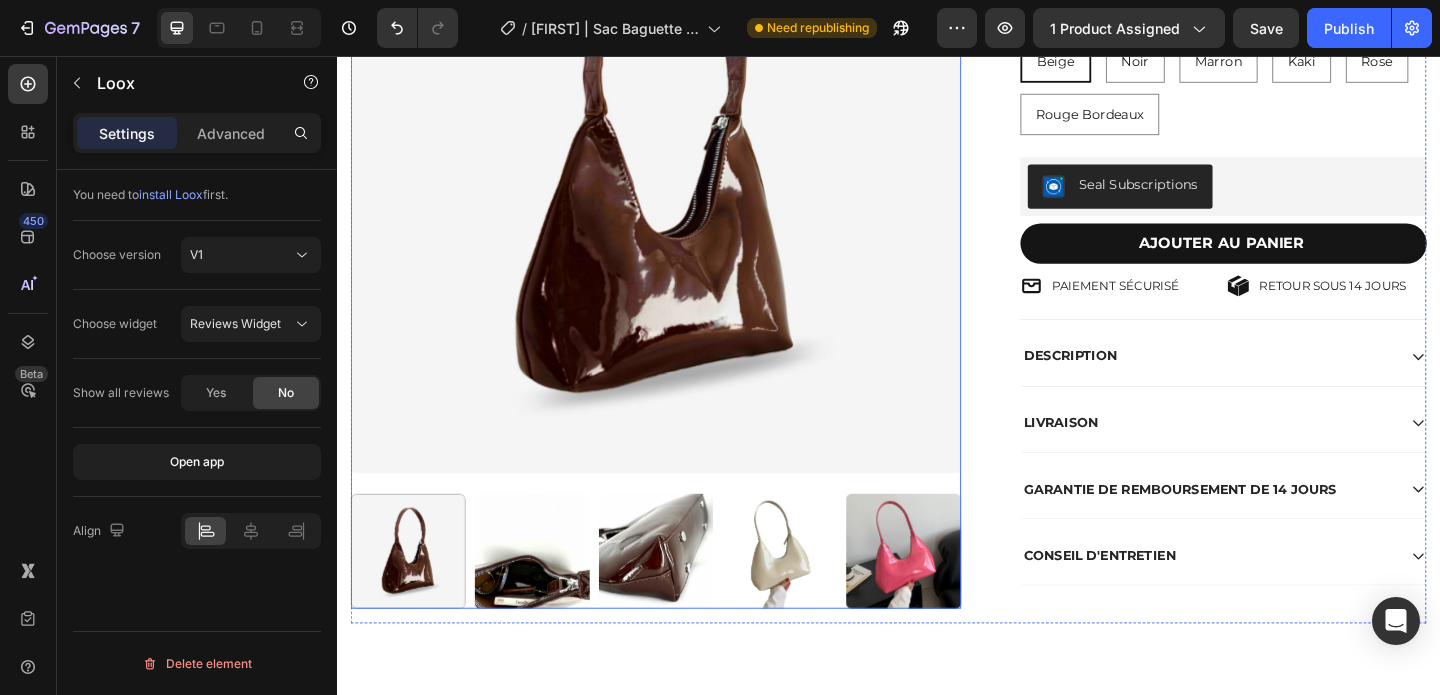 scroll, scrollTop: 0, scrollLeft: 0, axis: both 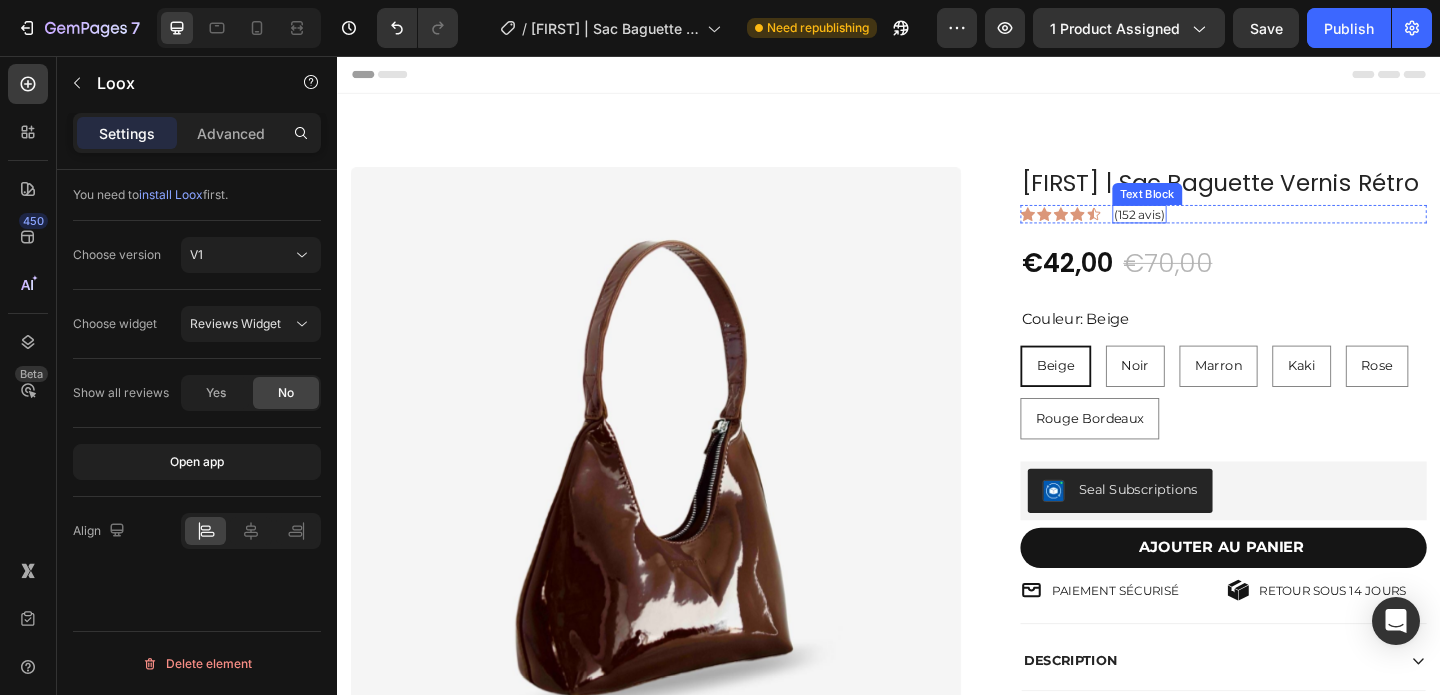 click on "(152 avis)" at bounding box center [1209, 228] 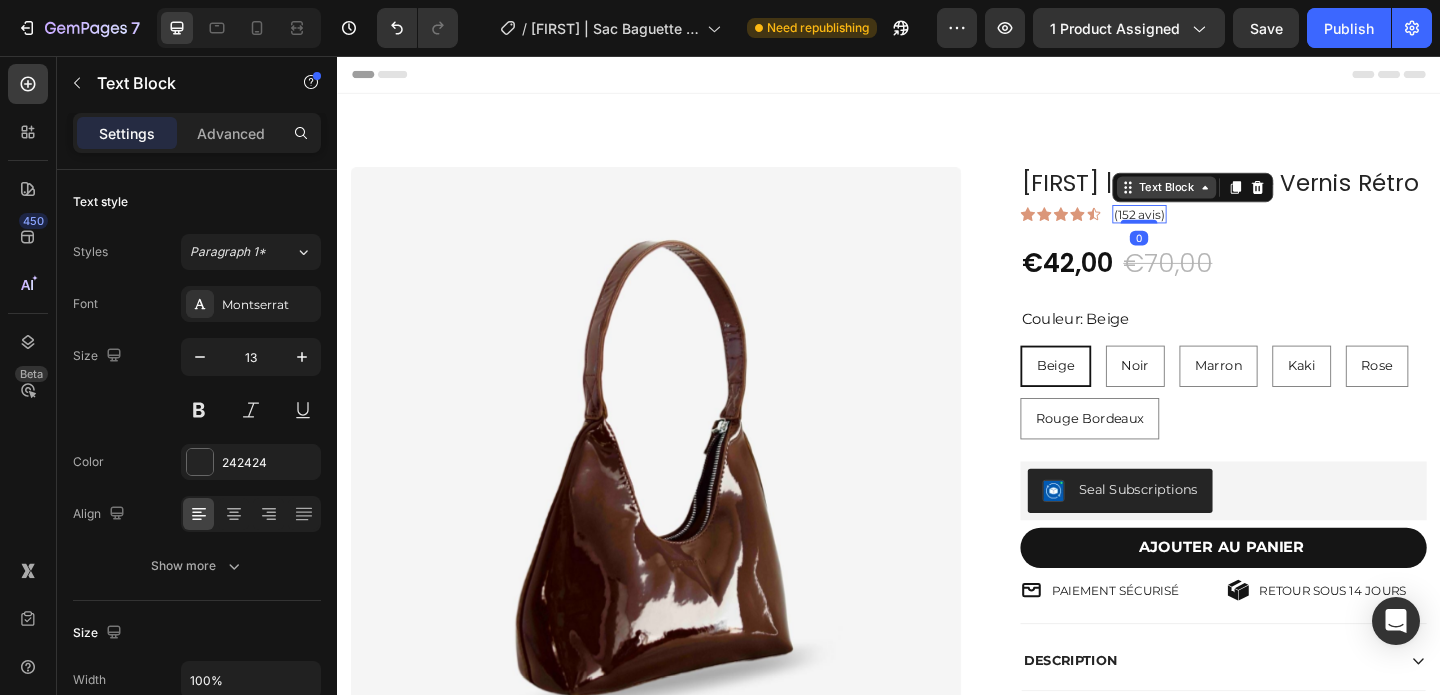 click 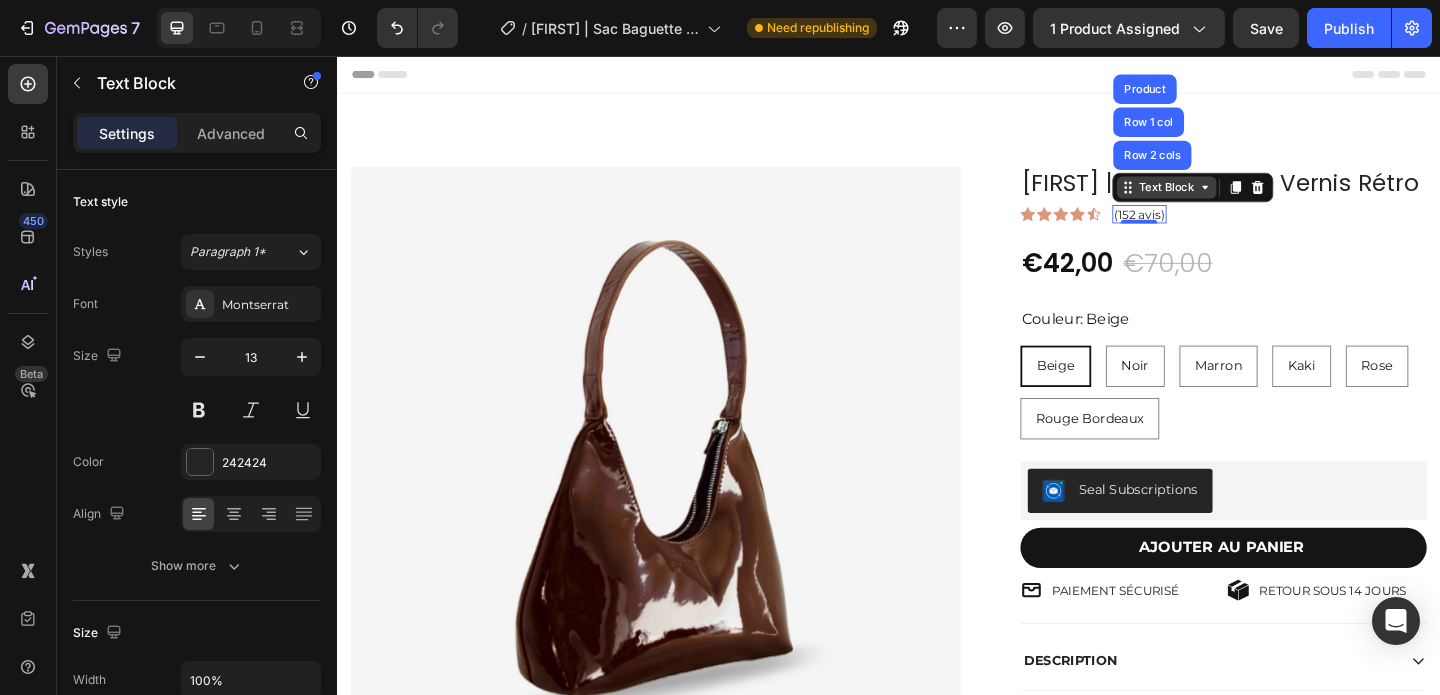 click 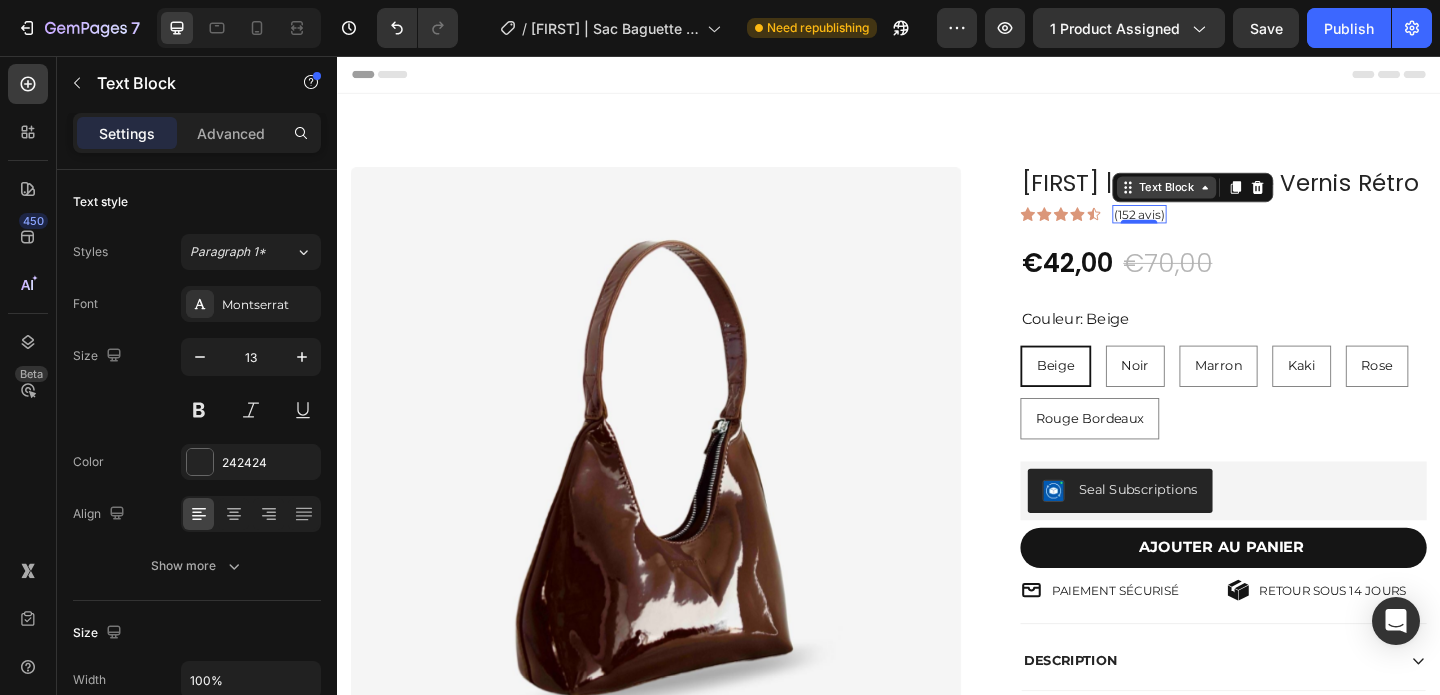 click 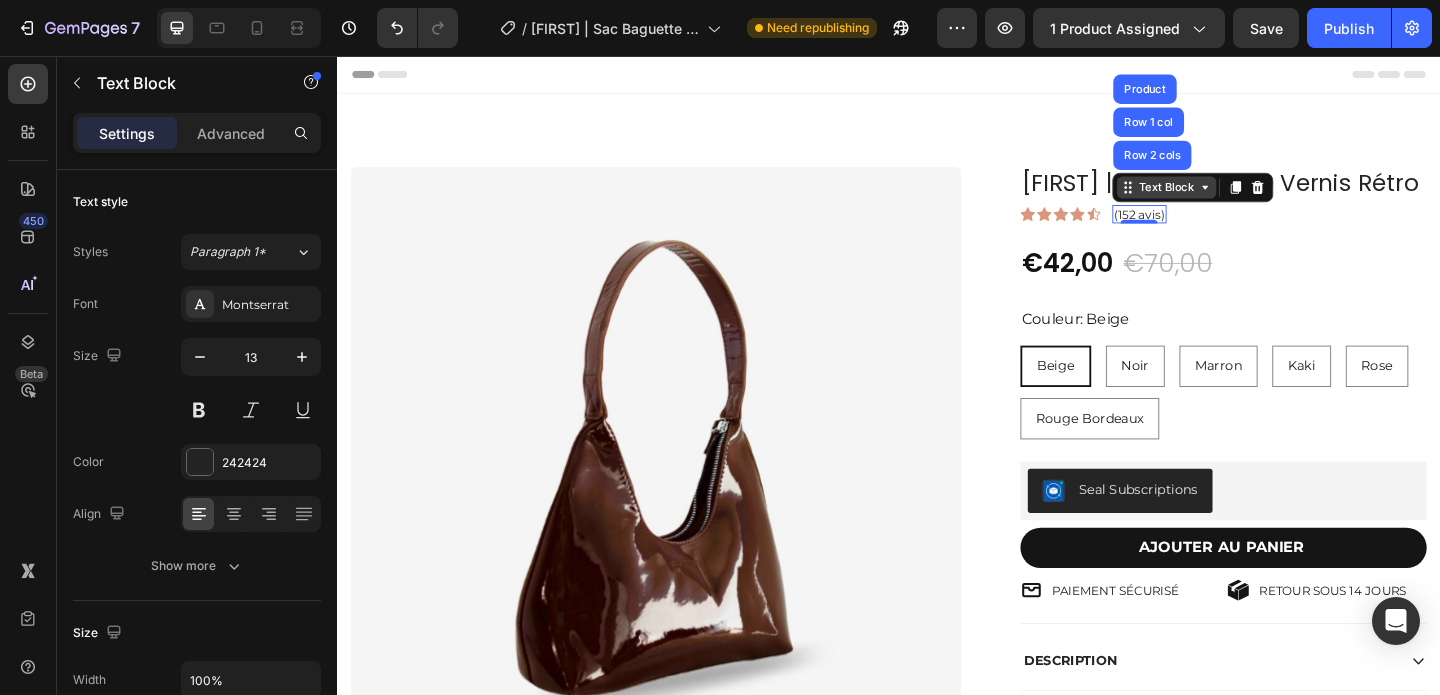 click 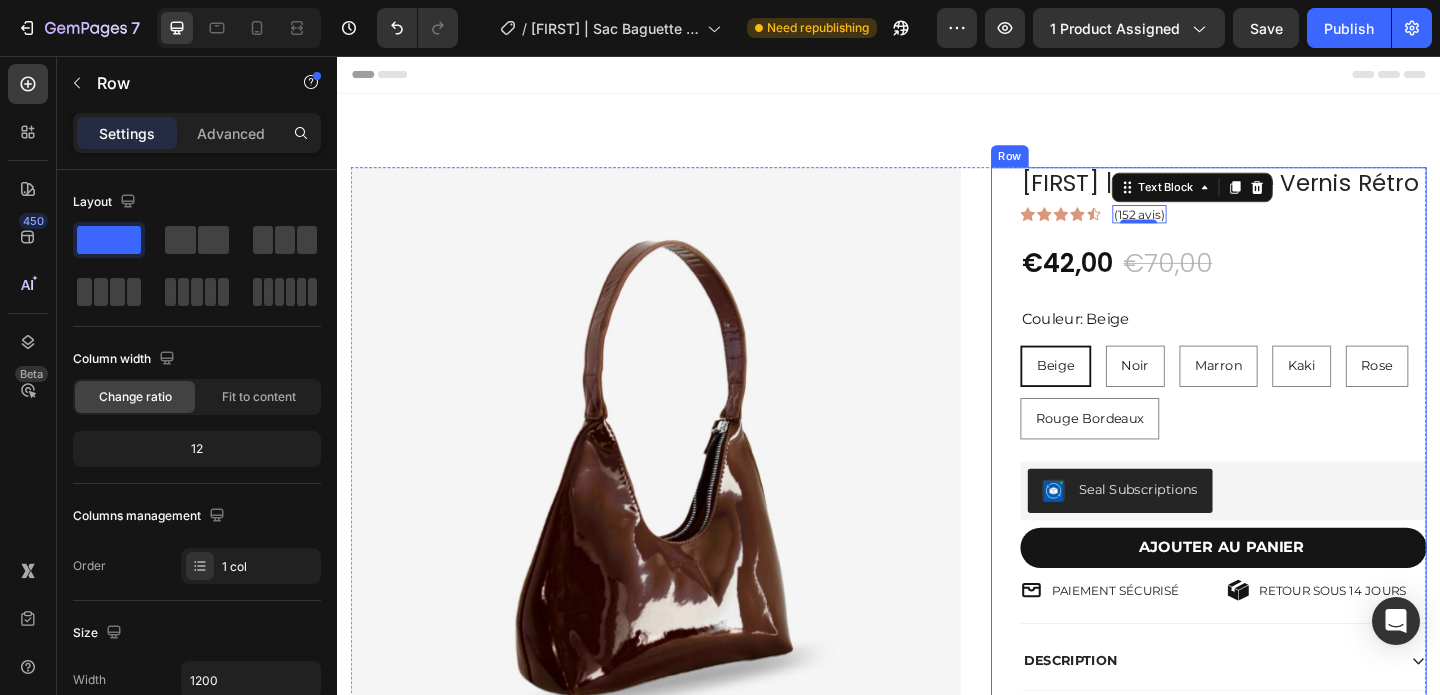 click on "Aurora | Sac Baguette Vernis Rétro Product Title Icon Icon Icon Icon
Icon Icon List (152 avis) Text Block   0 Row €42,00 Product Price Product Price €70,00 Product Price Product Price -40% Product Badge Row Couleur: Beige Beige Beige     Beige Noir Noir     Noir Marron Marron     Marron Kaki Kaki     Kaki Rose Rose     Rose Rouge Bordeaux Rouge Bordeaux     Rouge Bordeaux Product Variants & Swatches Seal Subscriptions Seal Subscriptions AJOUTER AU PANIER Add to Cart
PAIEMENT SÉCURISÉ Item List
RETOUR SOUS 14 JOURS Item List Row
DESCRIPTION
LIVRAISON
GARANTIE DE REMBOURSEMENT DE 14 JOURS
CONSEIL D'ENTRETIEN Accordion" at bounding box center [1301, 576] 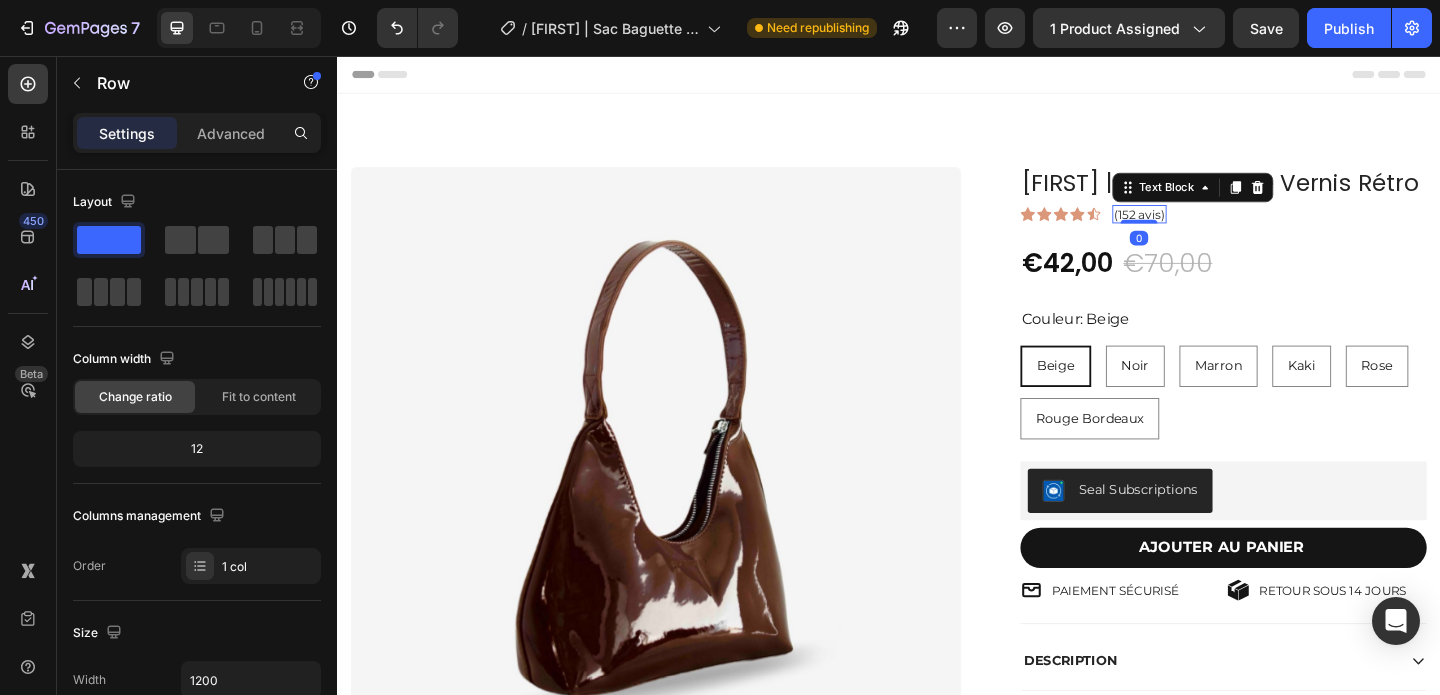 click on "(152 avis)" at bounding box center [1209, 228] 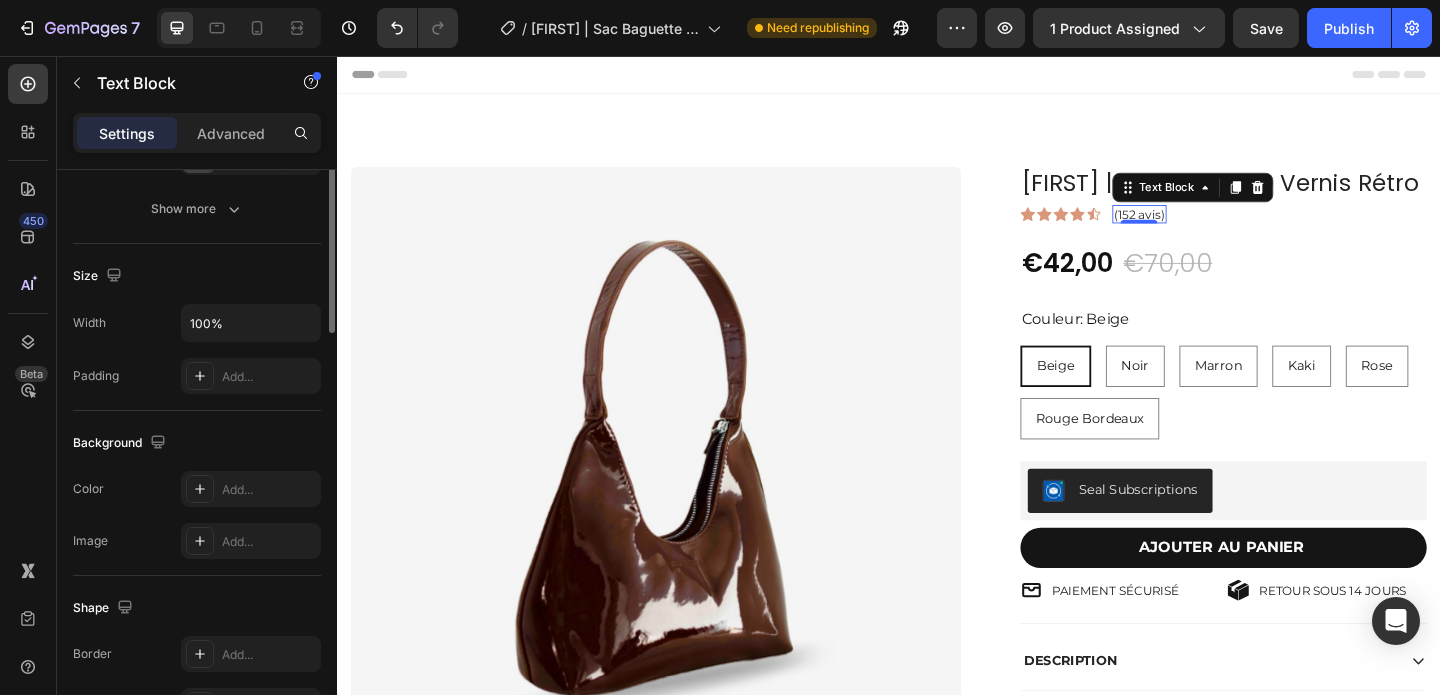 scroll, scrollTop: 0, scrollLeft: 0, axis: both 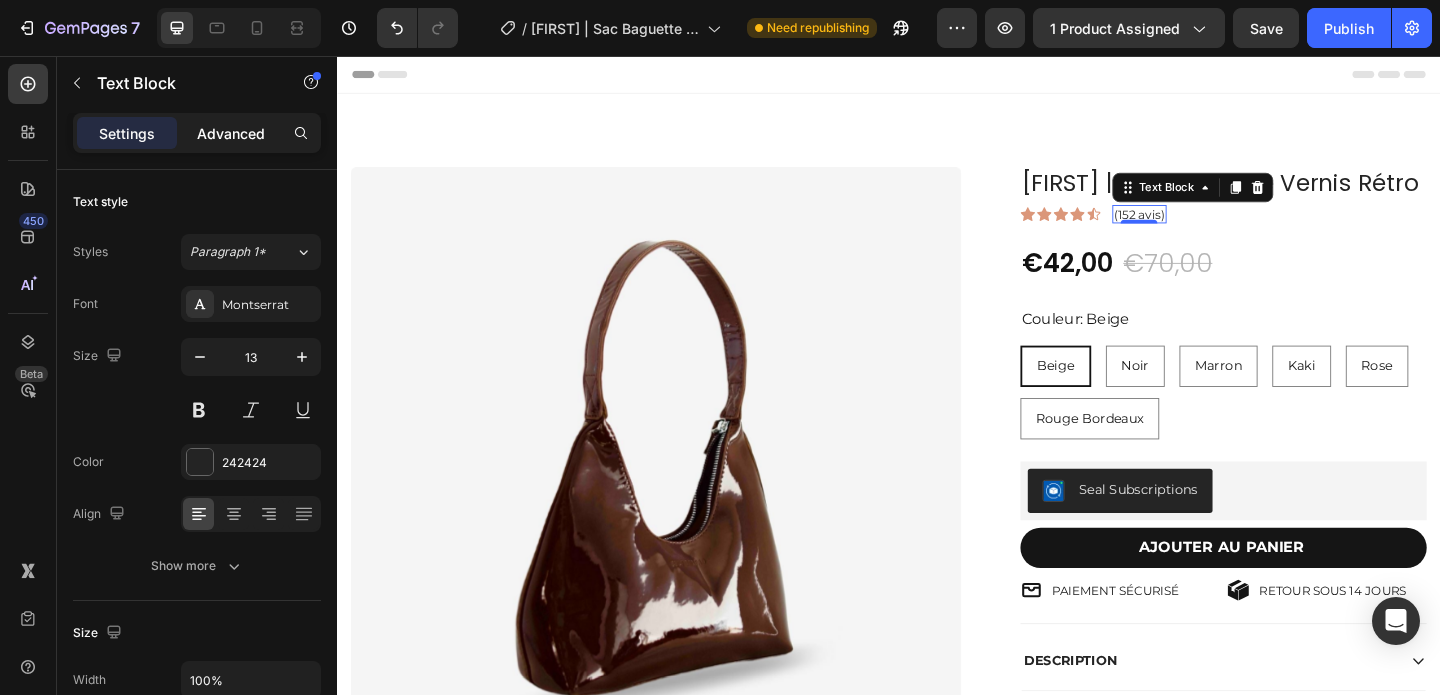 click on "Advanced" at bounding box center (231, 133) 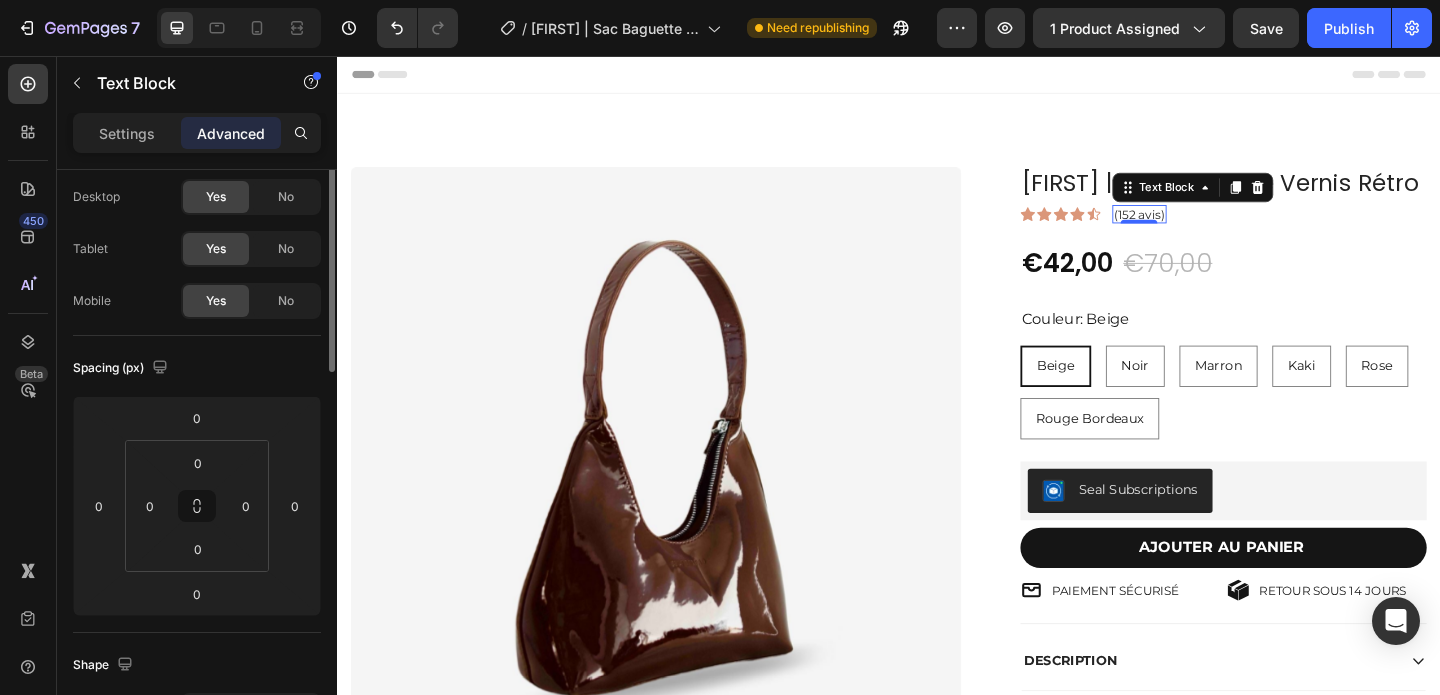 scroll, scrollTop: 0, scrollLeft: 0, axis: both 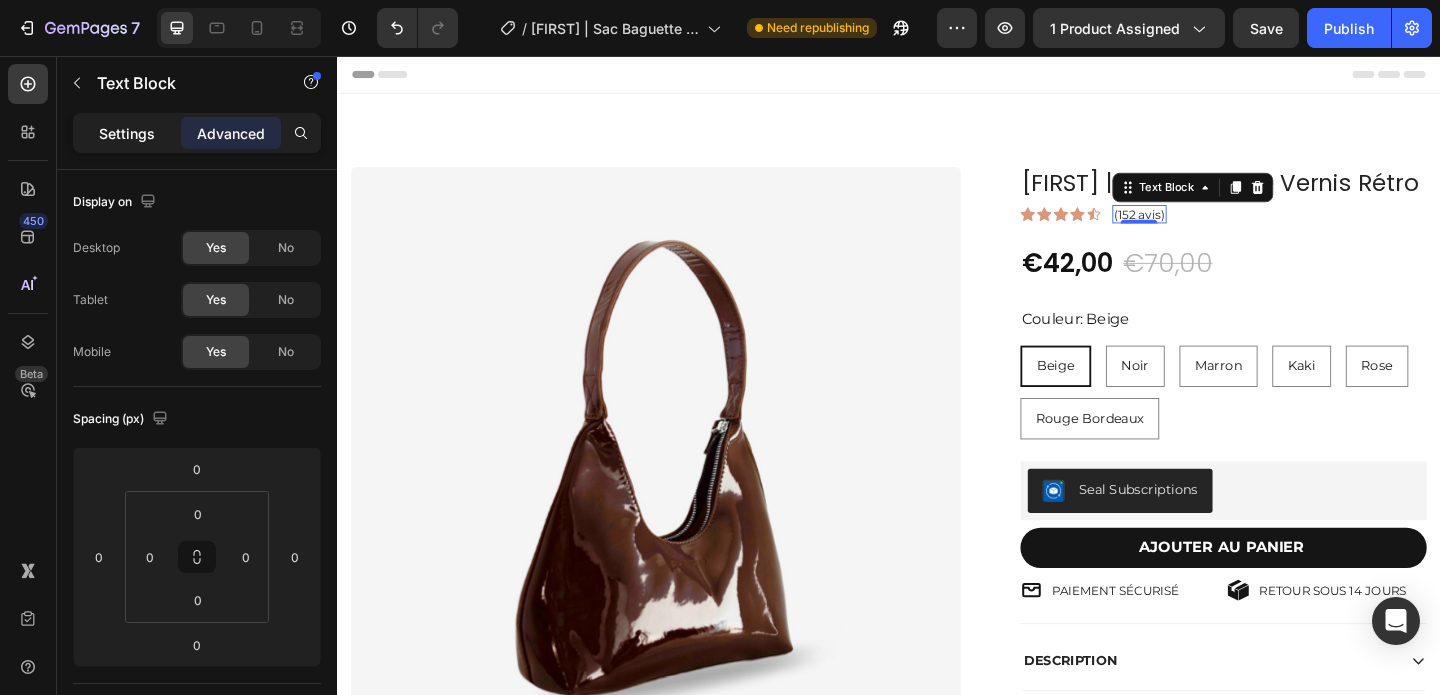 click on "Settings" at bounding box center [127, 133] 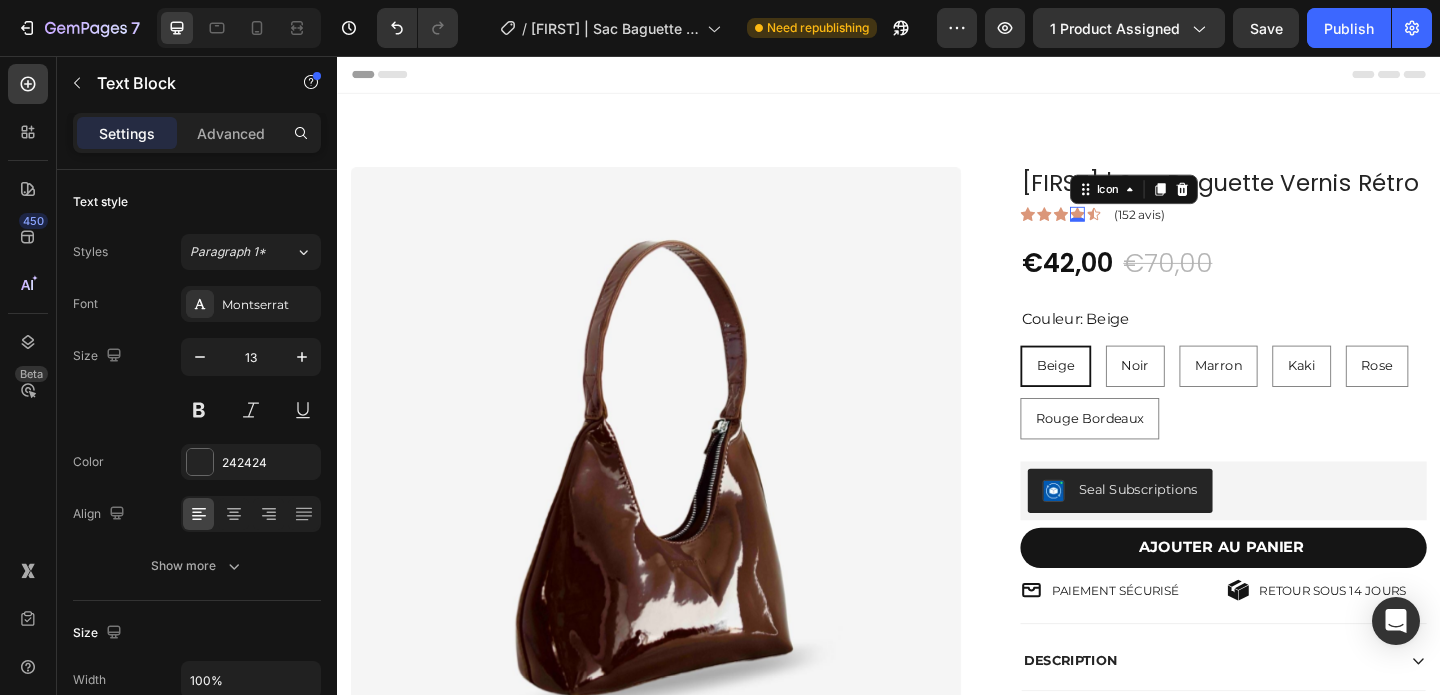 click 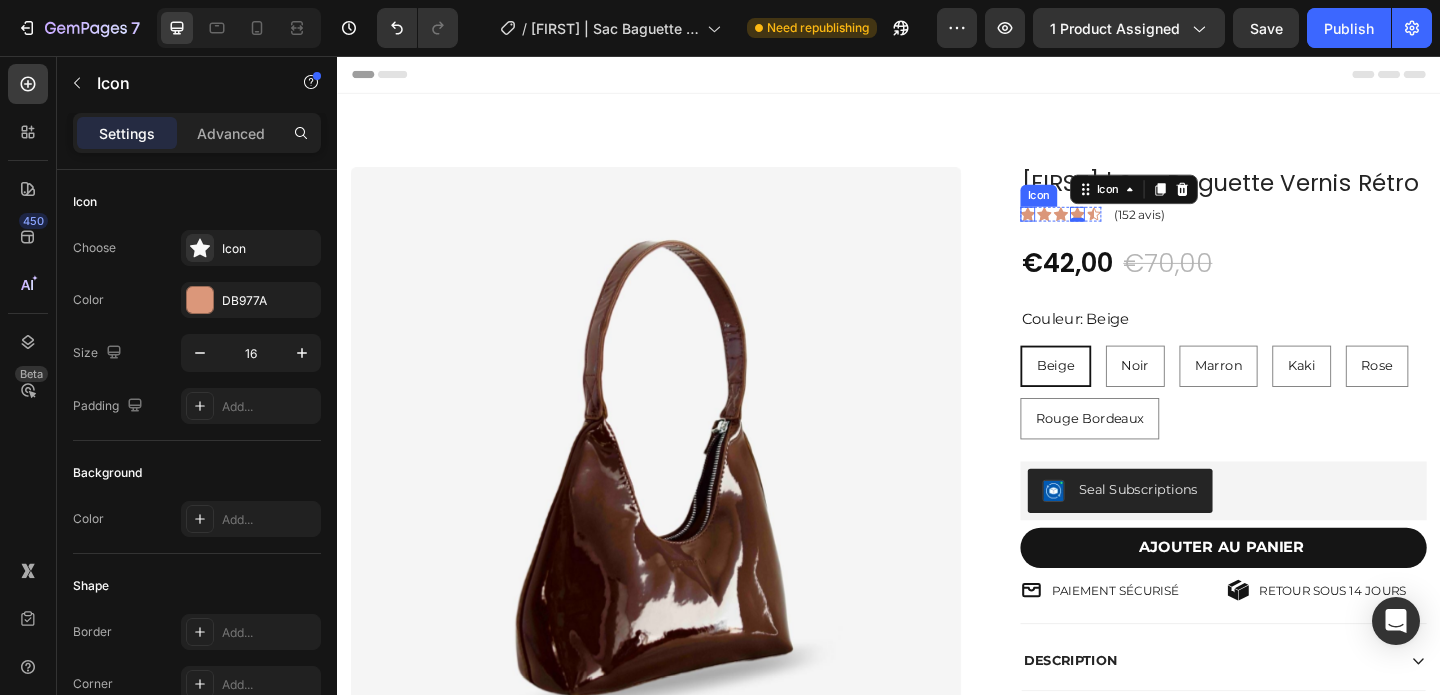 click 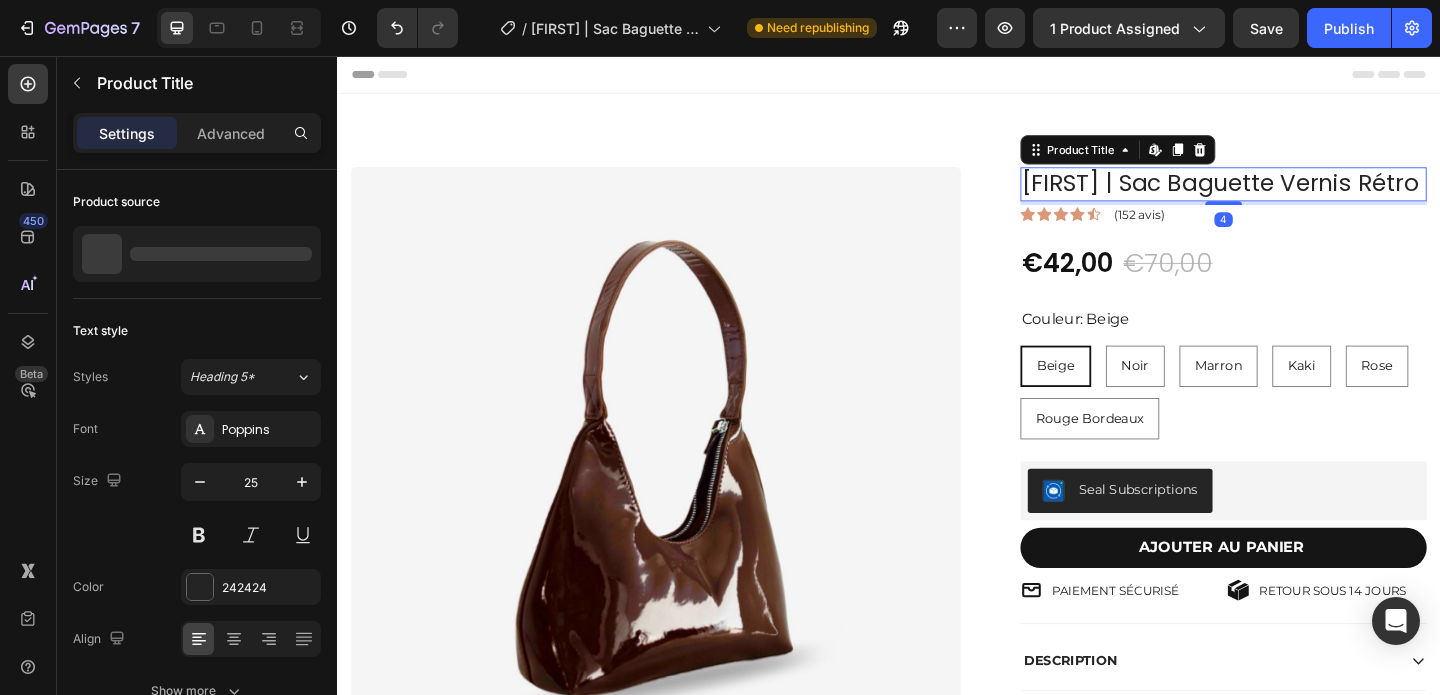 click on "[FIRST] | Sac Baguette Vernis Rétro" at bounding box center (1301, 195) 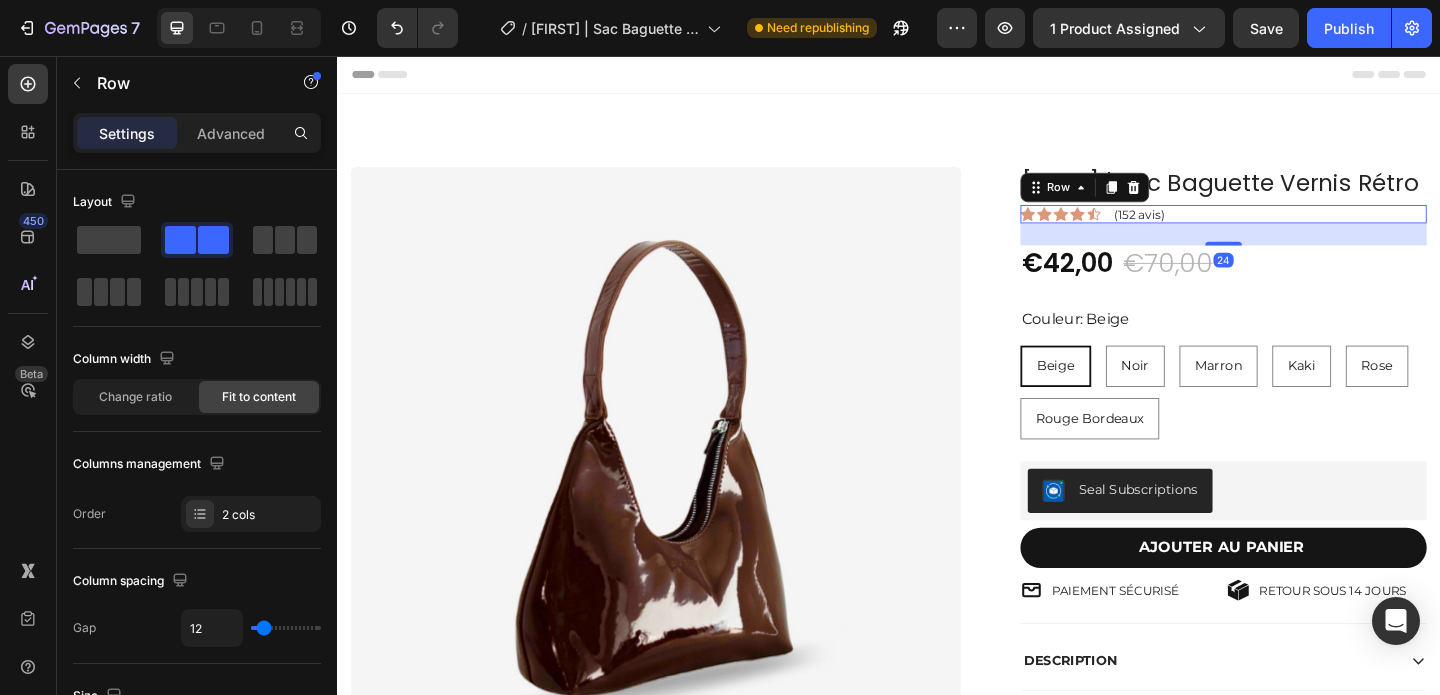 click on "Icon Icon Icon Icon
Icon Icon List (152 avis) Text Block Row   24" at bounding box center [1301, 228] 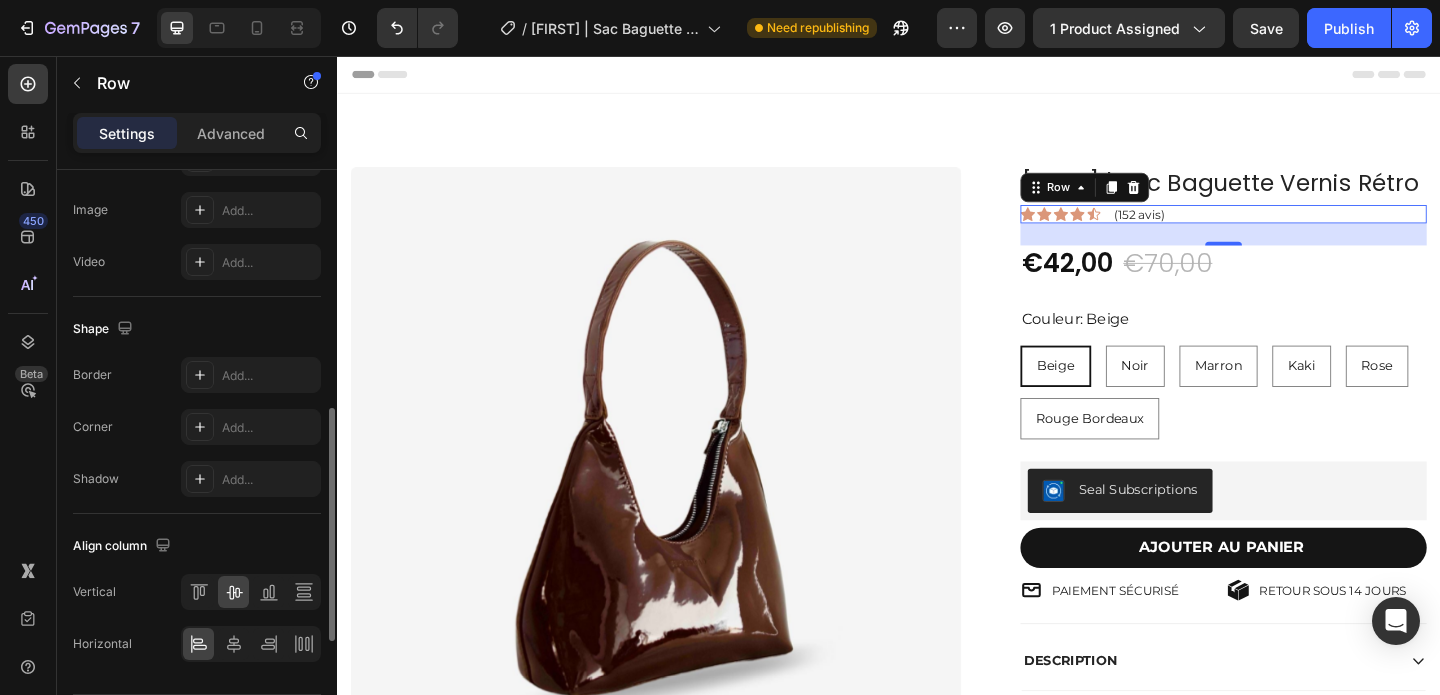 scroll, scrollTop: 699, scrollLeft: 0, axis: vertical 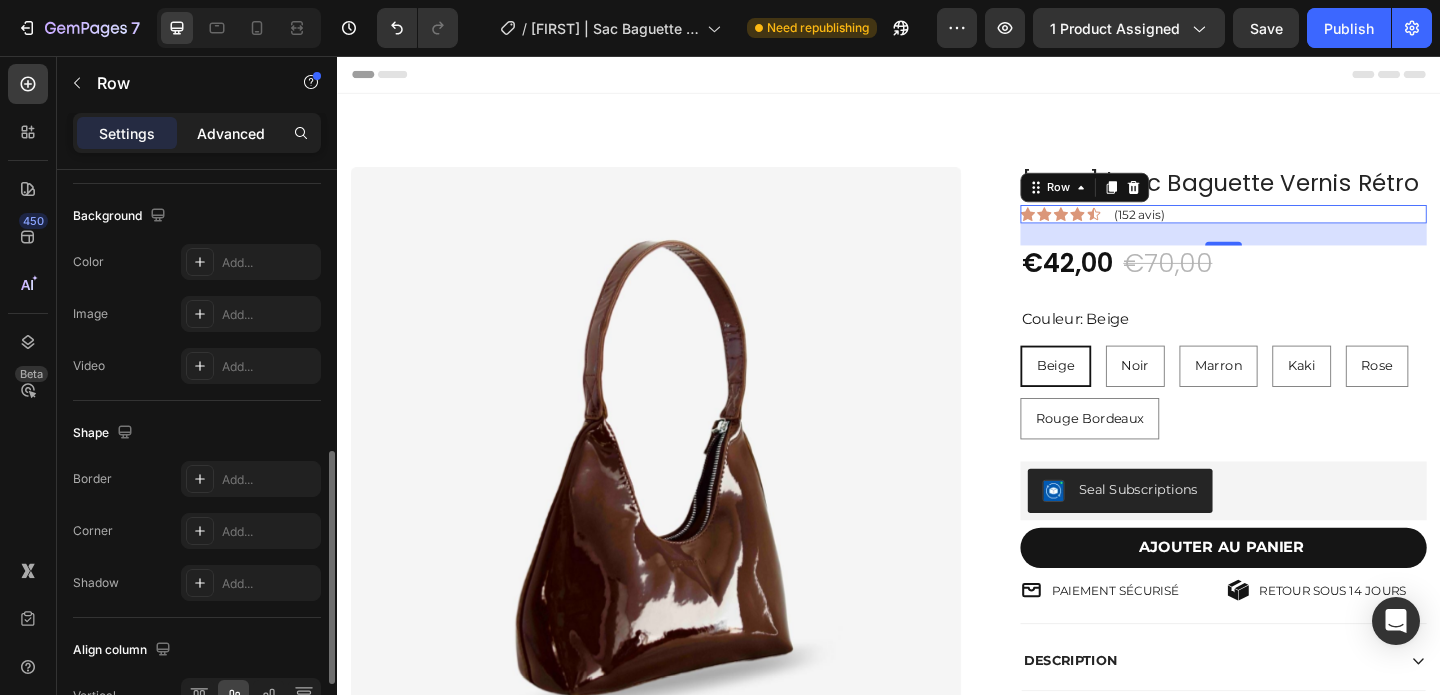 click on "Advanced" at bounding box center (231, 133) 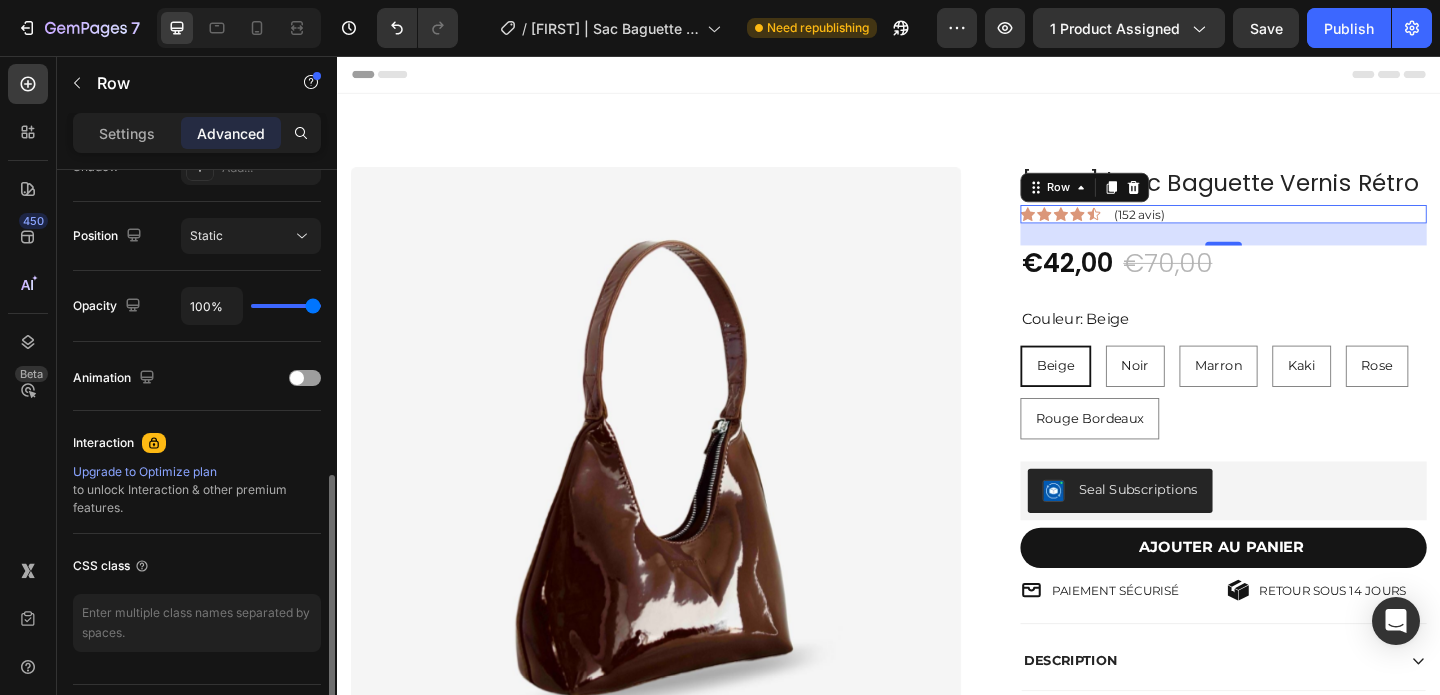 scroll, scrollTop: 752, scrollLeft: 0, axis: vertical 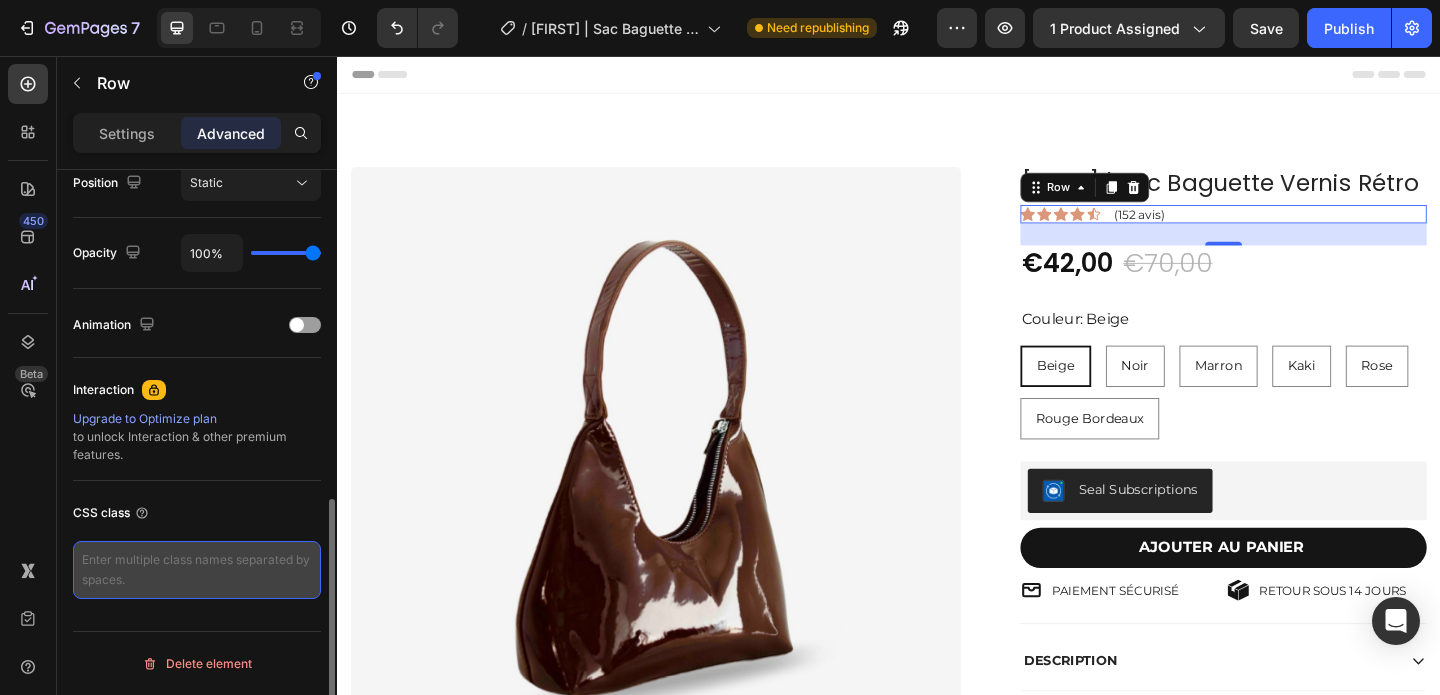 click at bounding box center [197, 570] 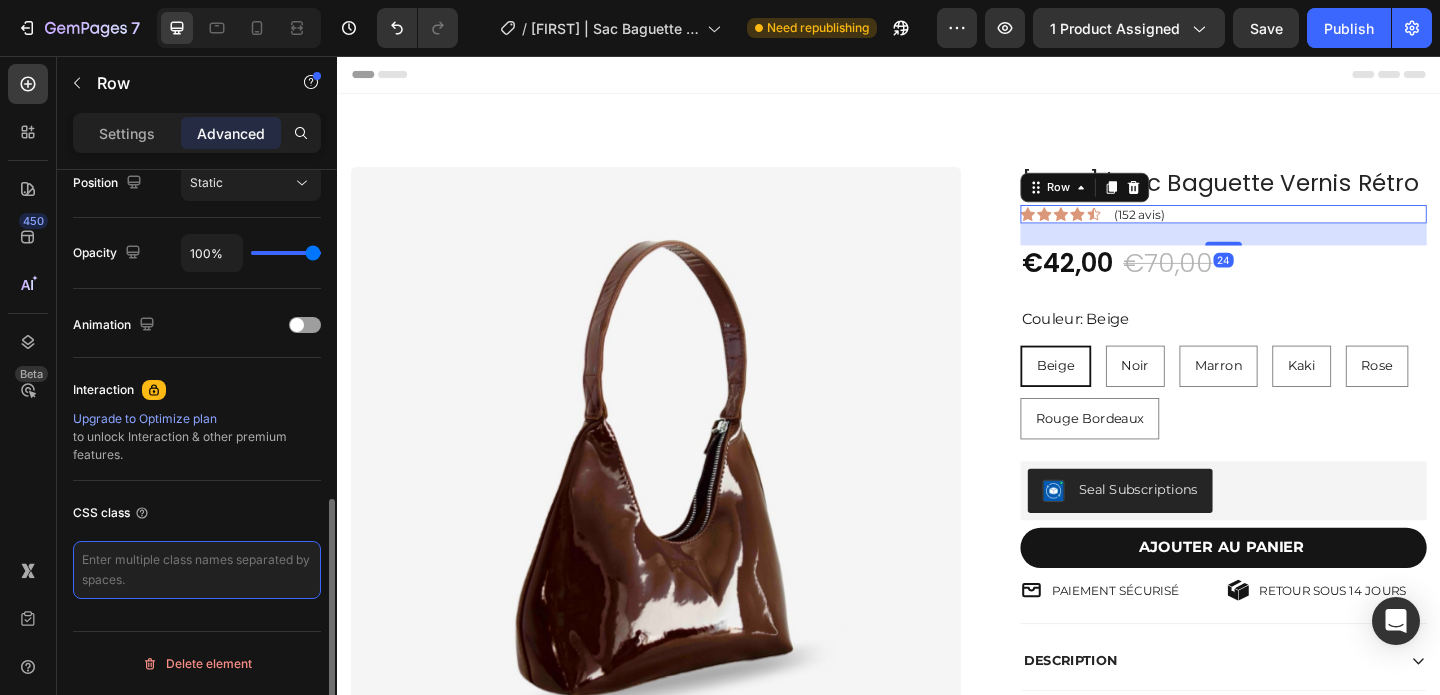 paste on "<loox-rating product-id="{{ product.id }}"></loox-rating>" 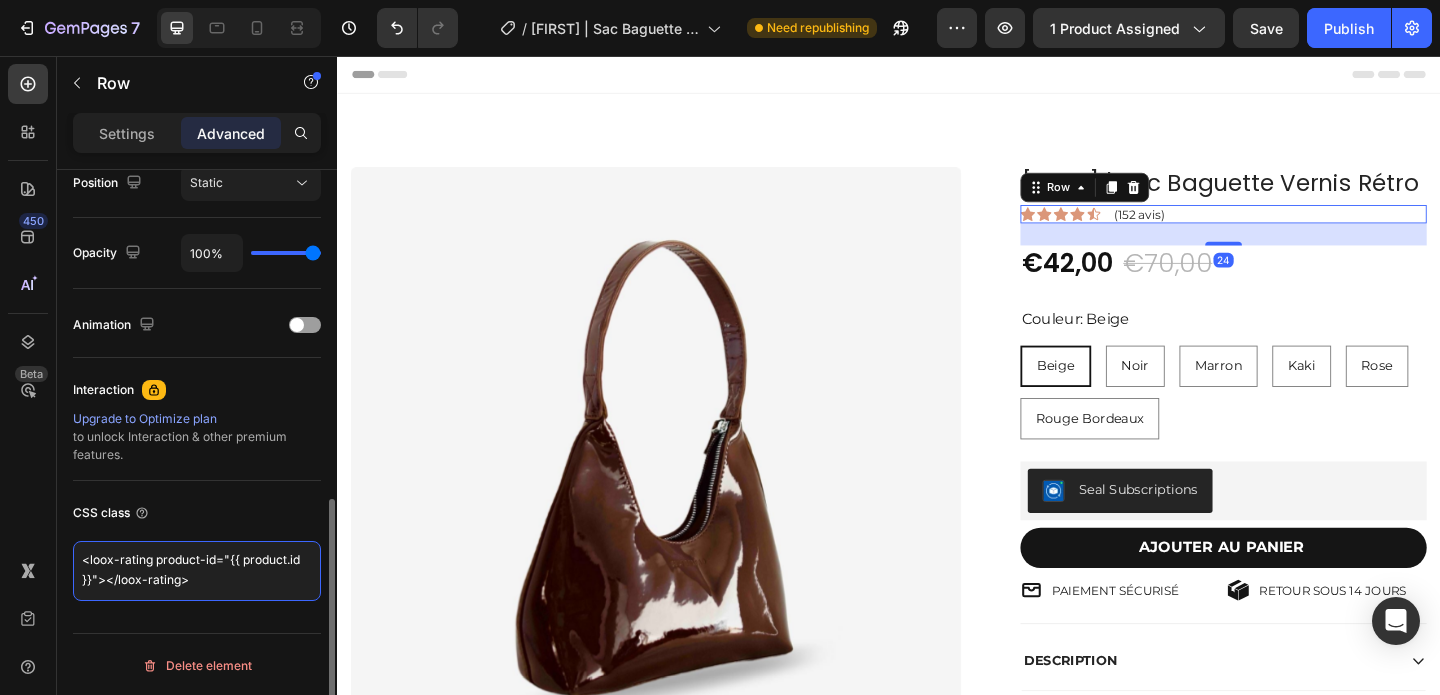 scroll, scrollTop: 0, scrollLeft: 0, axis: both 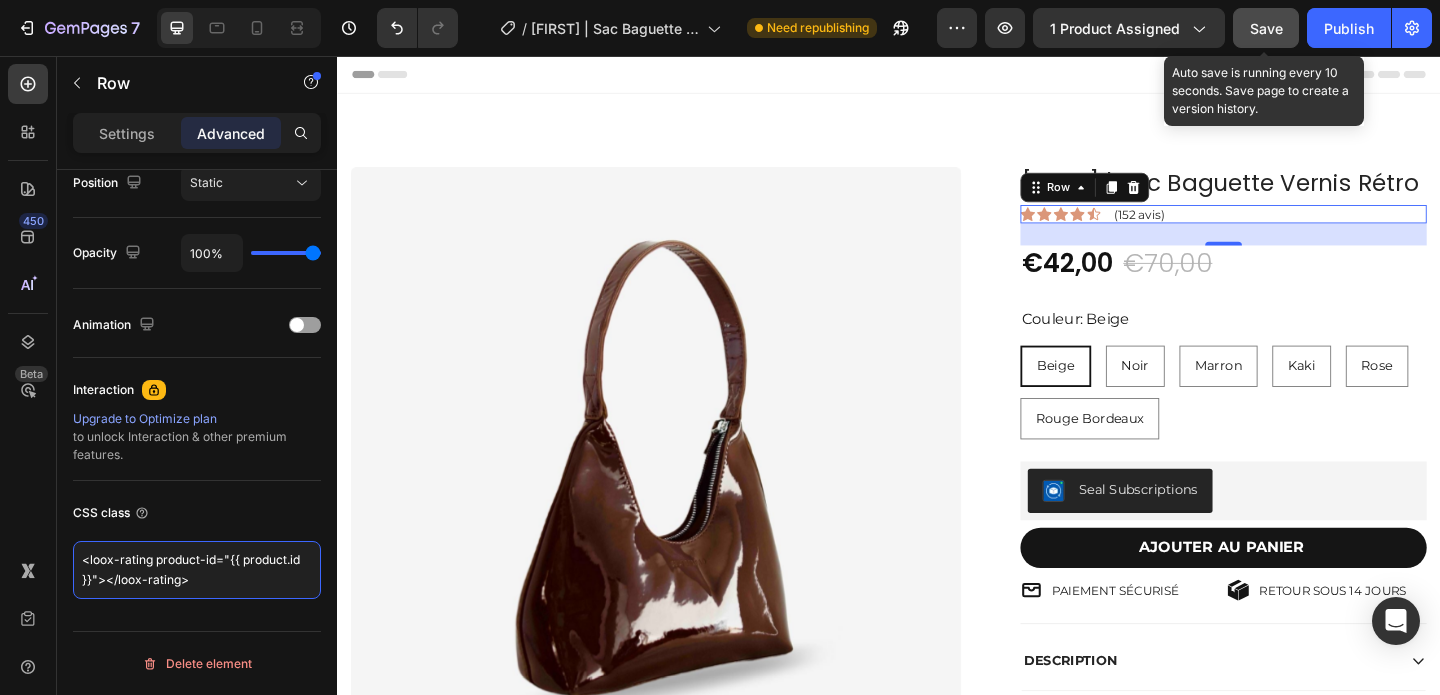 type on "<loox-rating product-id="{{ product.id }}"></loox-rating>" 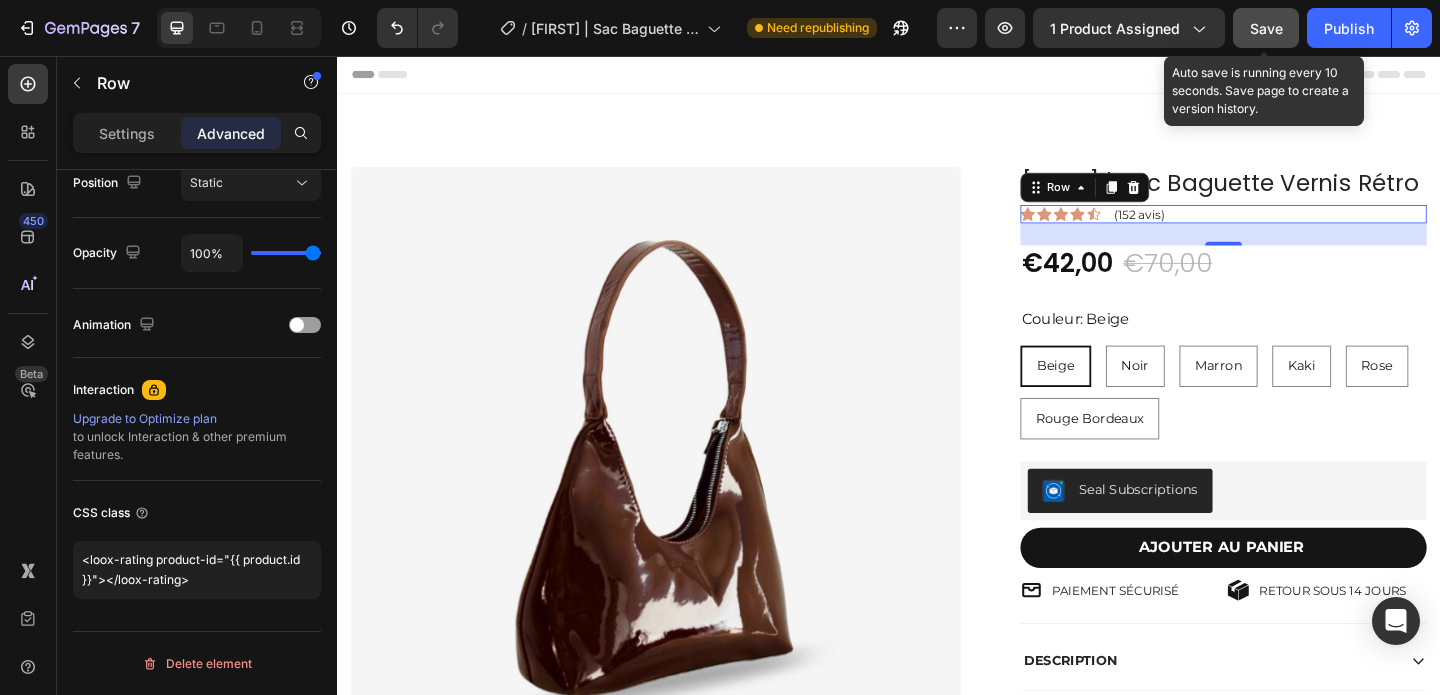 click on "Save" at bounding box center [1266, 28] 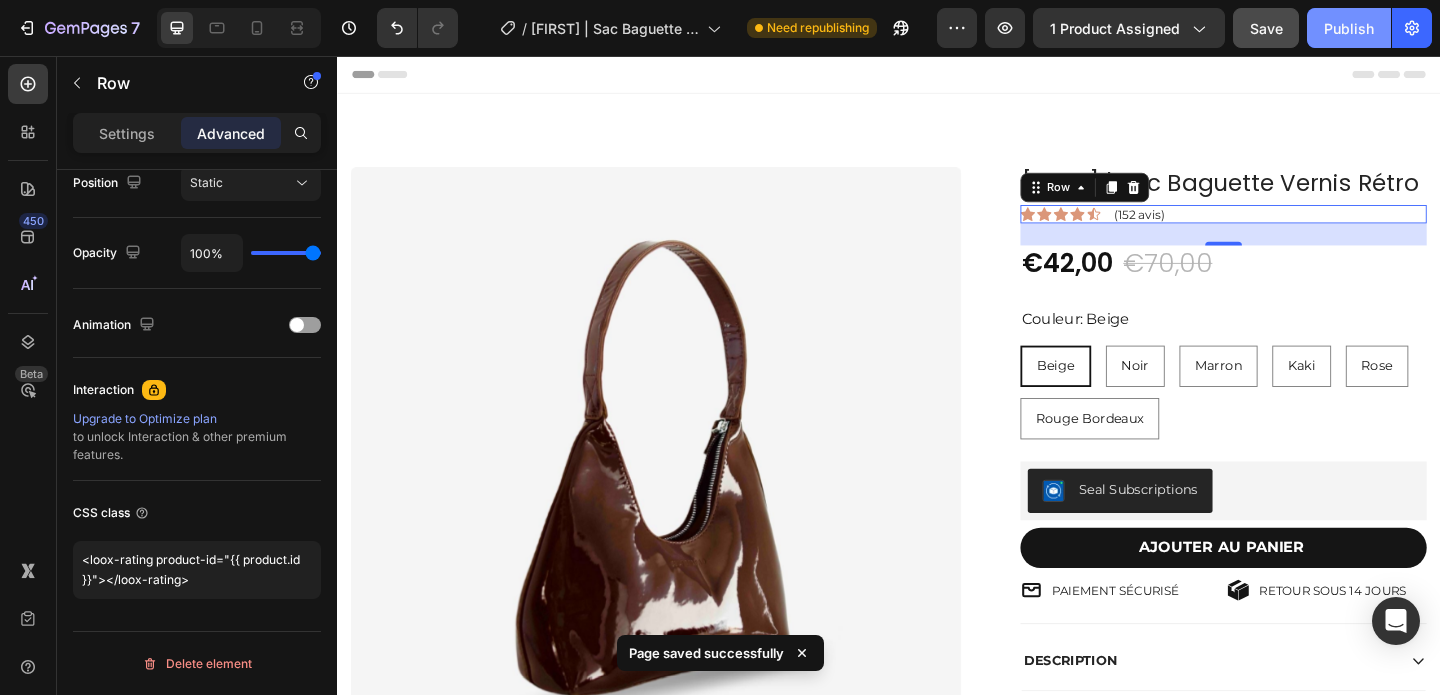 click on "Publish" at bounding box center [1349, 28] 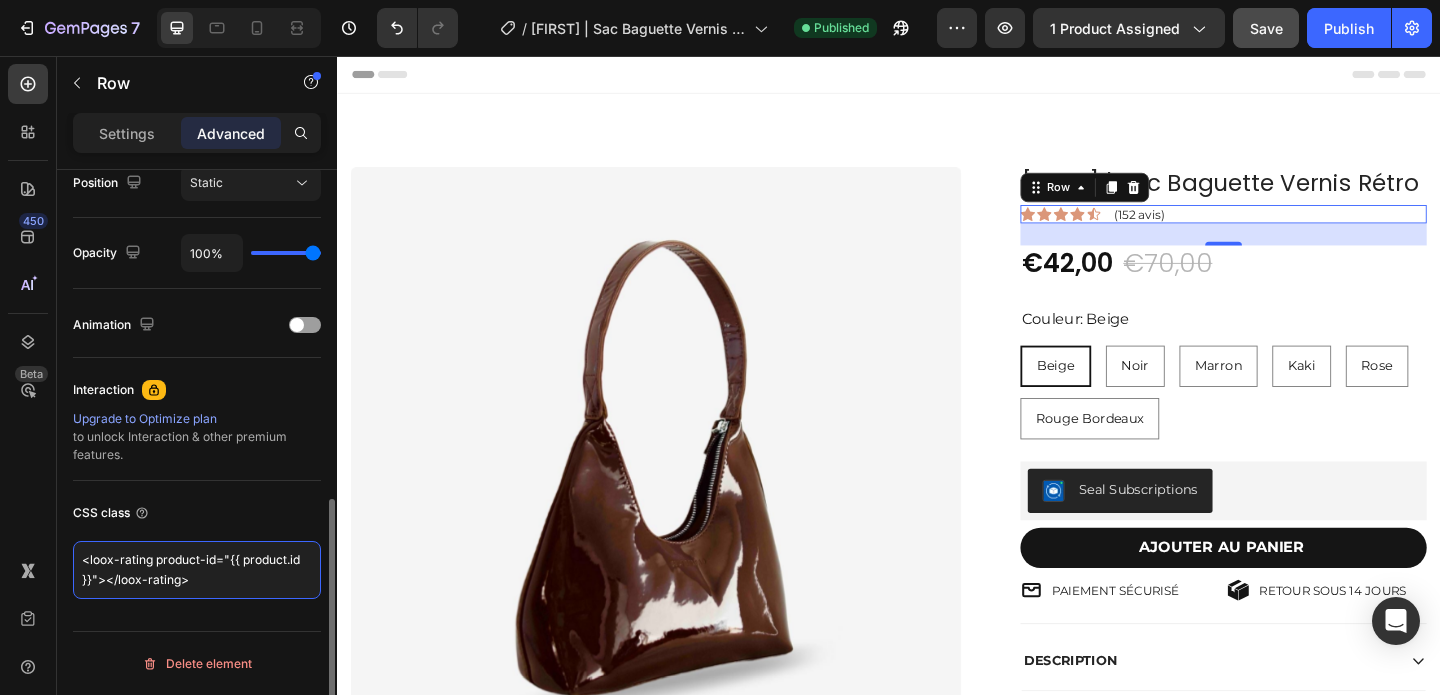 click on "<loox-rating product-id="{{ product.id }}"></loox-rating>" at bounding box center (197, 570) 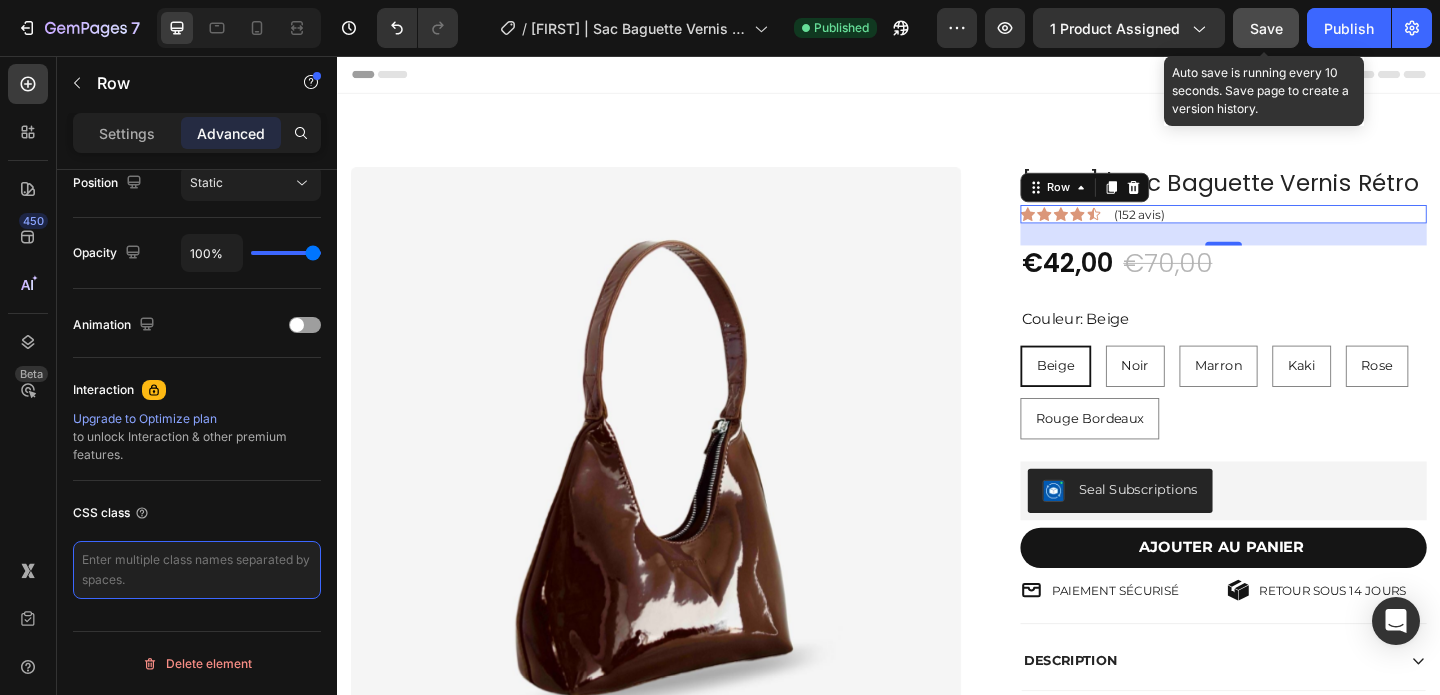 type 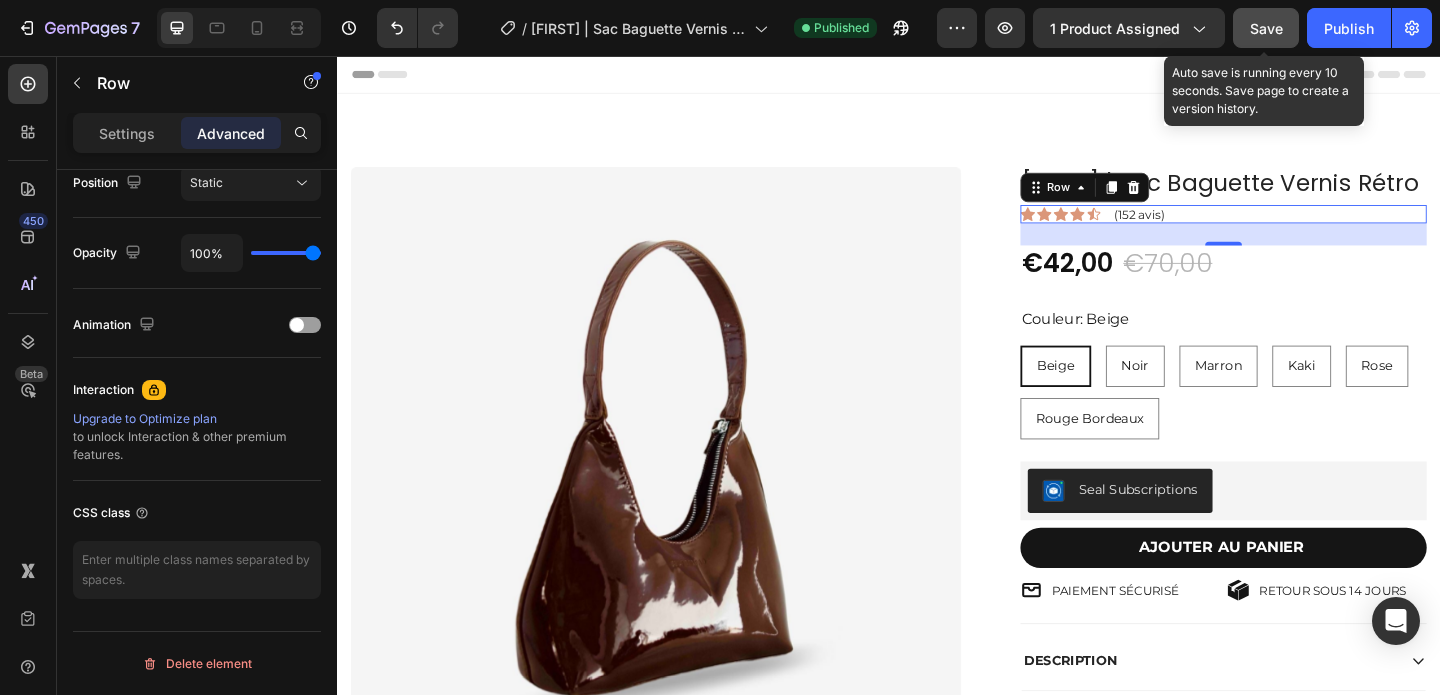 click on "Save" 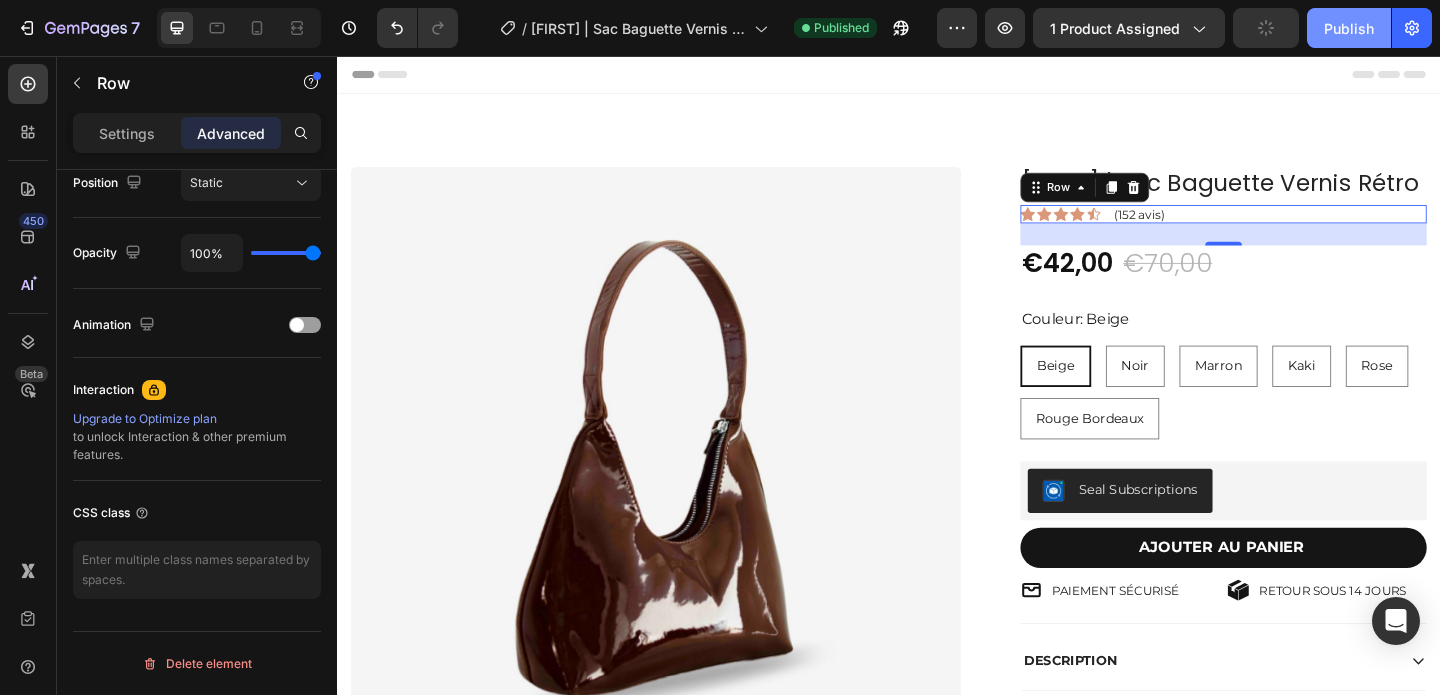 click on "Publish" at bounding box center [1349, 28] 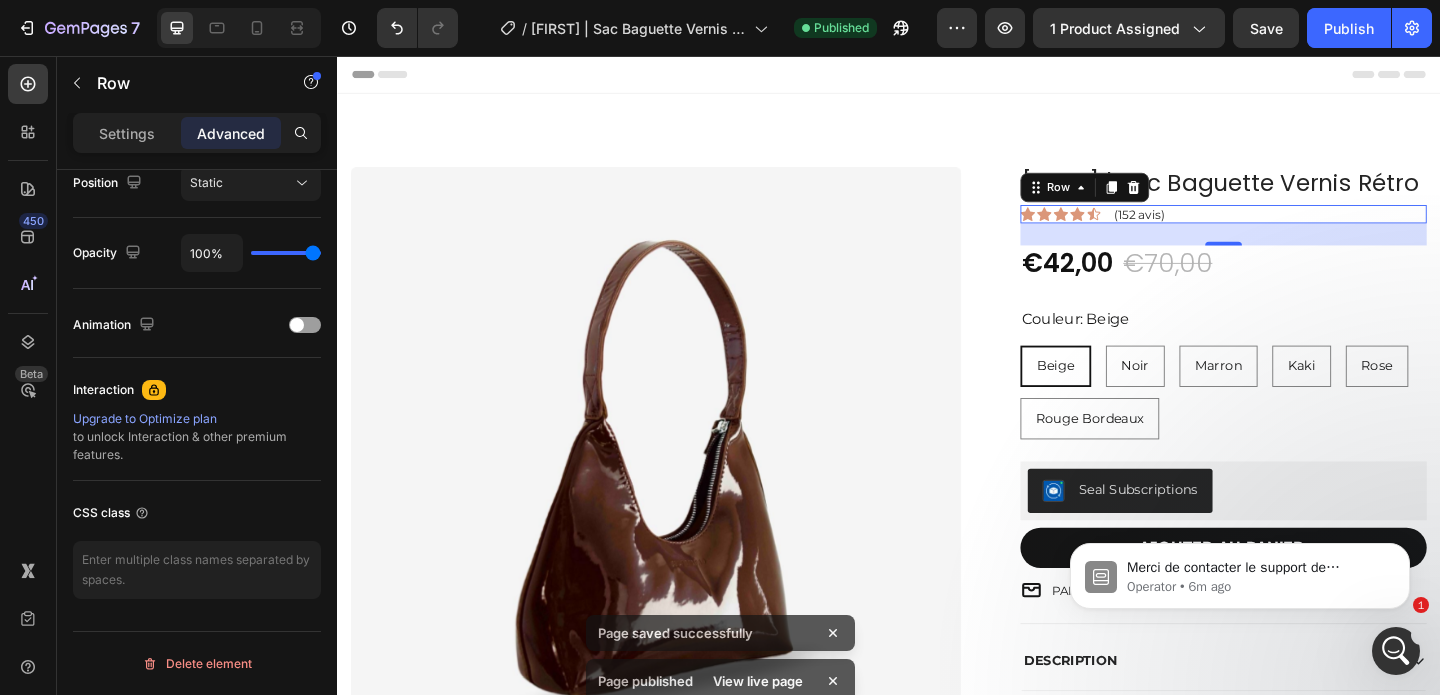 scroll, scrollTop: 0, scrollLeft: 0, axis: both 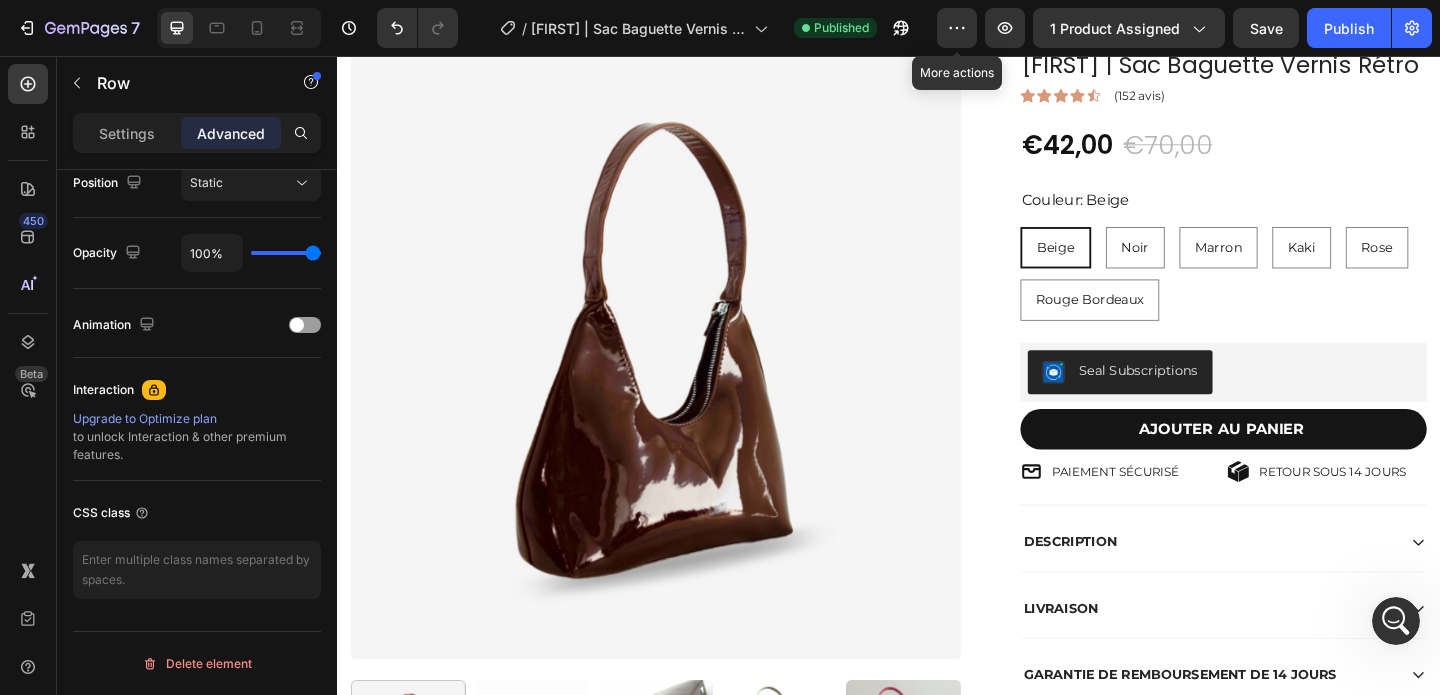 click at bounding box center [1396, 621] 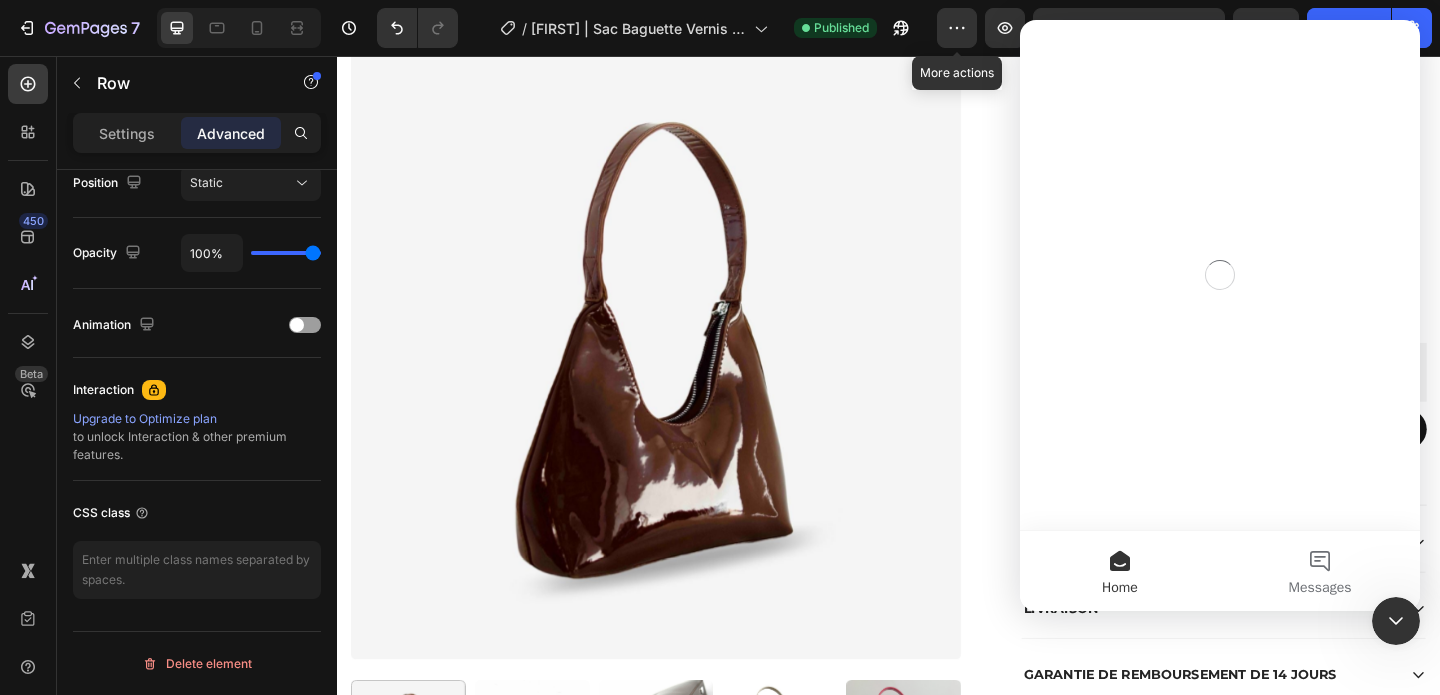 scroll, scrollTop: 0, scrollLeft: 0, axis: both 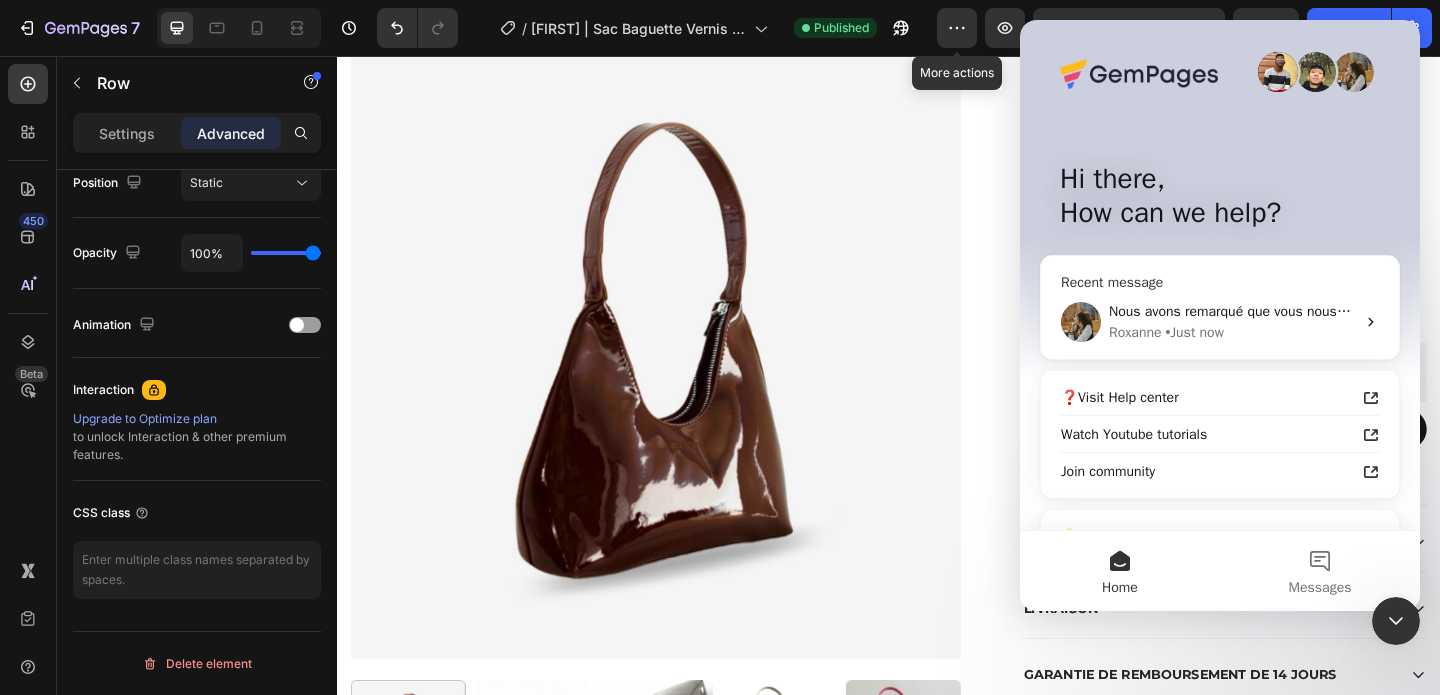 click on "Roxanne •  Just now" at bounding box center (1232, 332) 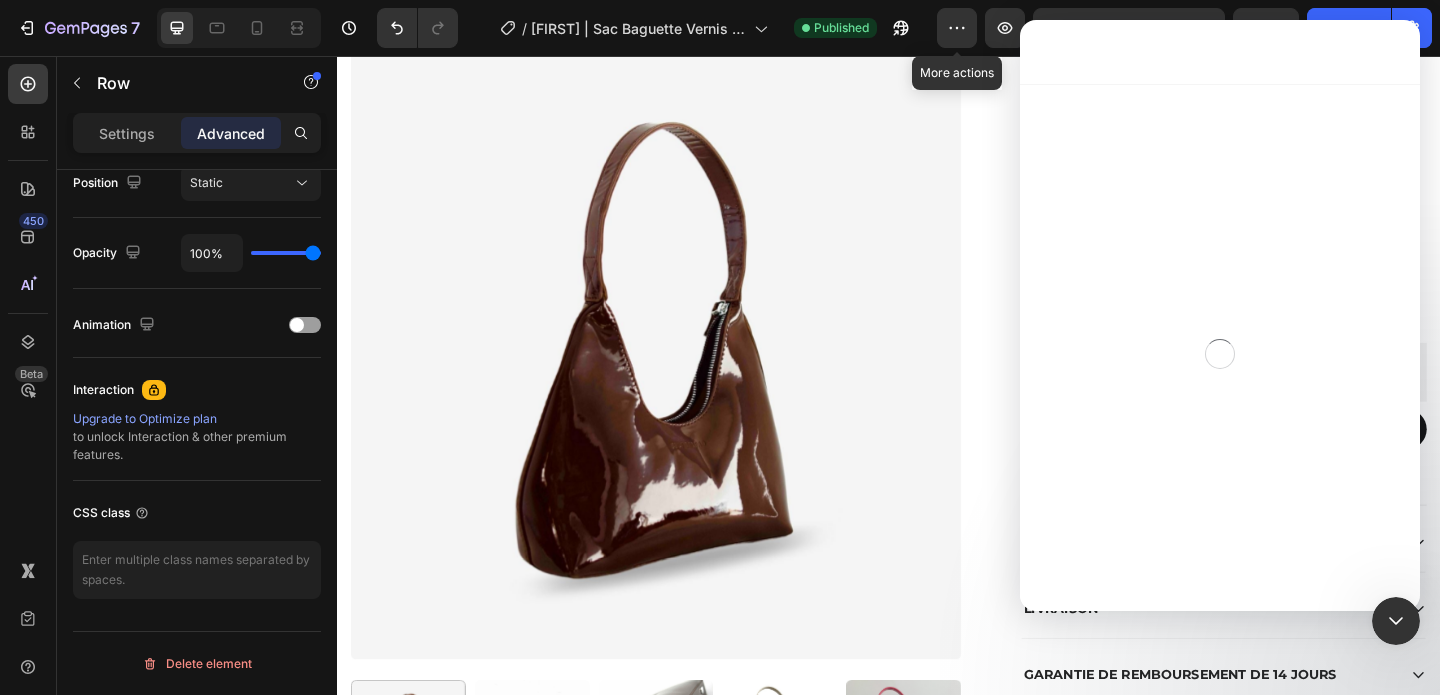 scroll, scrollTop: 3, scrollLeft: 0, axis: vertical 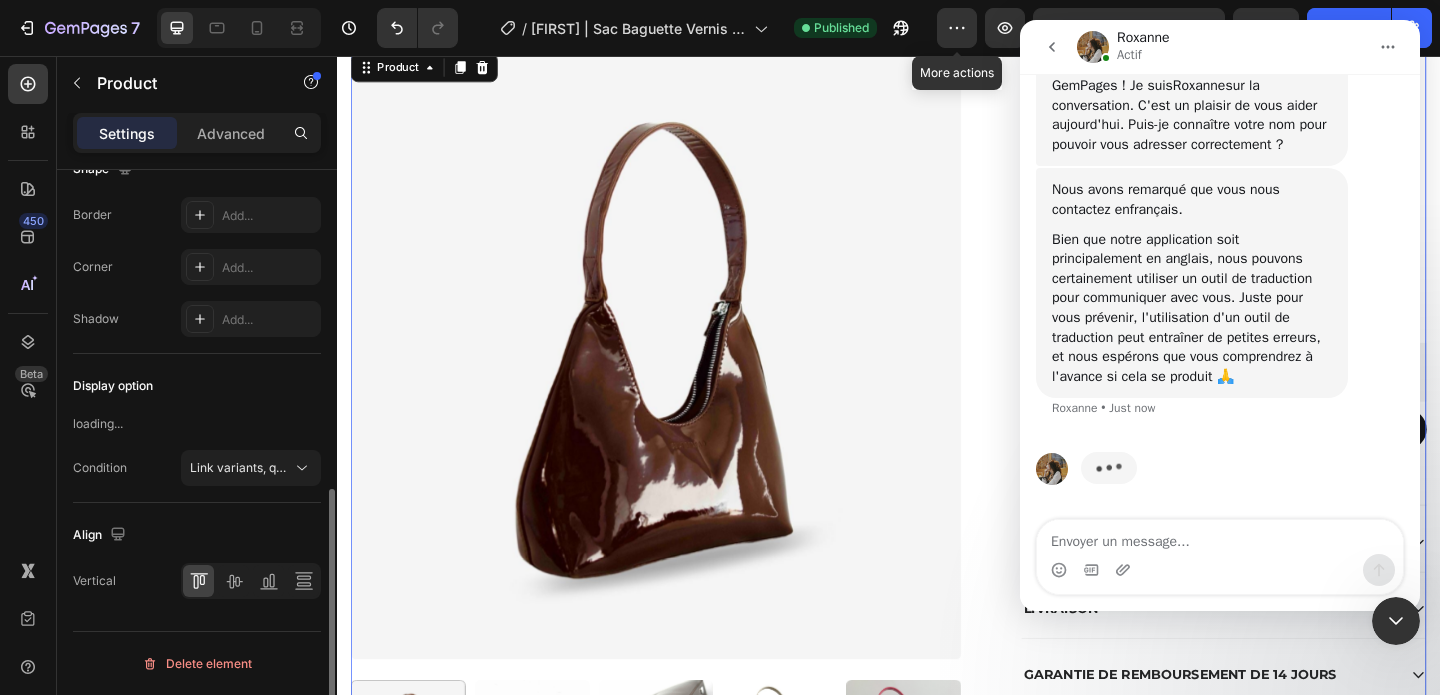 click on "Product Images Aurora | Sac Baguette Vernis Rétro Product Title Icon Icon Icon Icon
Icon Icon List (152 avis) Text Block Row €42,00 Product Price Product Price €70,00 Product Price Product Price -40% Product Badge Row Couleur: Beige Beige Beige     Beige Noir Noir     Noir Marron Marron     Marron Kaki Kaki     Kaki Rose Rose     Rose Rouge Bordeaux Rouge Bordeaux     Rouge Bordeaux Product Variants & Swatches Seal Subscriptions Seal Subscriptions AJOUTER AU PANIER Add to Cart
PAIEMENT SÉCURISÉ Item List
RETOUR SOUS 14 JOURS Item List Row
DESCRIPTION
LIVRAISON
GARANTIE DE REMBOURSEMENT DE 14 JOURS
CONSEIL D'ENTRETIEN Accordion Row Product   0" at bounding box center [937, 461] 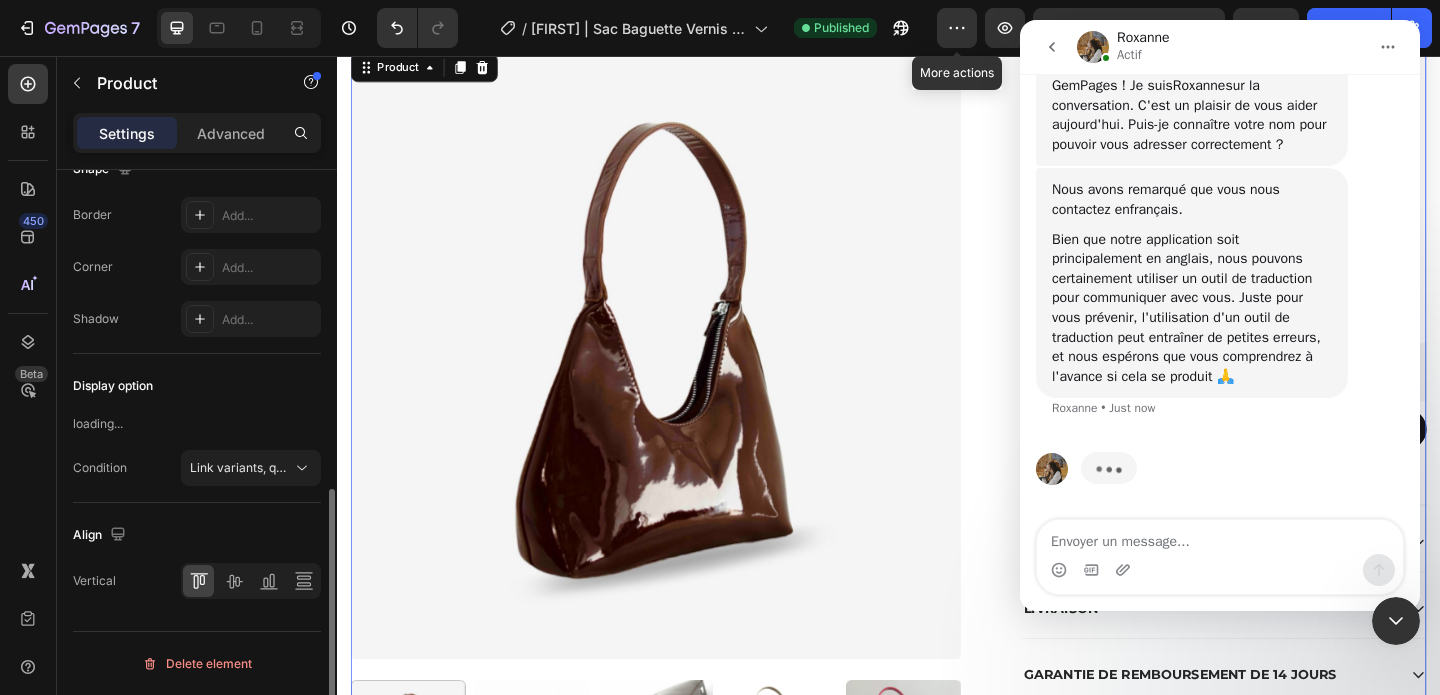 scroll, scrollTop: 0, scrollLeft: 0, axis: both 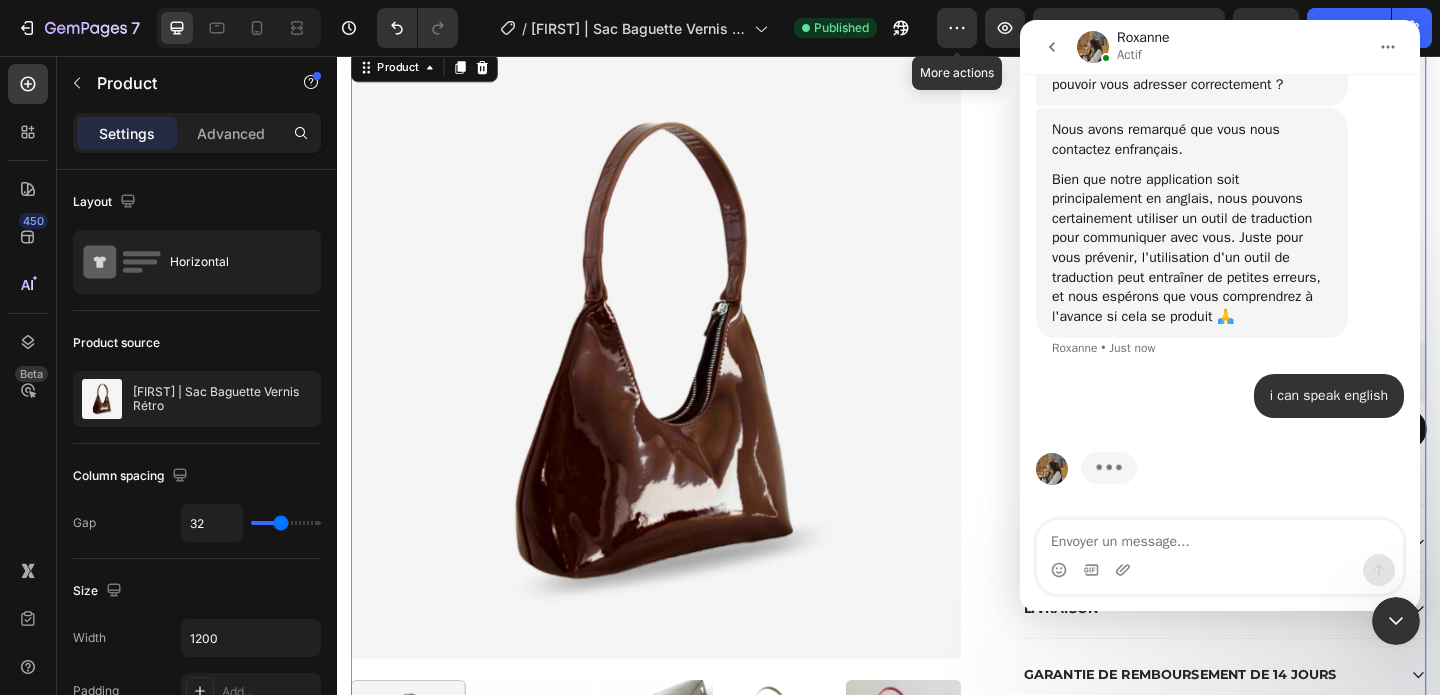 click on "Roxanne Actif" at bounding box center [1222, 47] 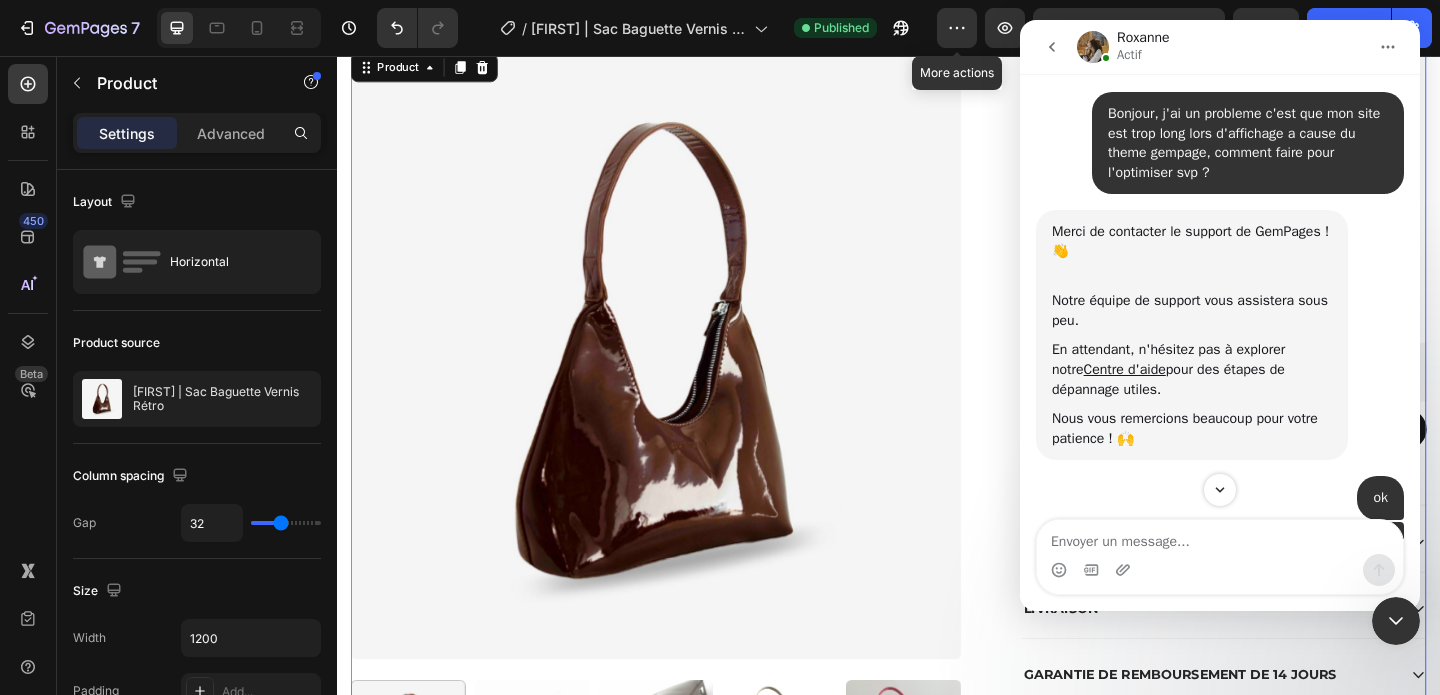scroll, scrollTop: 90, scrollLeft: 0, axis: vertical 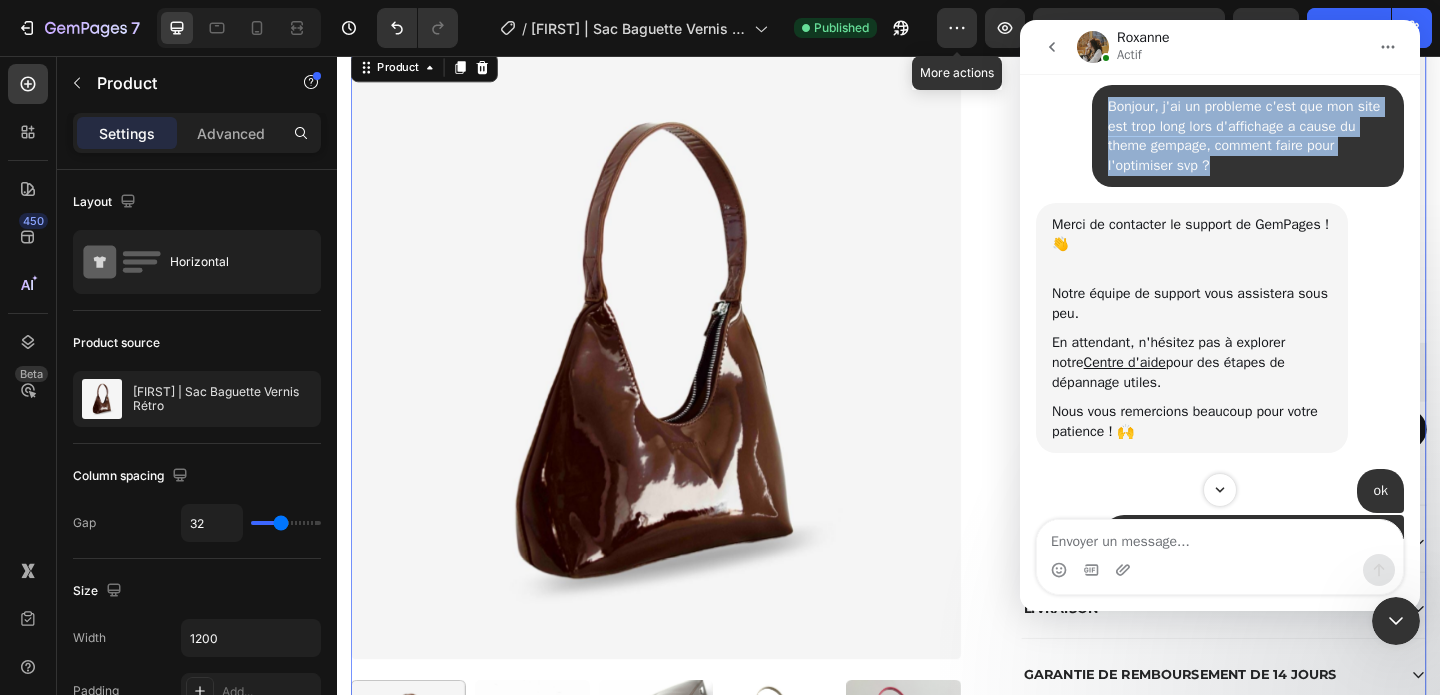 drag, startPoint x: 1227, startPoint y: 172, endPoint x: 1108, endPoint y: 111, distance: 133.7236 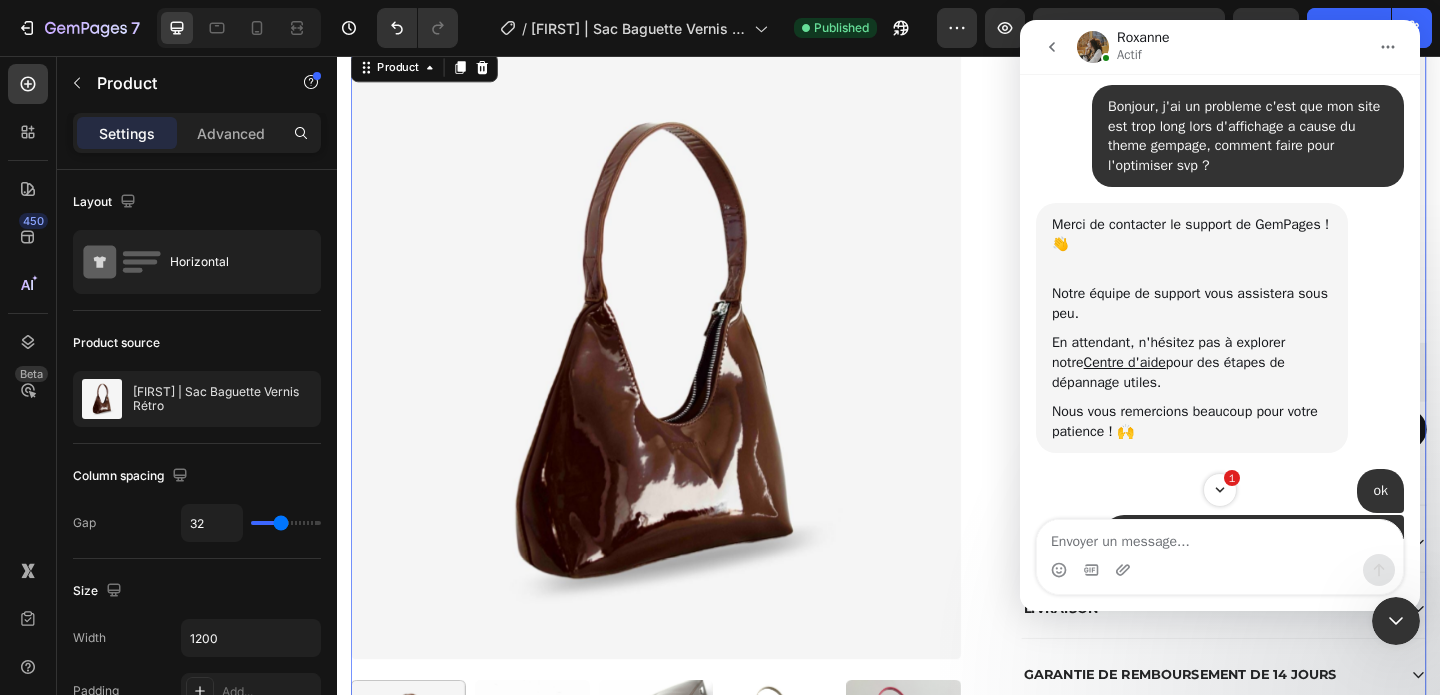 click at bounding box center [1220, 570] 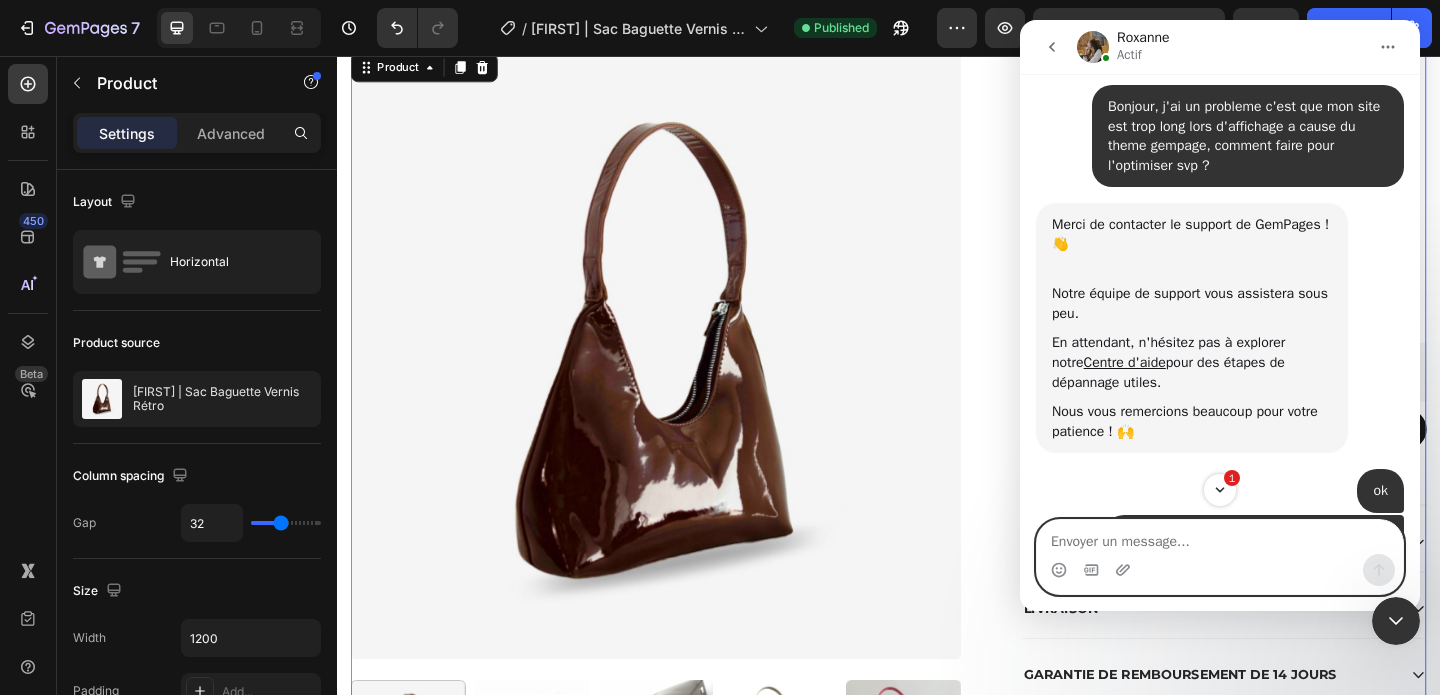 click at bounding box center [1220, 537] 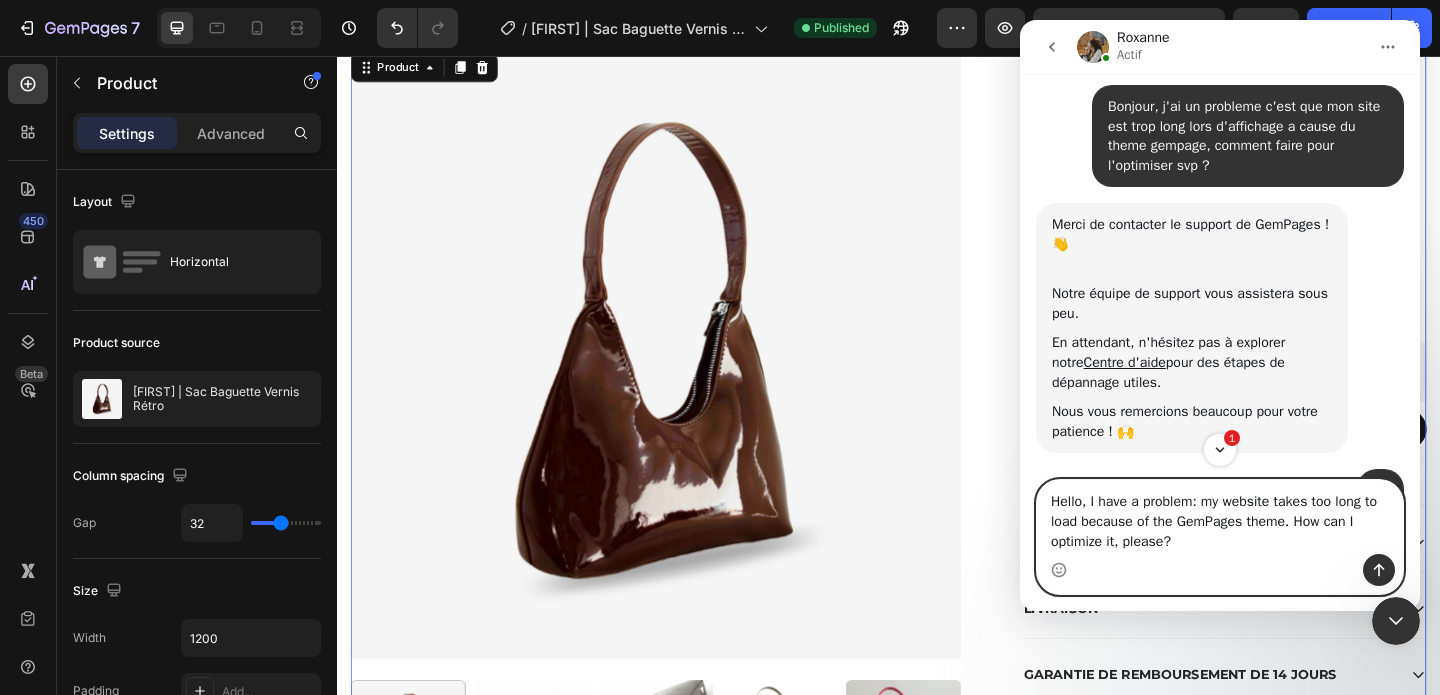 type on "Hello, I have a problem: my website takes too long to load because of the GemPages theme. How can I optimize it, please?" 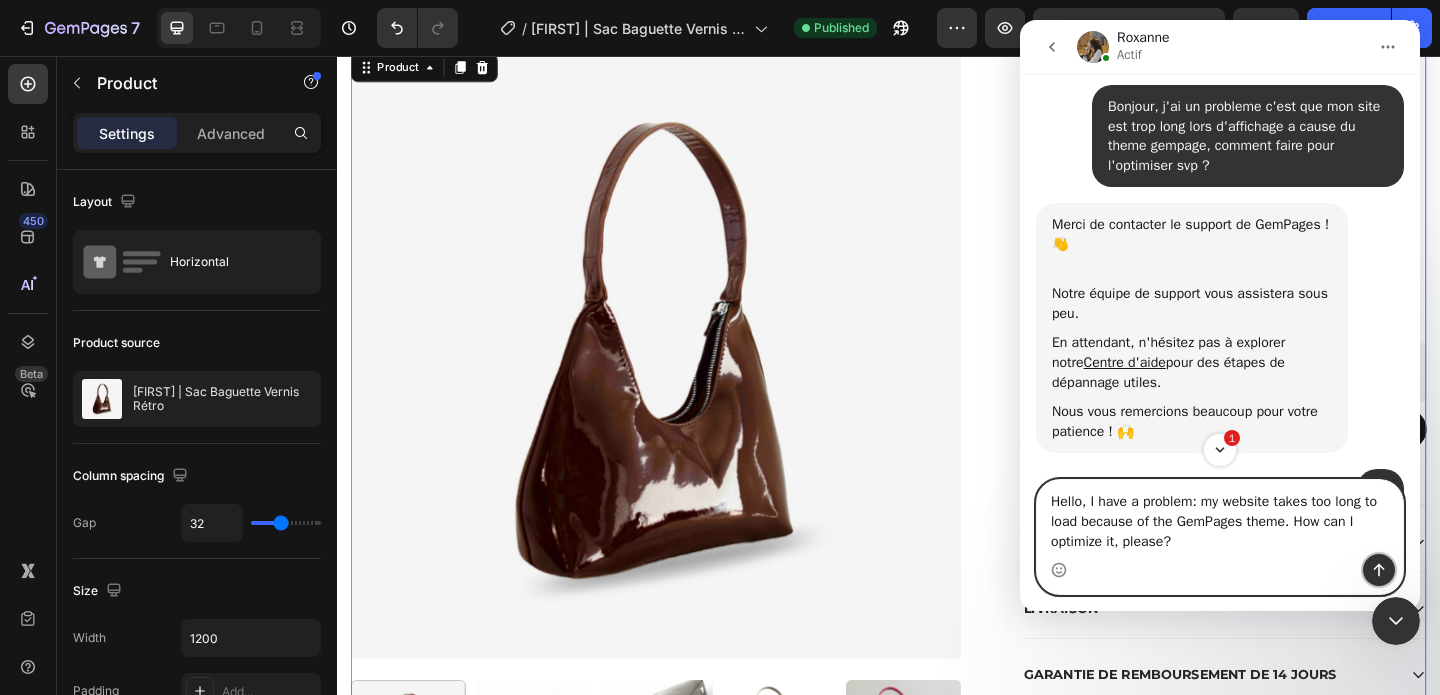 click at bounding box center [1379, 570] 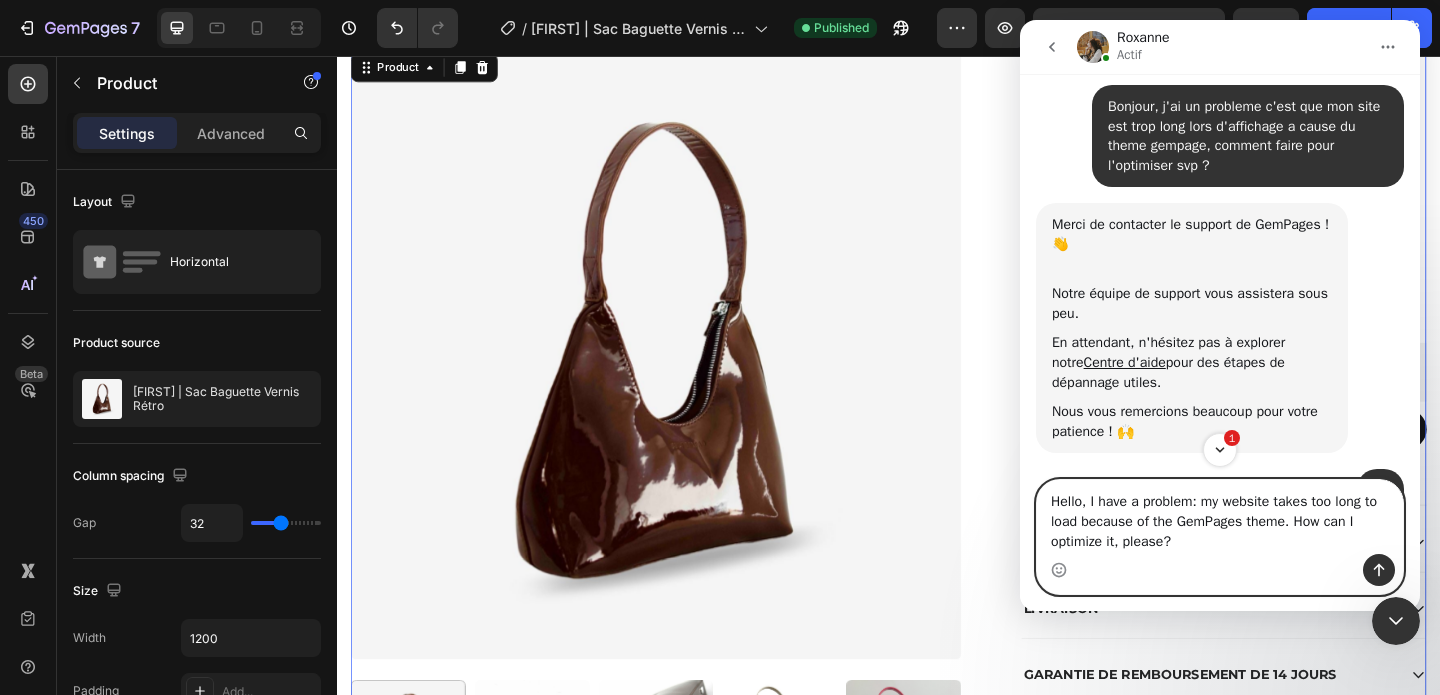 type 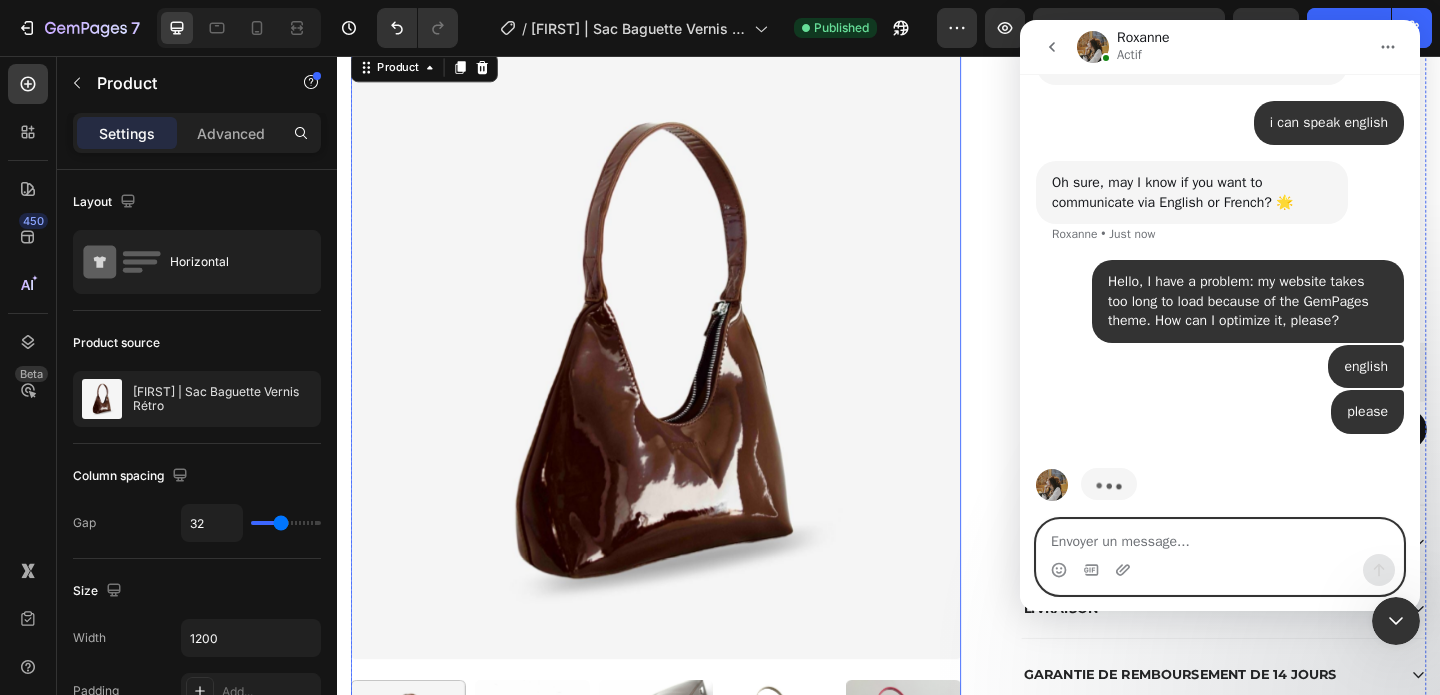 scroll, scrollTop: 1017, scrollLeft: 0, axis: vertical 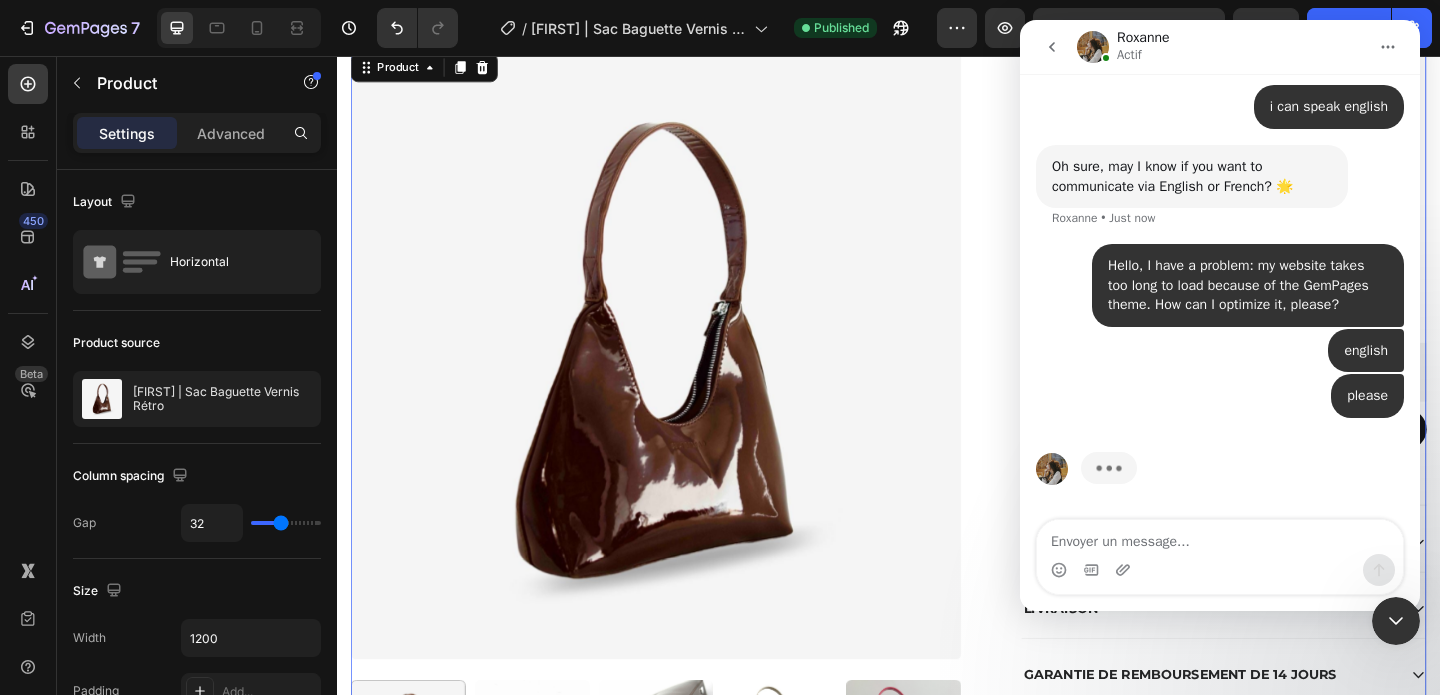 click on "Roxanne Actif" at bounding box center (1222, 47) 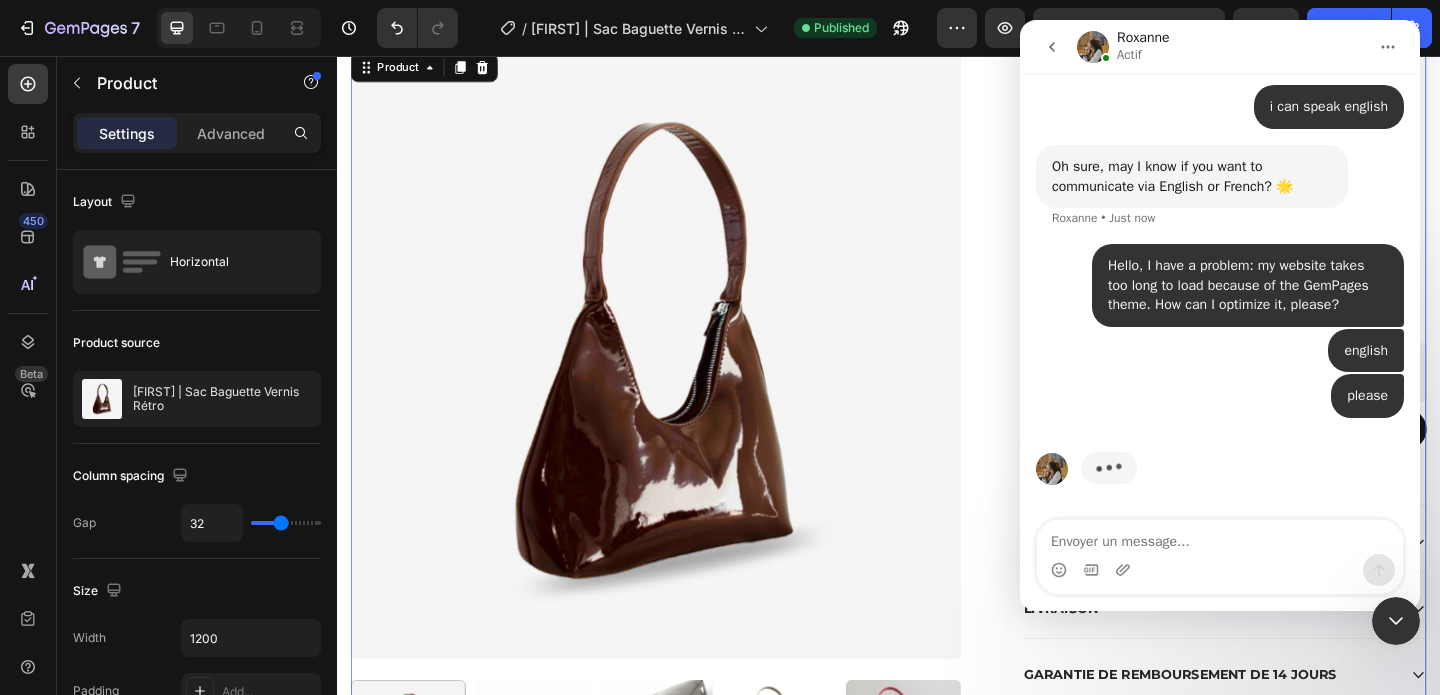 click 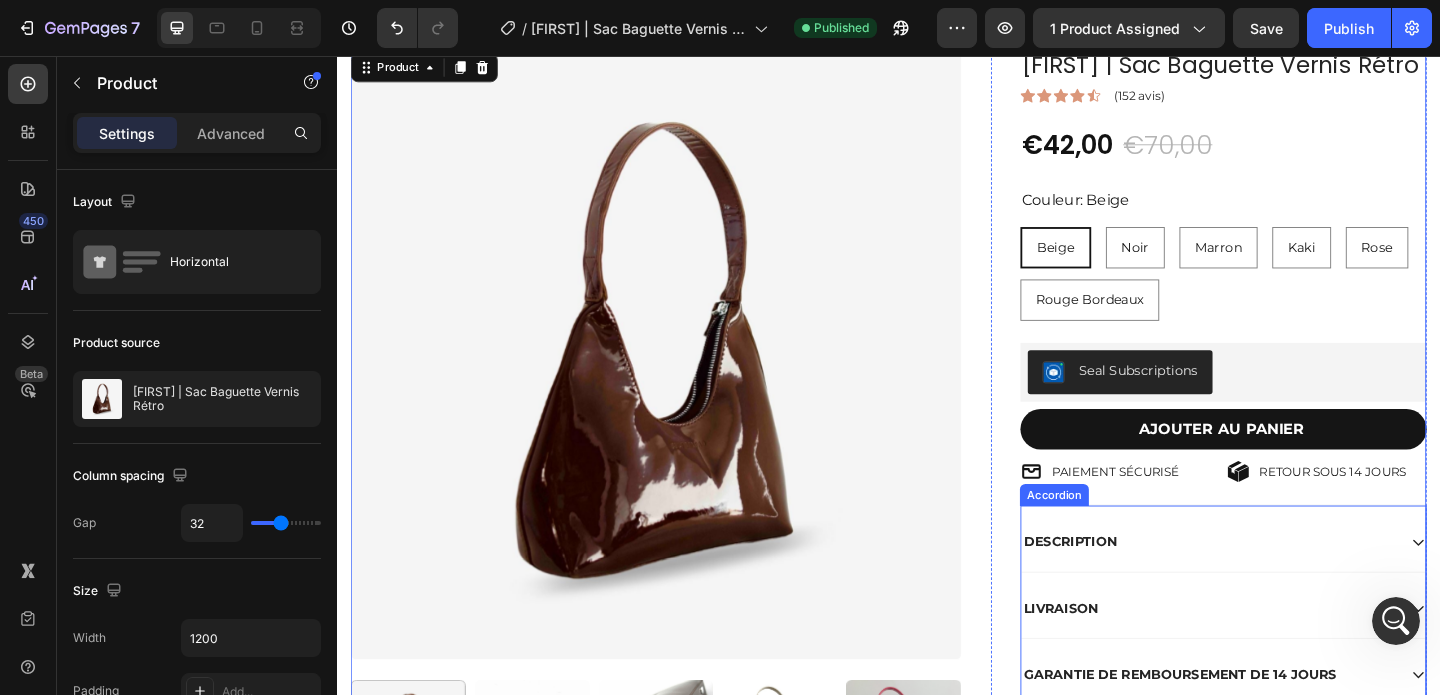 scroll, scrollTop: 0, scrollLeft: 0, axis: both 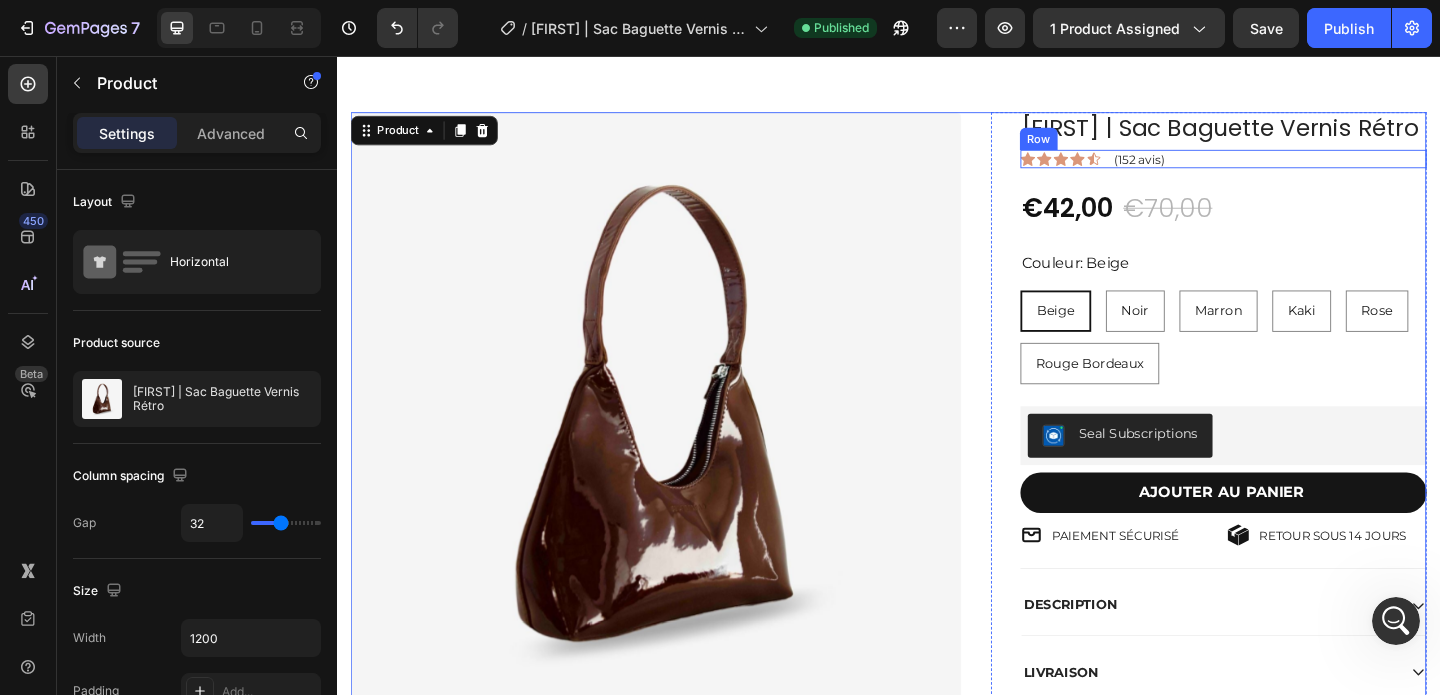 click on "Icon Icon Icon Icon
Icon Icon List (152 avis) Text Block Row" at bounding box center [1301, 168] 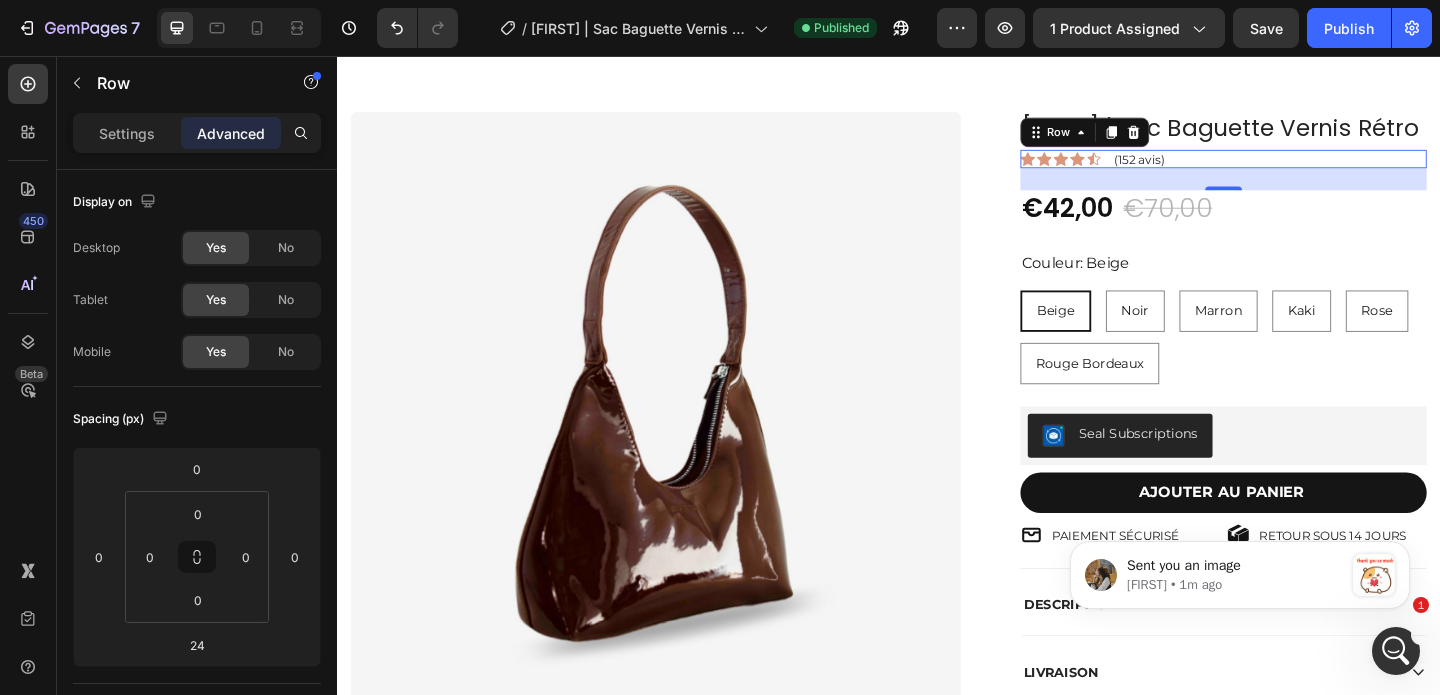 scroll, scrollTop: 0, scrollLeft: 0, axis: both 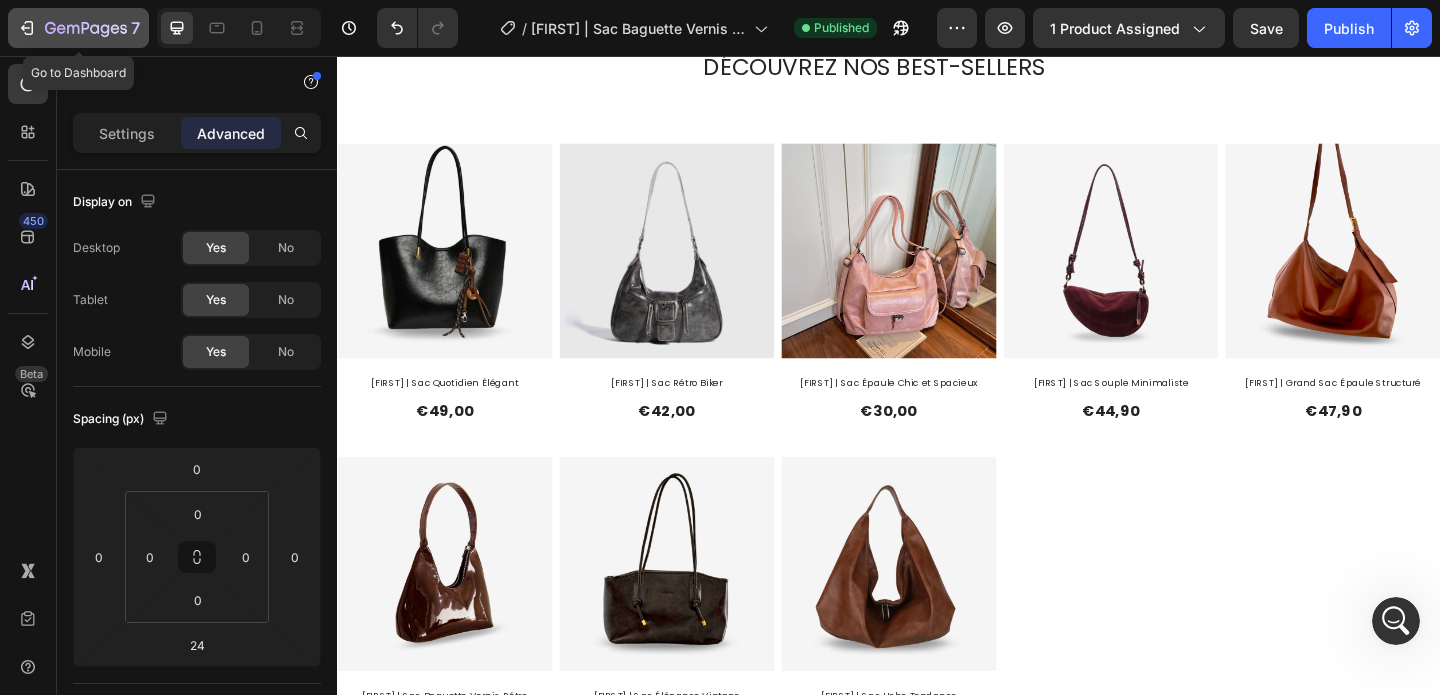 click on "7" 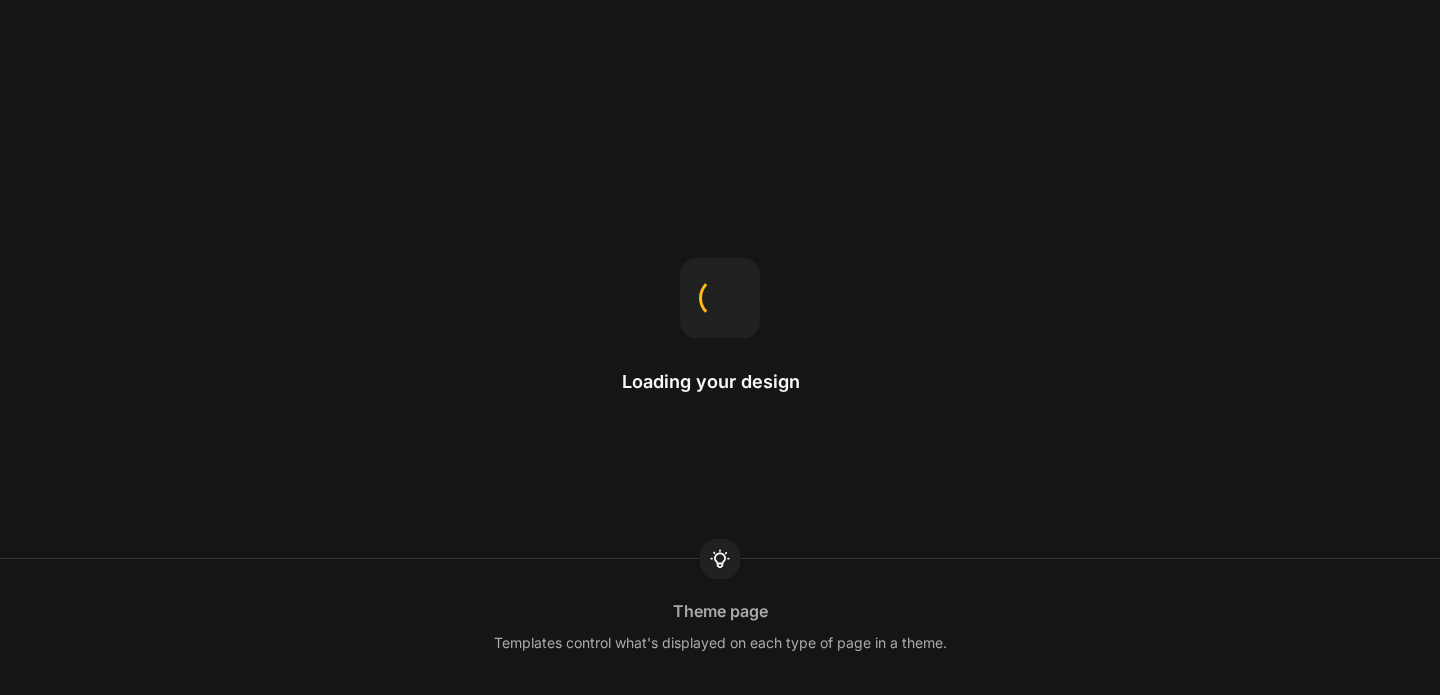 scroll, scrollTop: 0, scrollLeft: 0, axis: both 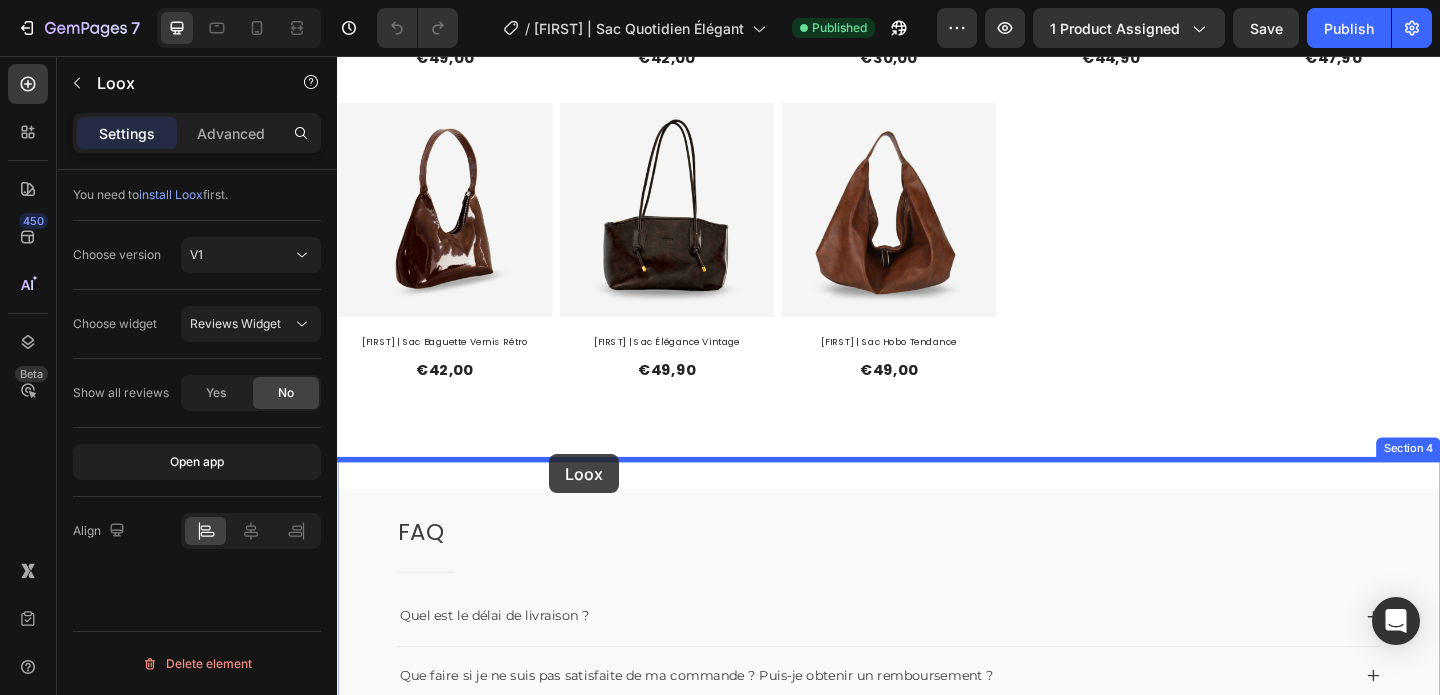 drag, startPoint x: 616, startPoint y: 163, endPoint x: 568, endPoint y: 489, distance: 329.5148 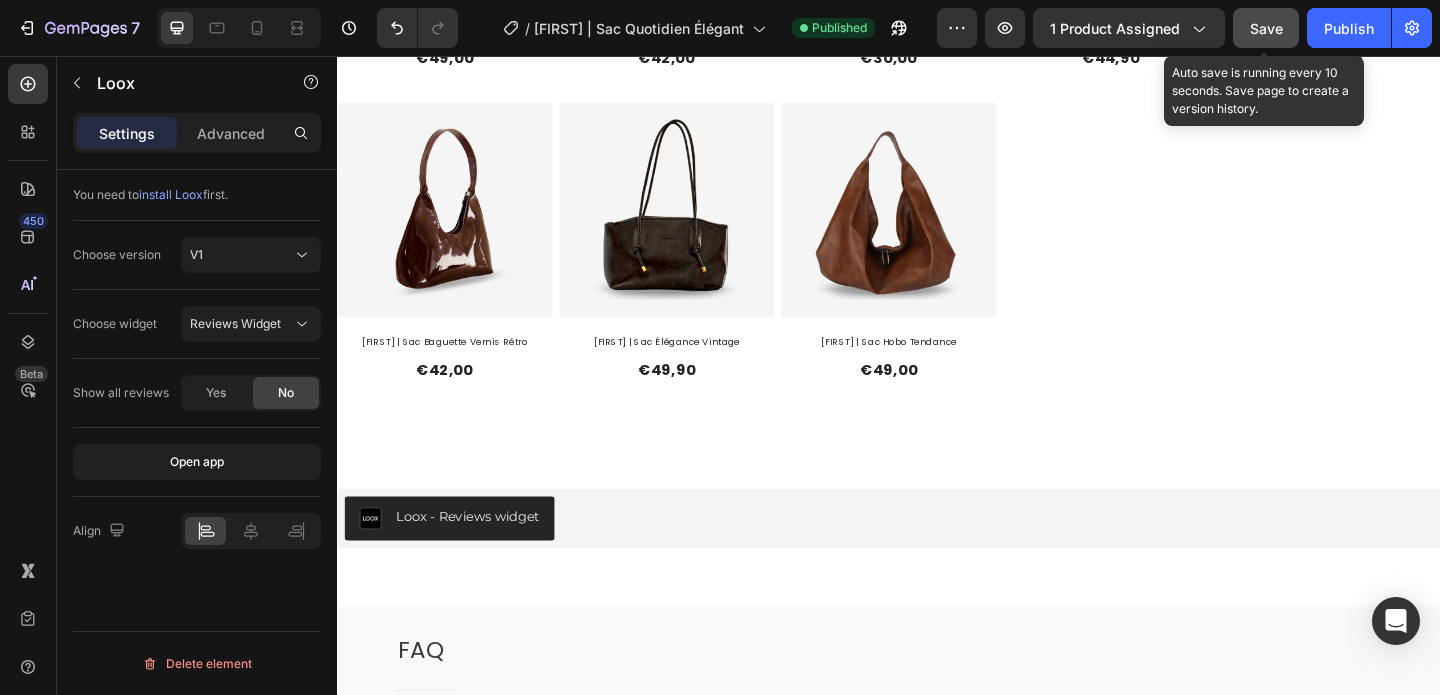 click on "Save" at bounding box center [1266, 28] 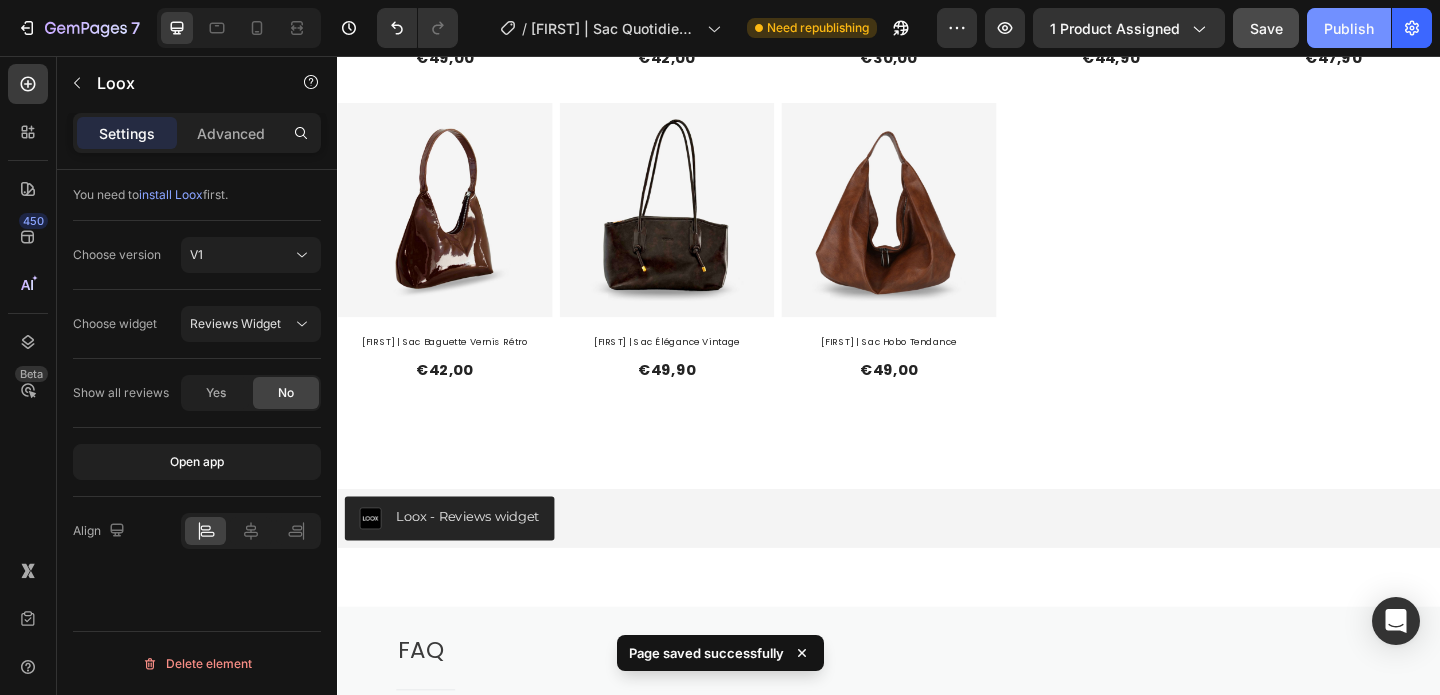 click on "Publish" at bounding box center (1349, 28) 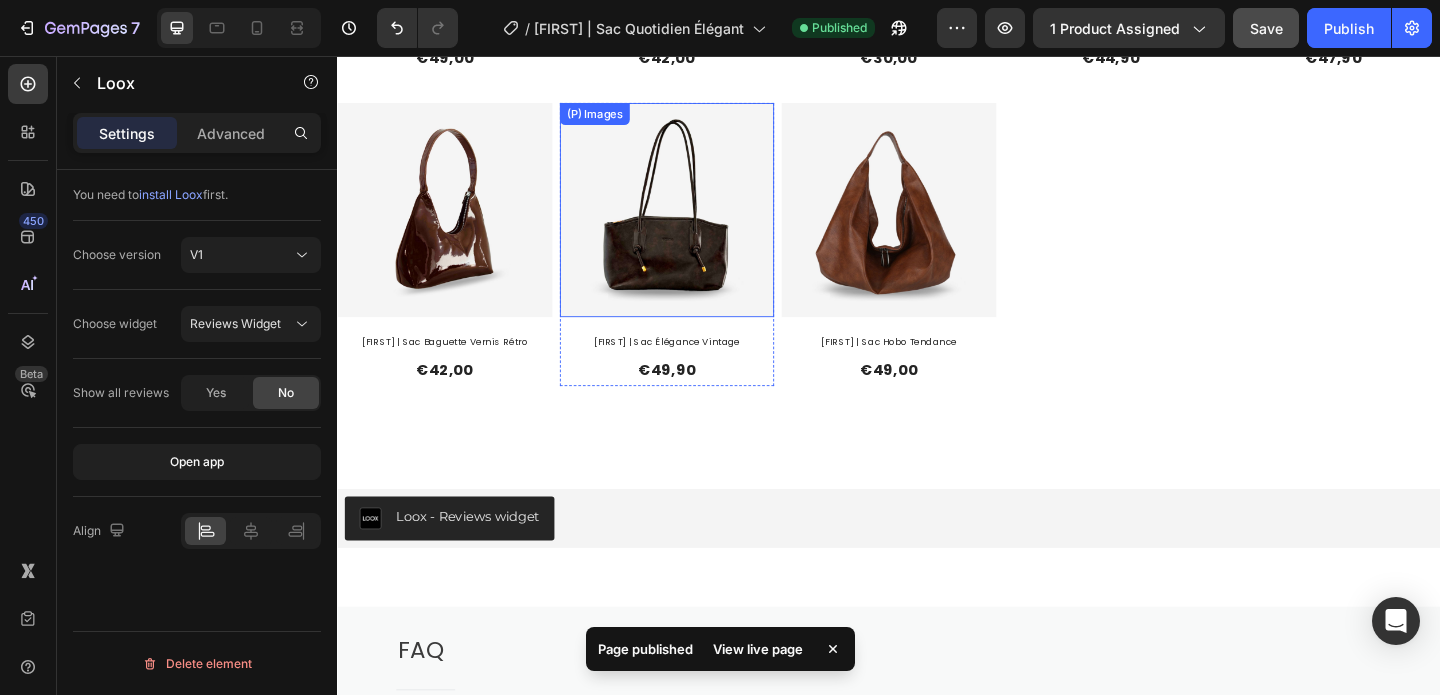type 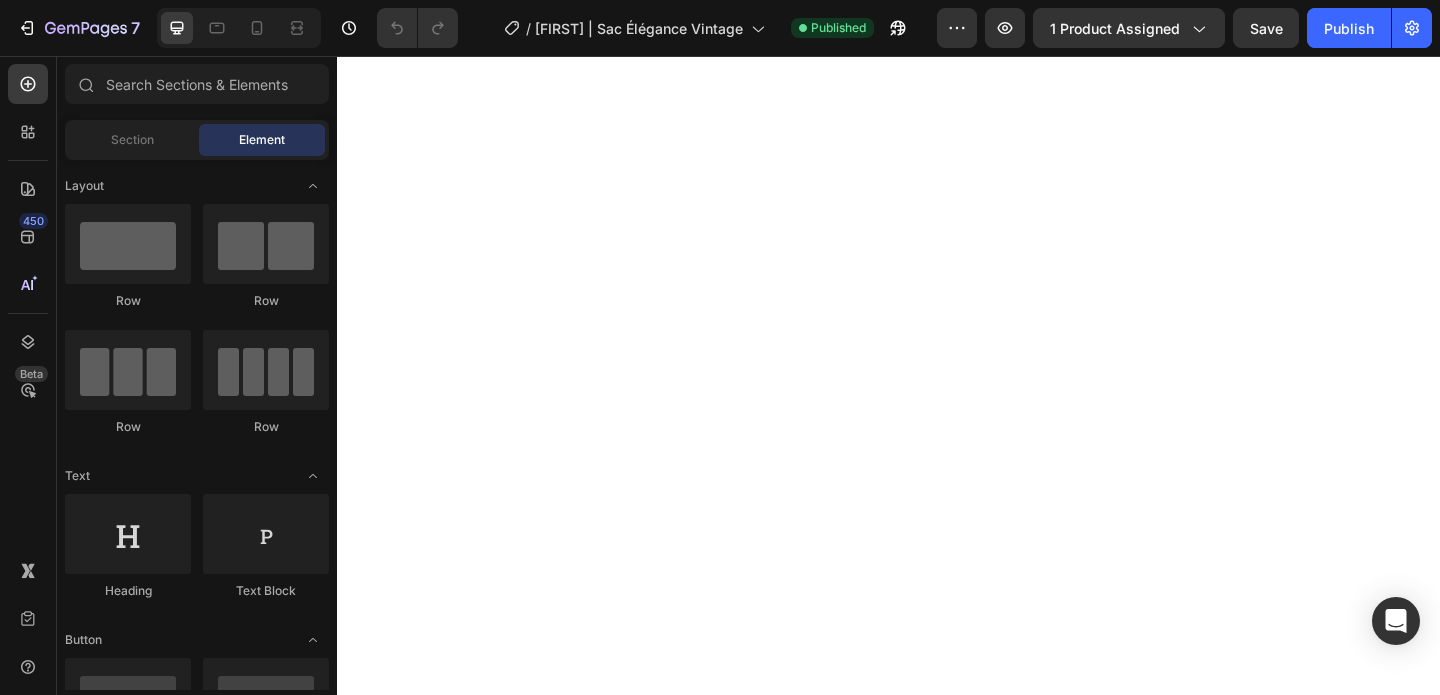 scroll, scrollTop: 0, scrollLeft: 0, axis: both 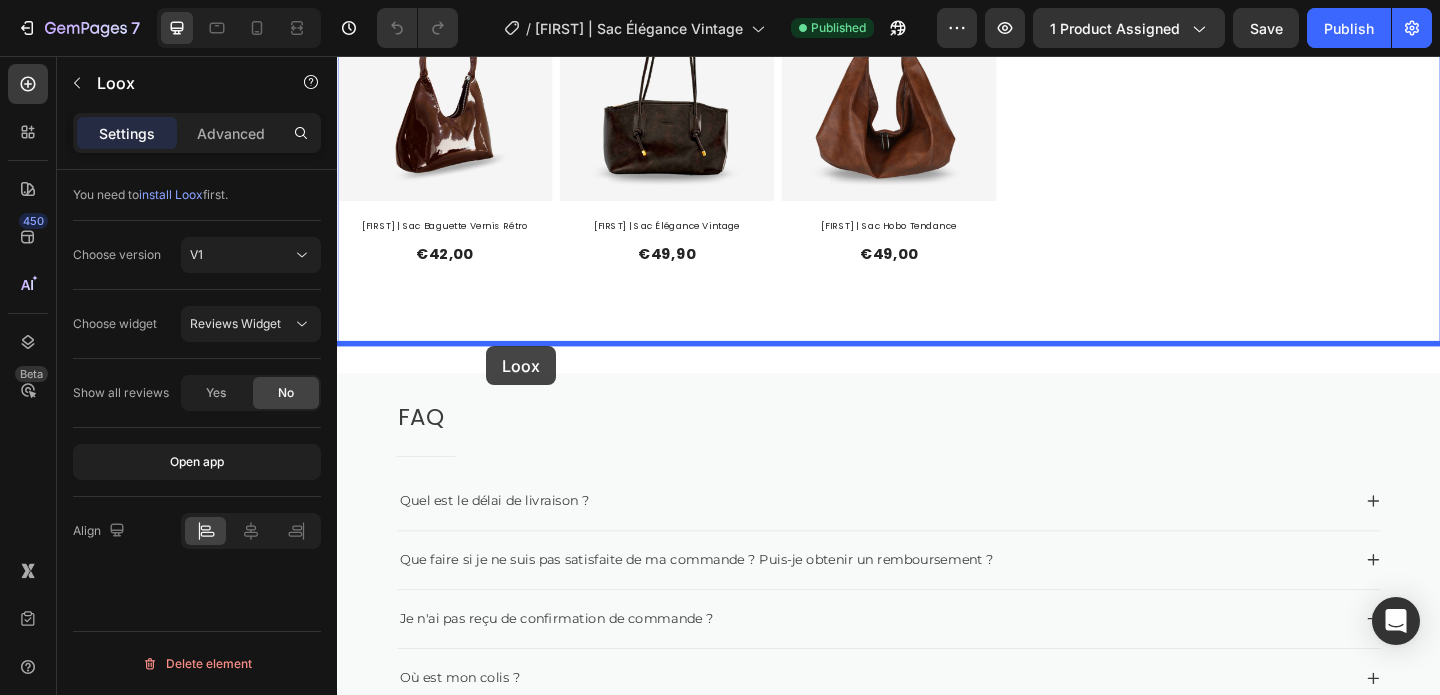 drag, startPoint x: 697, startPoint y: 235, endPoint x: 499, endPoint y: 371, distance: 240.20824 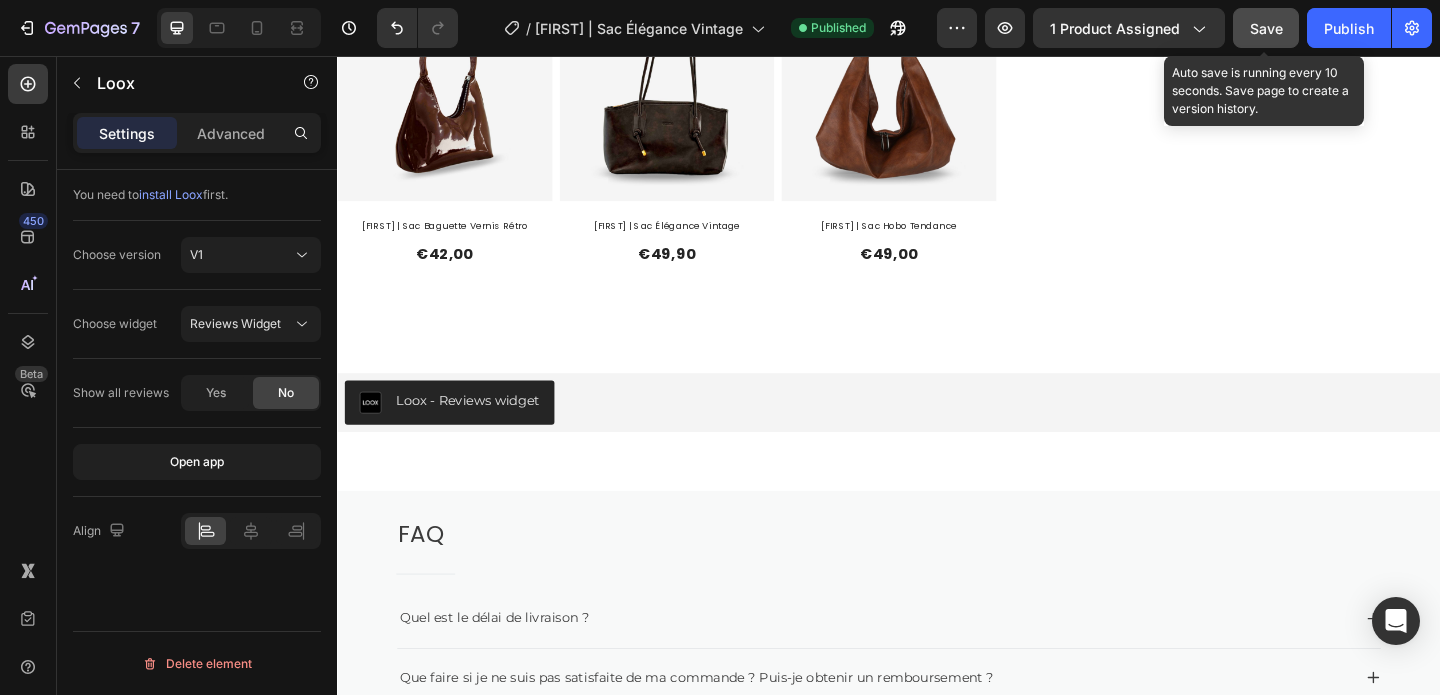 click on "Save" at bounding box center [1266, 28] 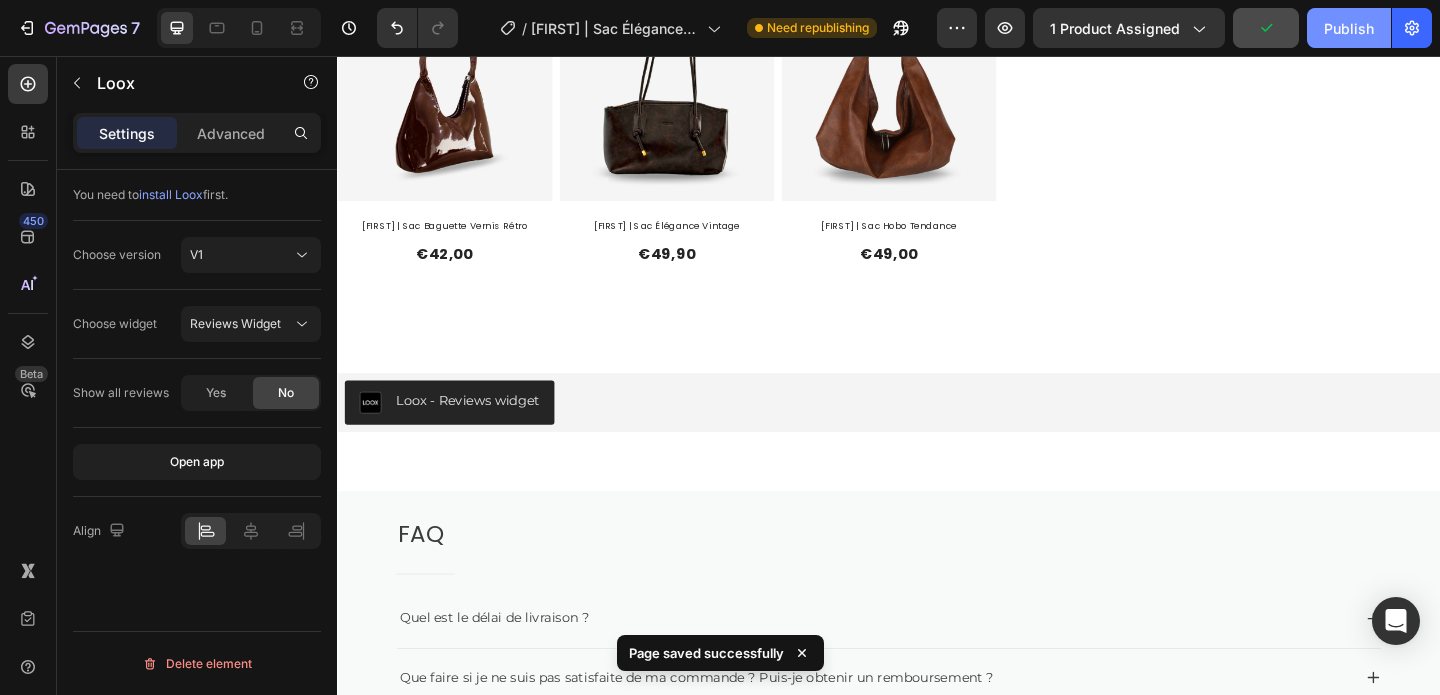 click on "Publish" at bounding box center [1349, 28] 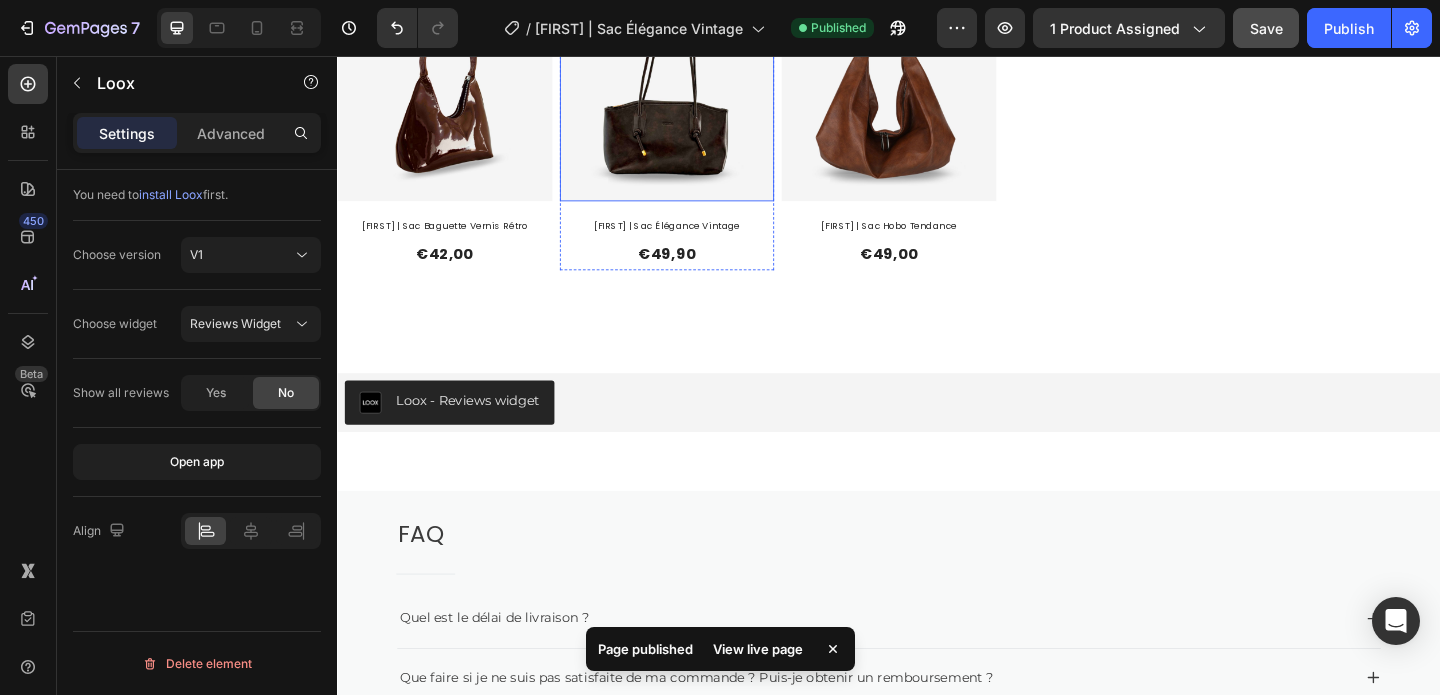 type 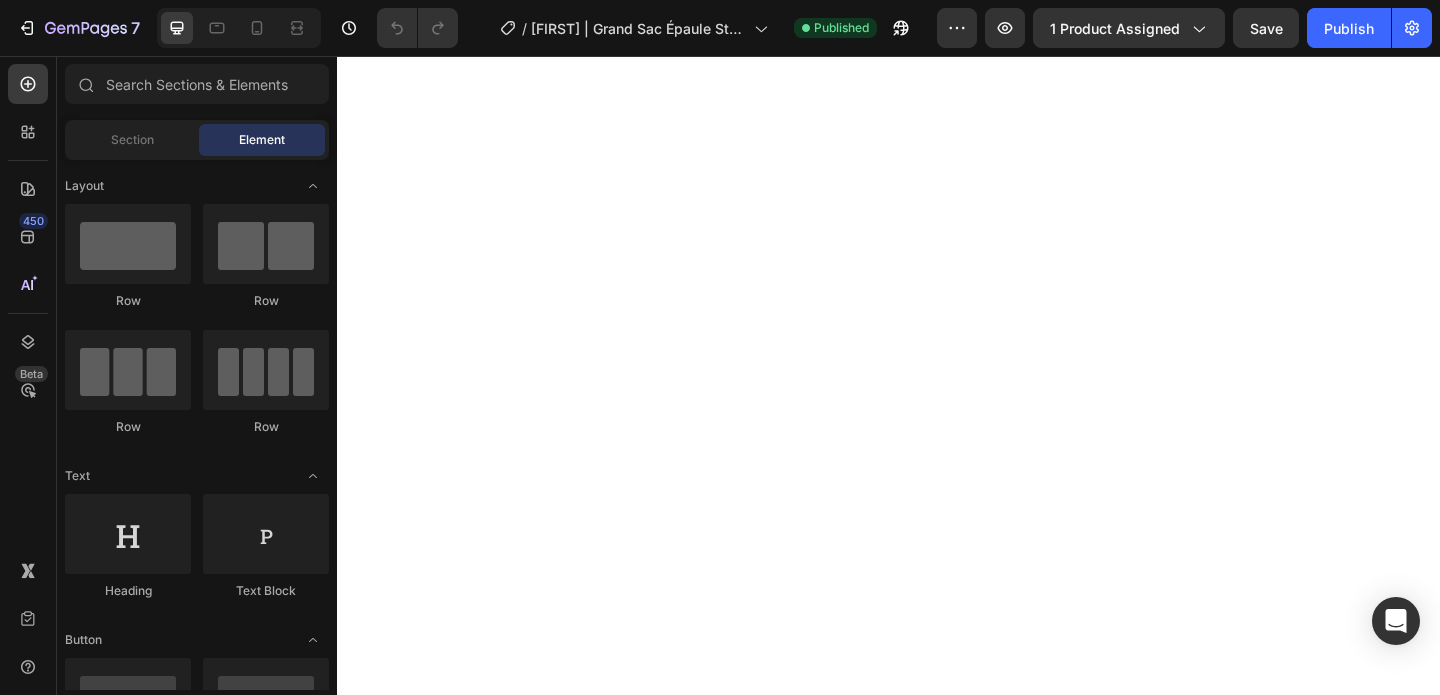scroll, scrollTop: 0, scrollLeft: 0, axis: both 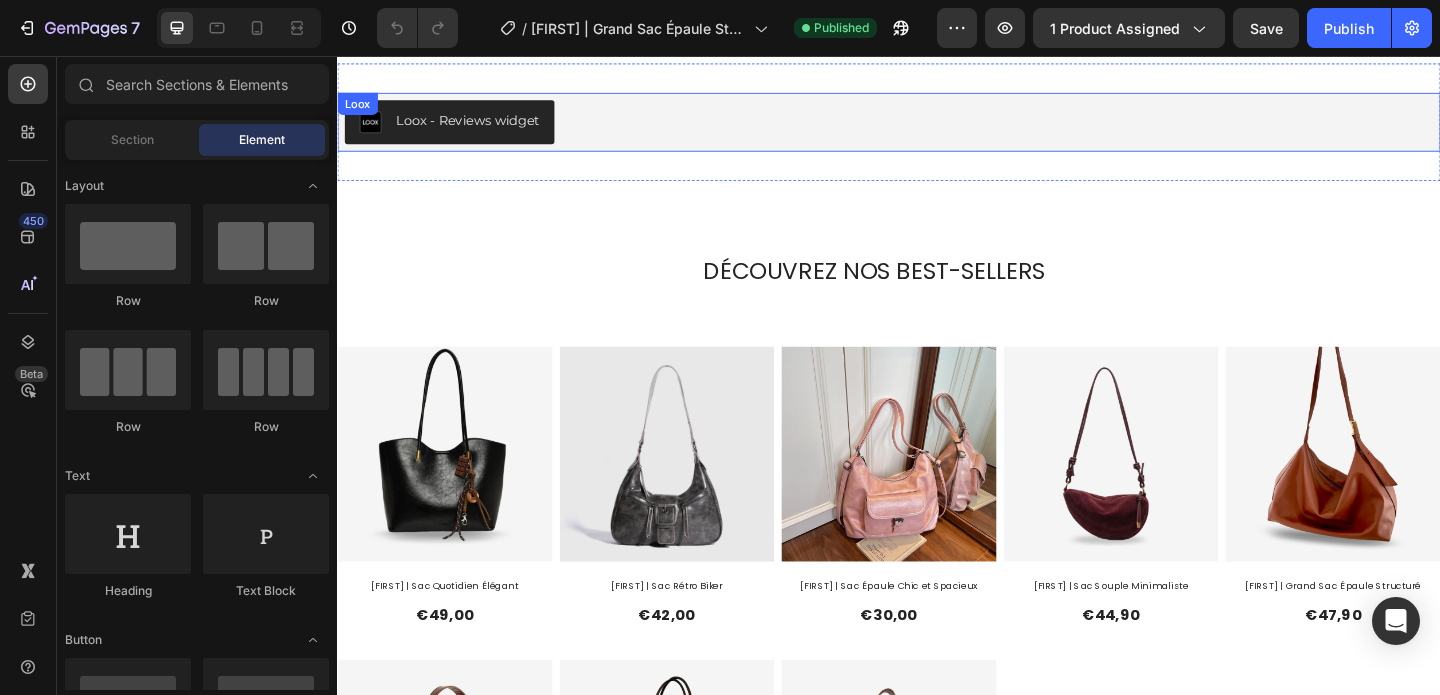 click on "Loox - Reviews widget" at bounding box center [937, 128] 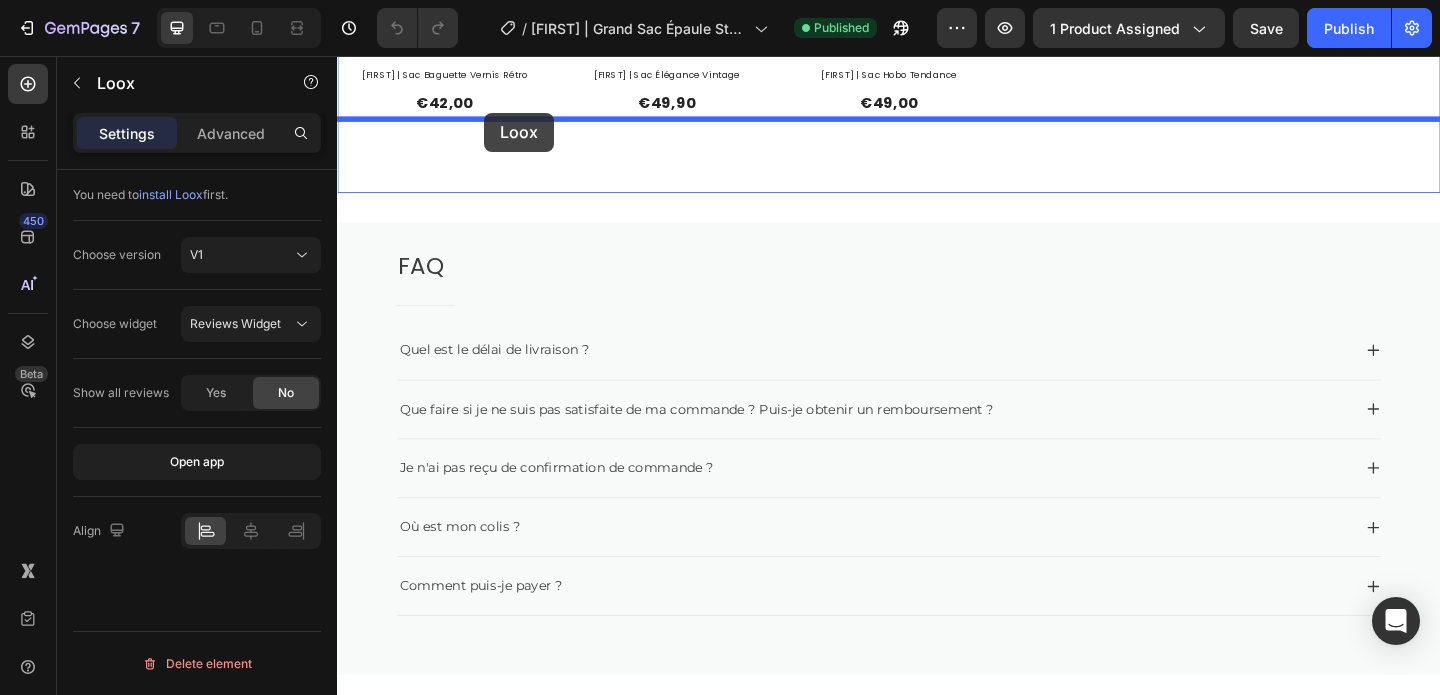 scroll, scrollTop: 1843, scrollLeft: 0, axis: vertical 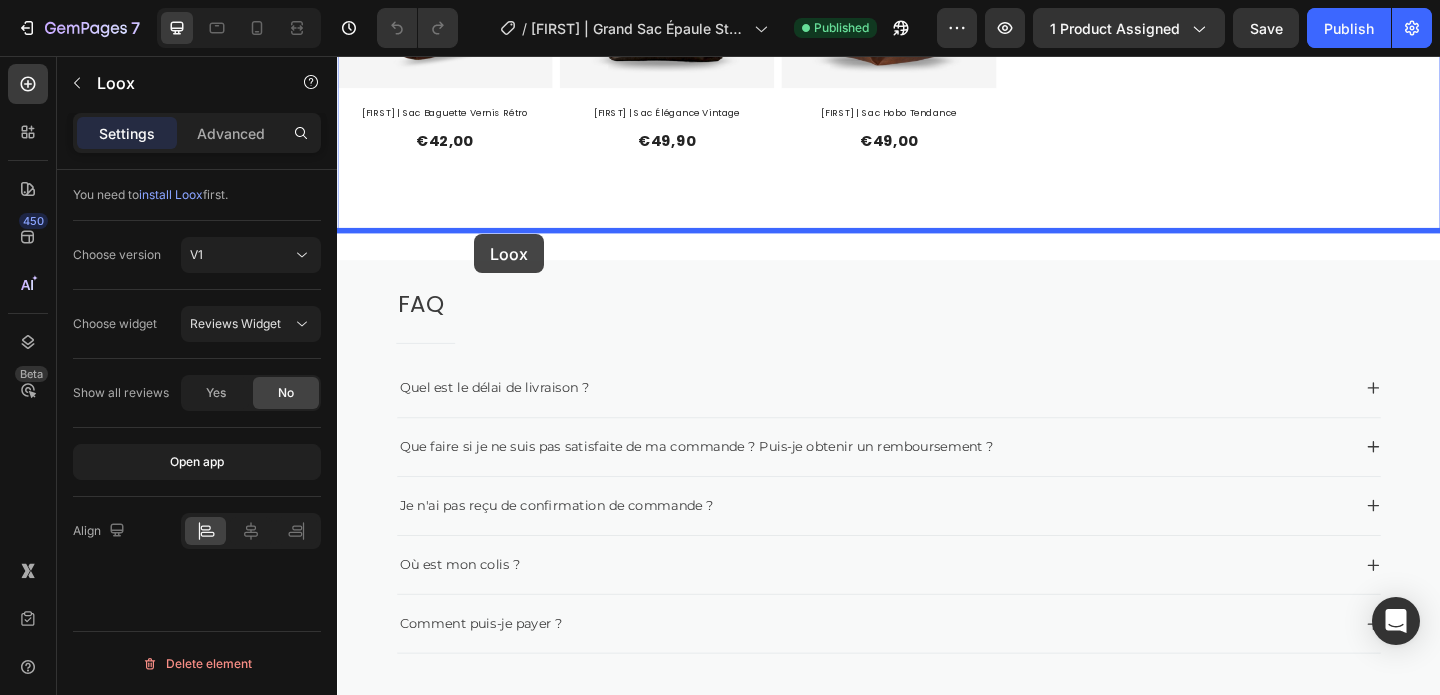 drag, startPoint x: 655, startPoint y: 125, endPoint x: 486, endPoint y: 250, distance: 210.20467 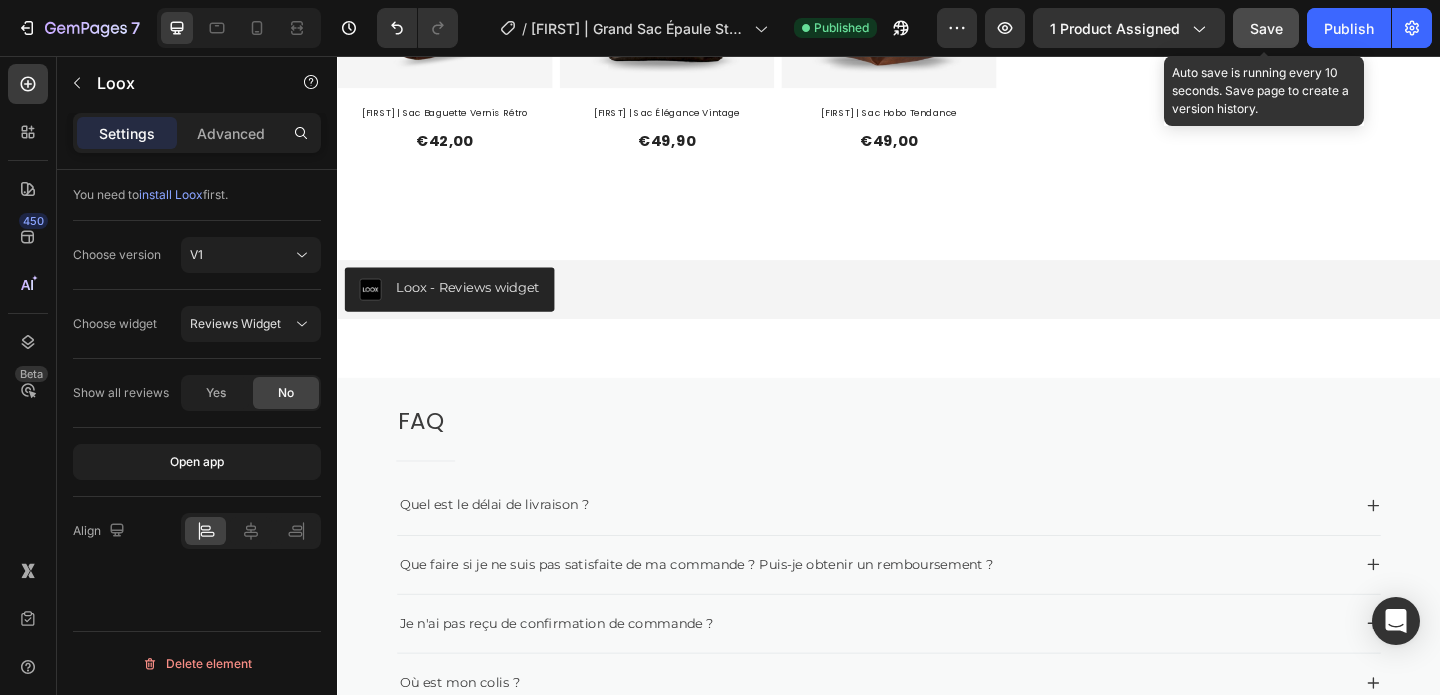 click on "Save" at bounding box center (1266, 28) 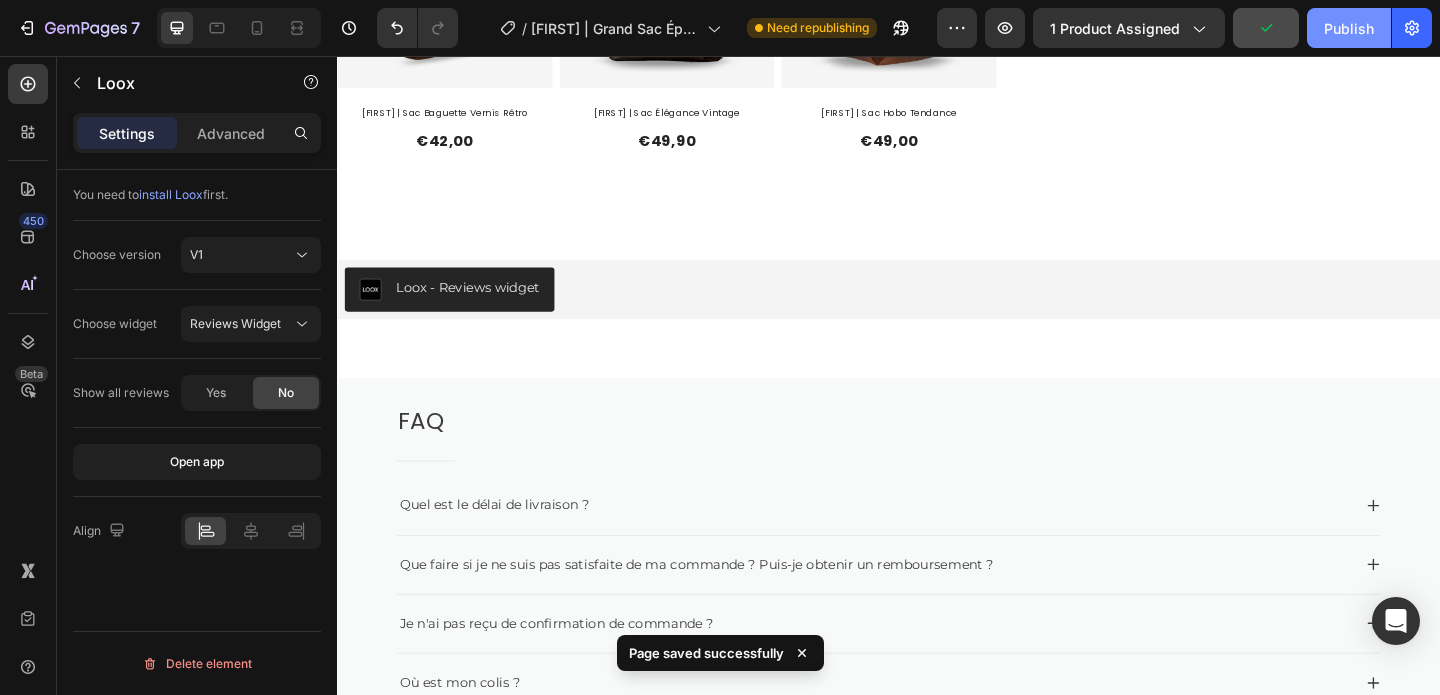 click on "Publish" at bounding box center [1349, 28] 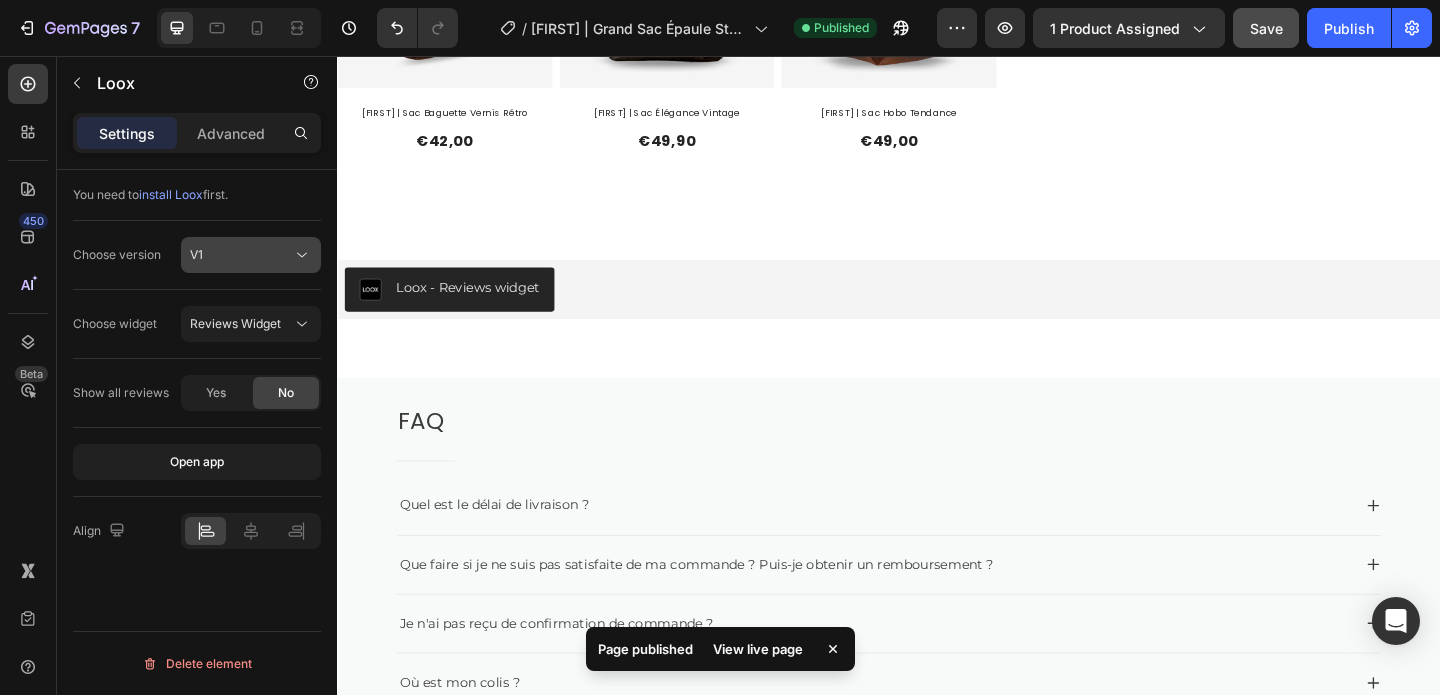 click on "V1" at bounding box center [241, 255] 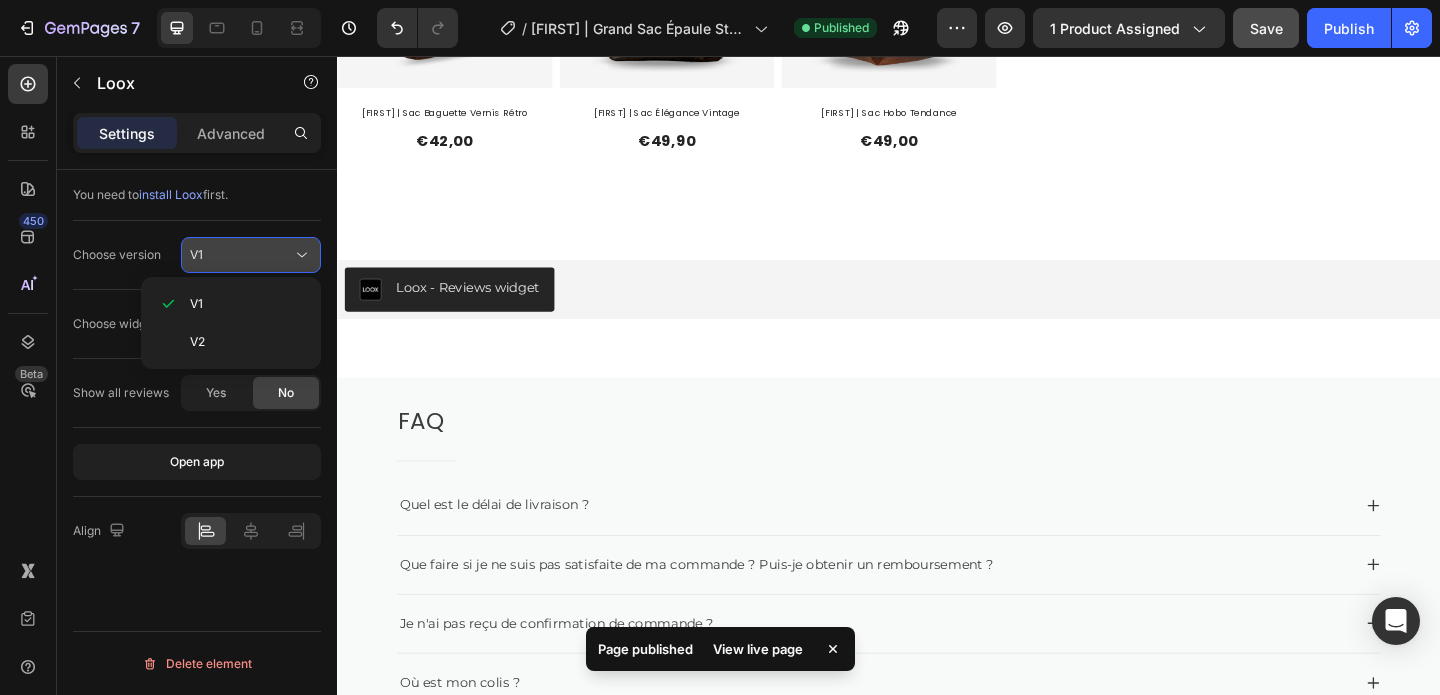 click on "V1" at bounding box center [241, 255] 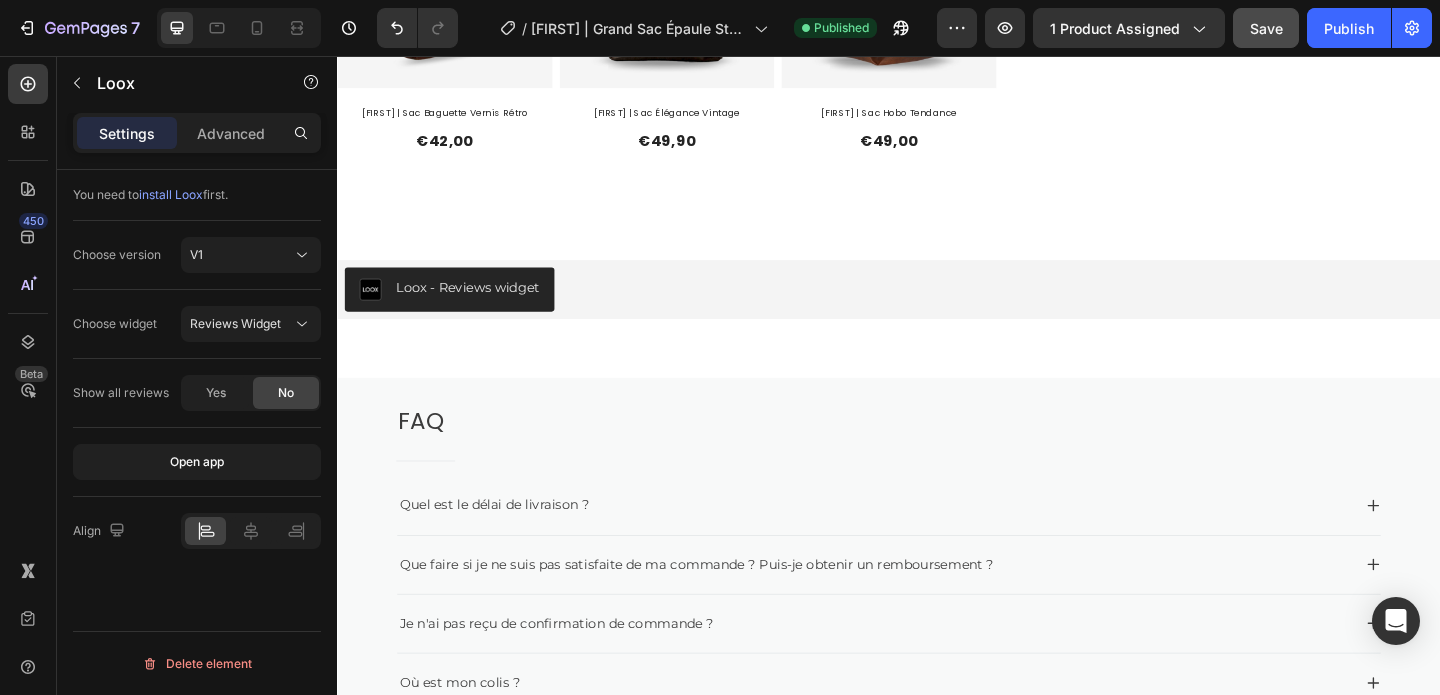 click on "Show all reviews Yes No" 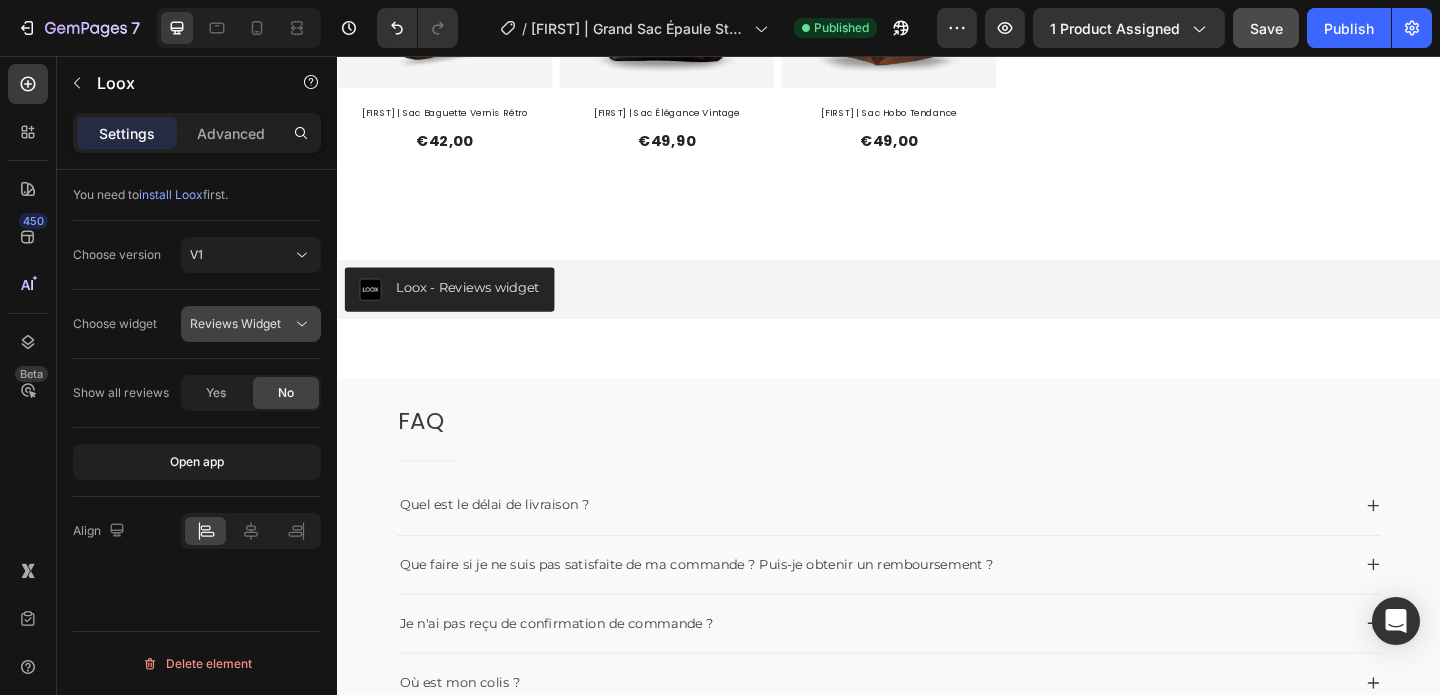 click on "Reviews Widget" at bounding box center [241, 324] 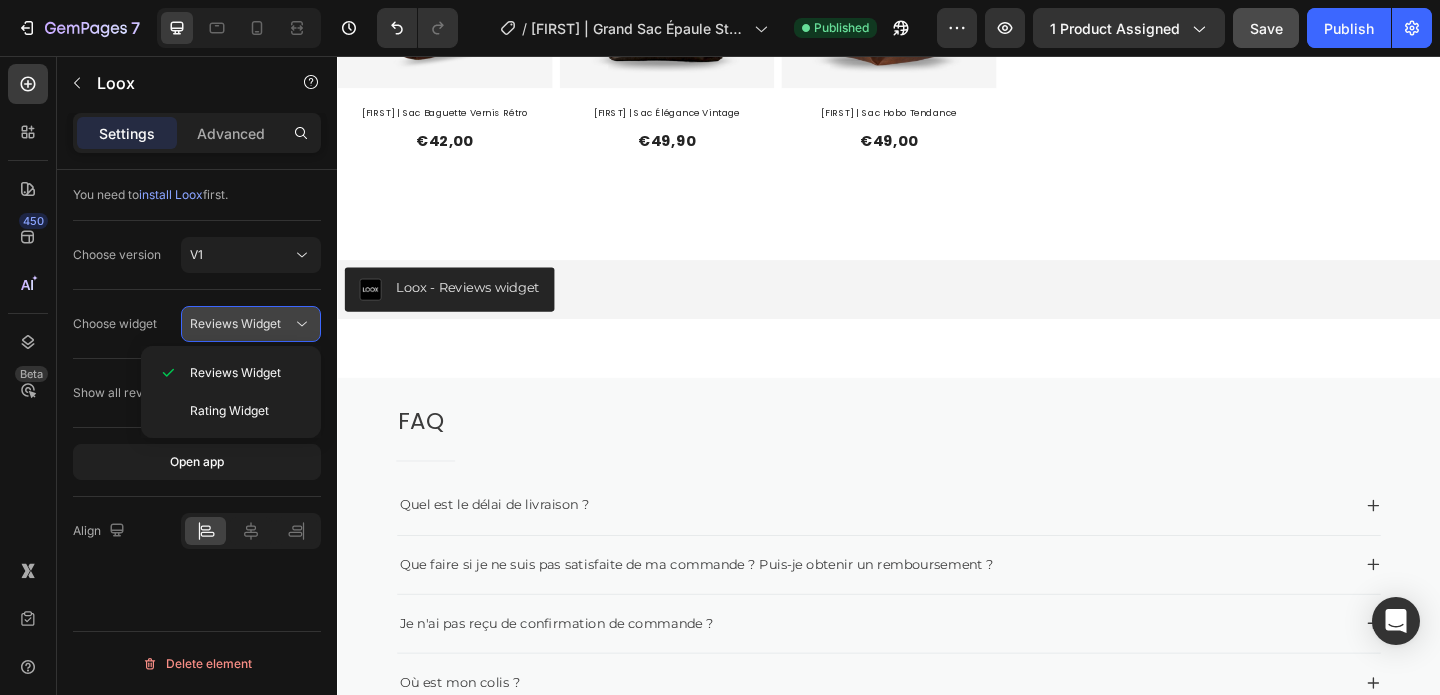 click 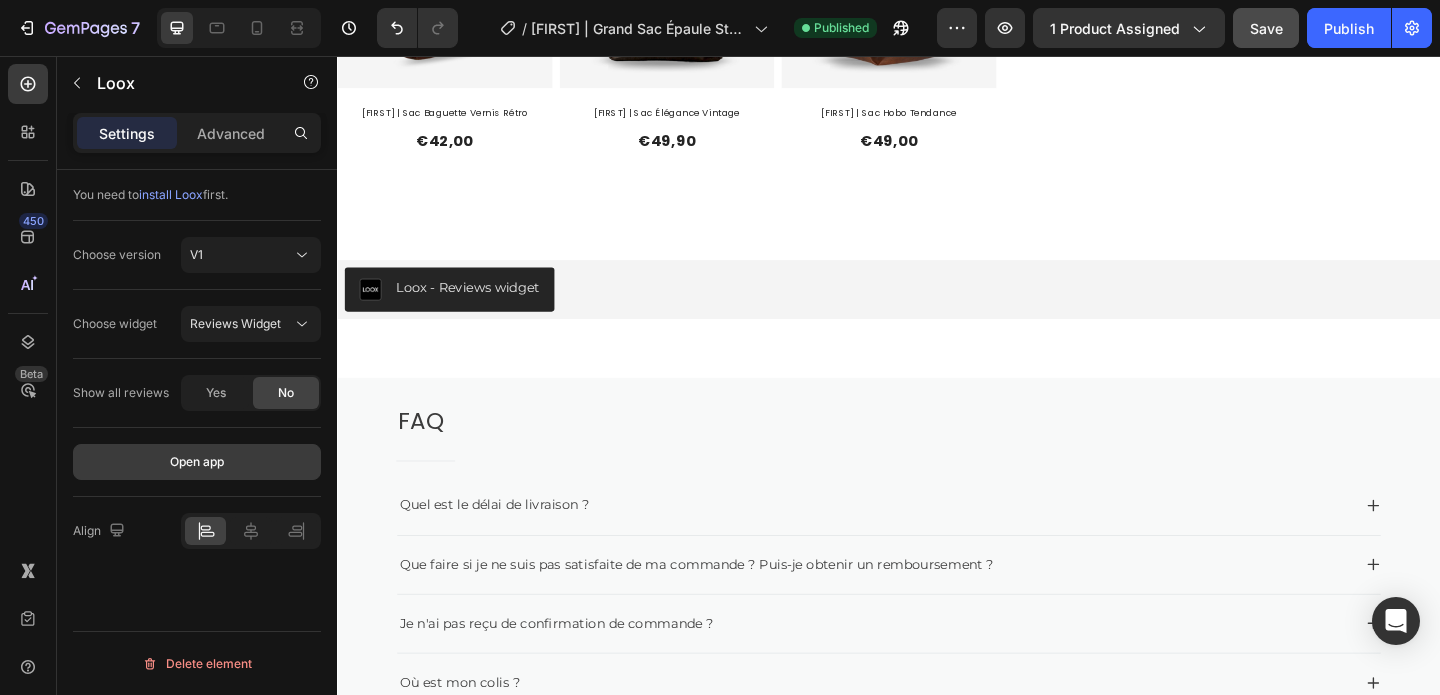 click on "Open app" at bounding box center [197, 462] 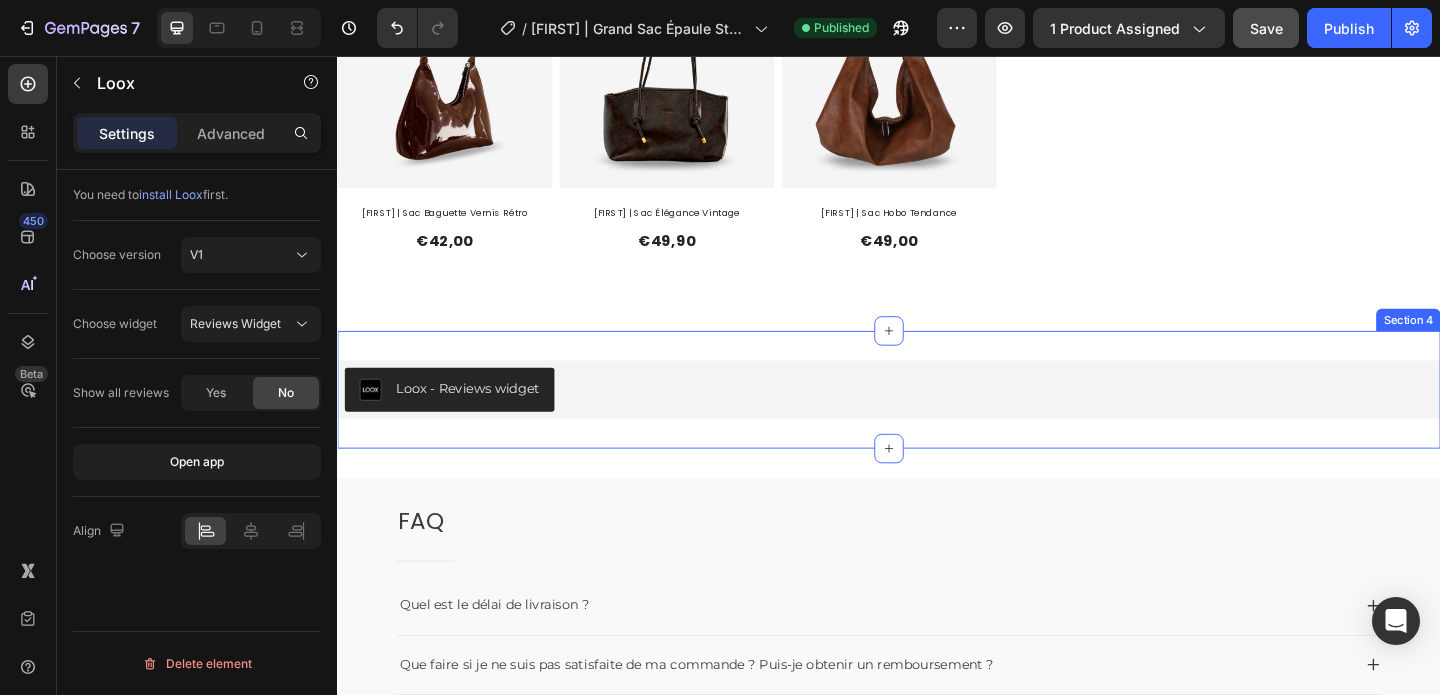 scroll, scrollTop: 1726, scrollLeft: 0, axis: vertical 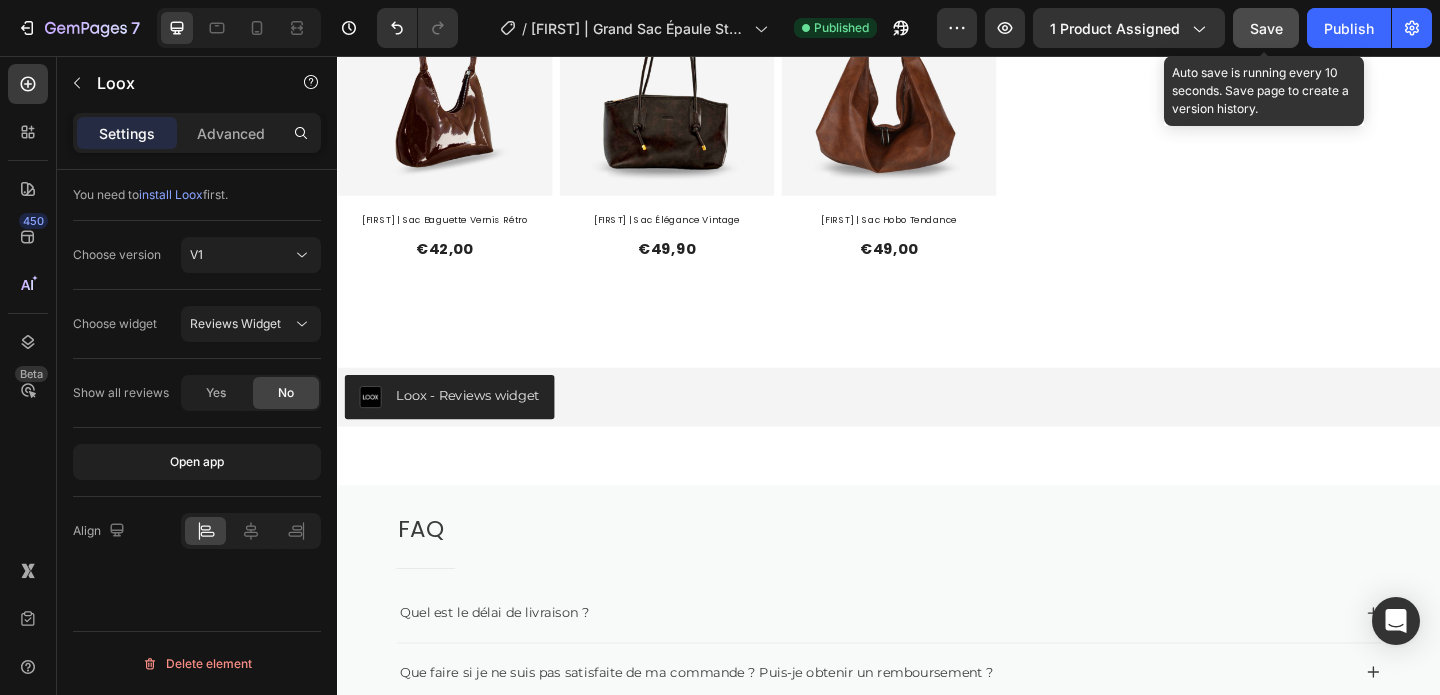 click on "Save" at bounding box center [1266, 28] 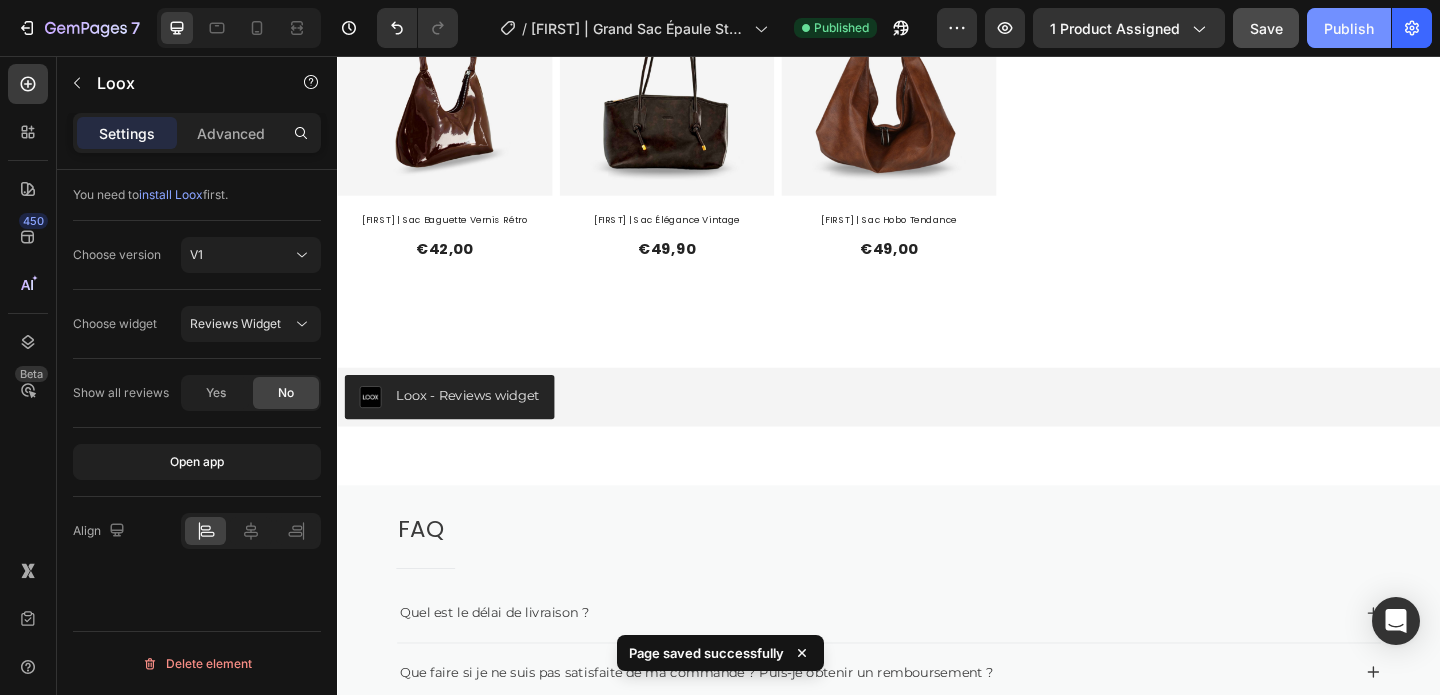 click on "Publish" at bounding box center (1349, 28) 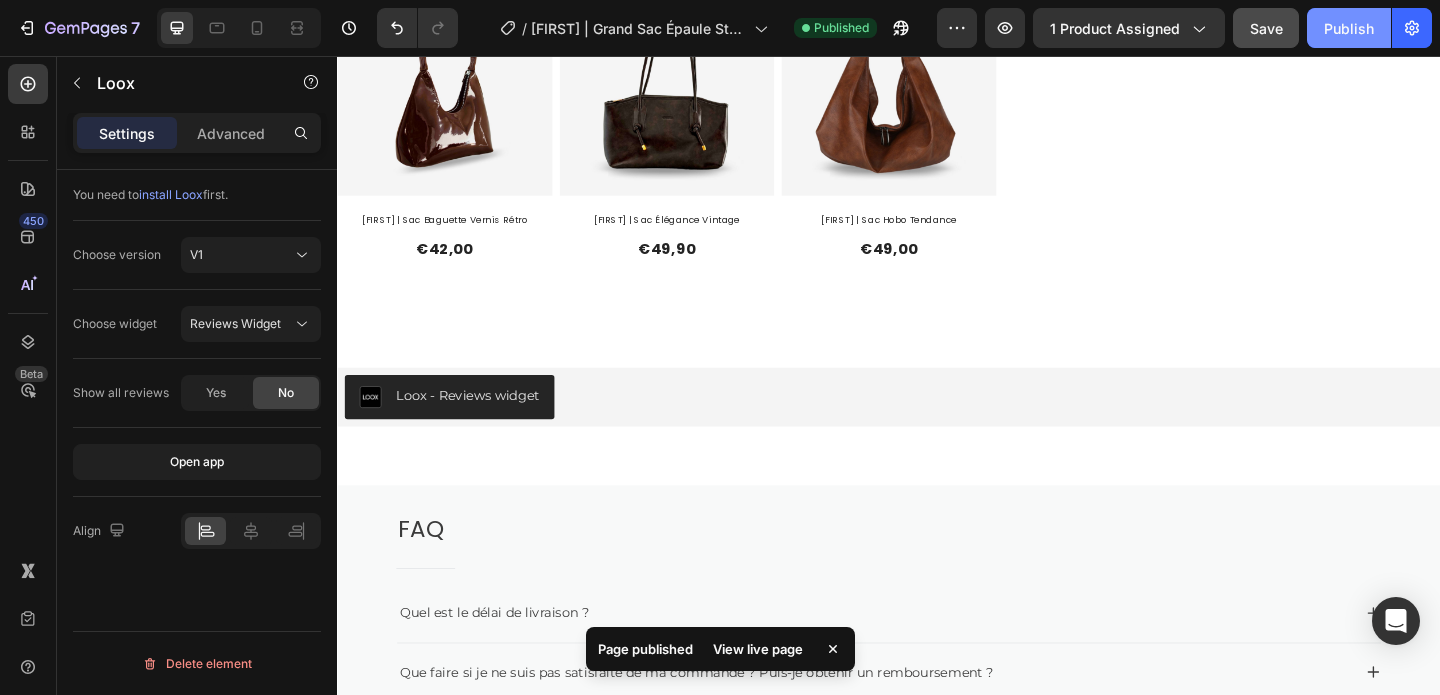 click on "Publish" at bounding box center (1349, 28) 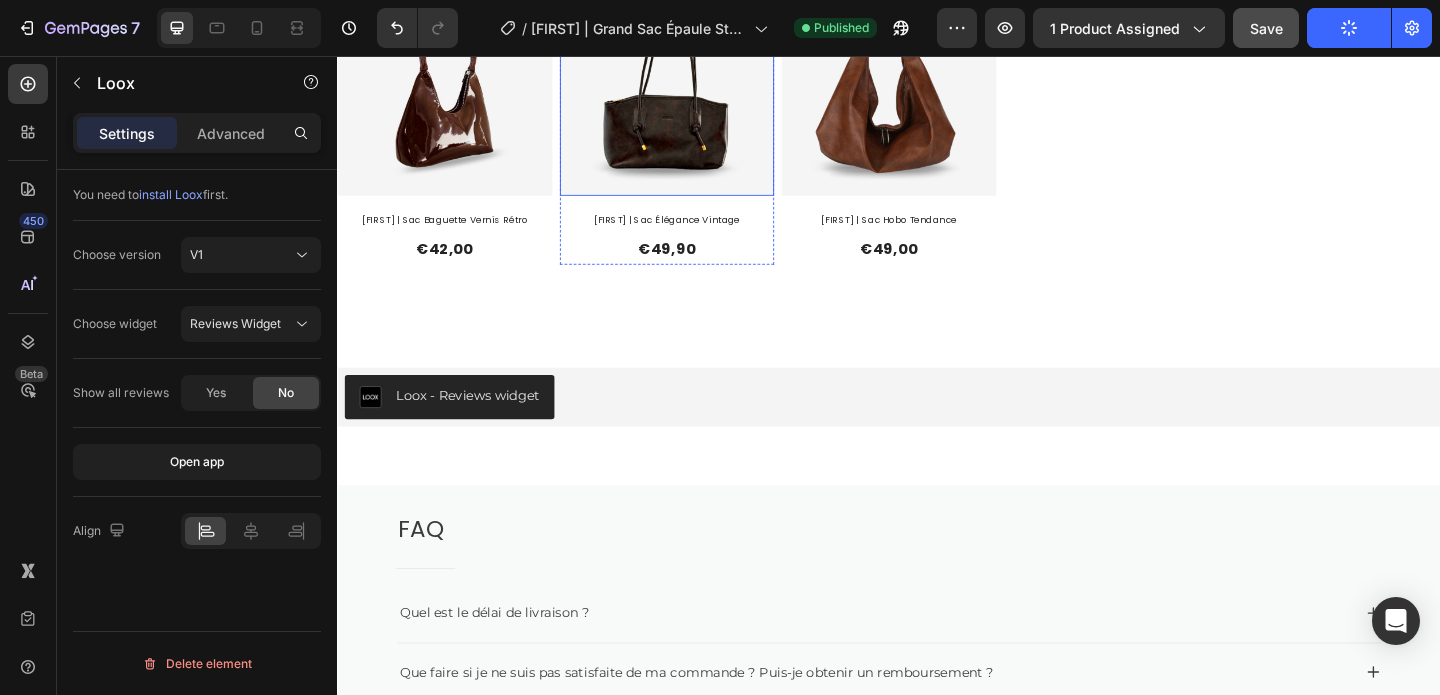 type 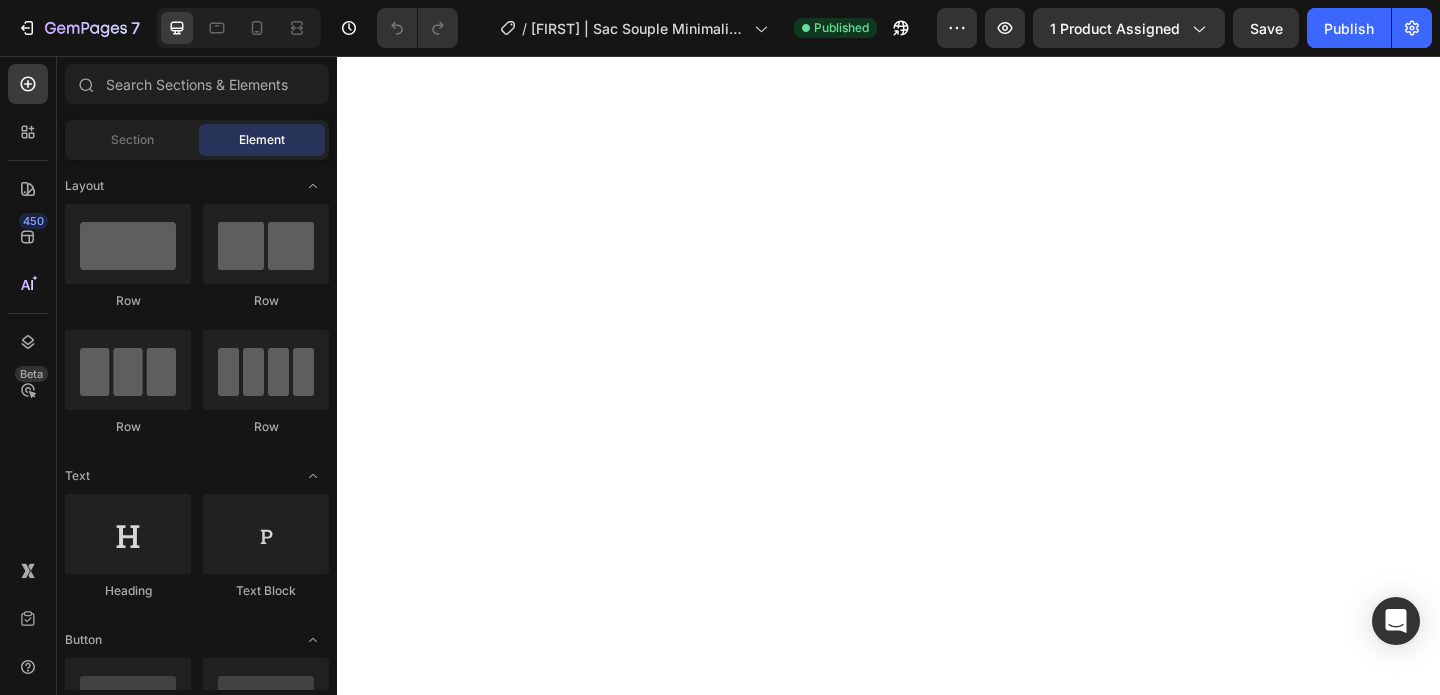 scroll, scrollTop: 0, scrollLeft: 0, axis: both 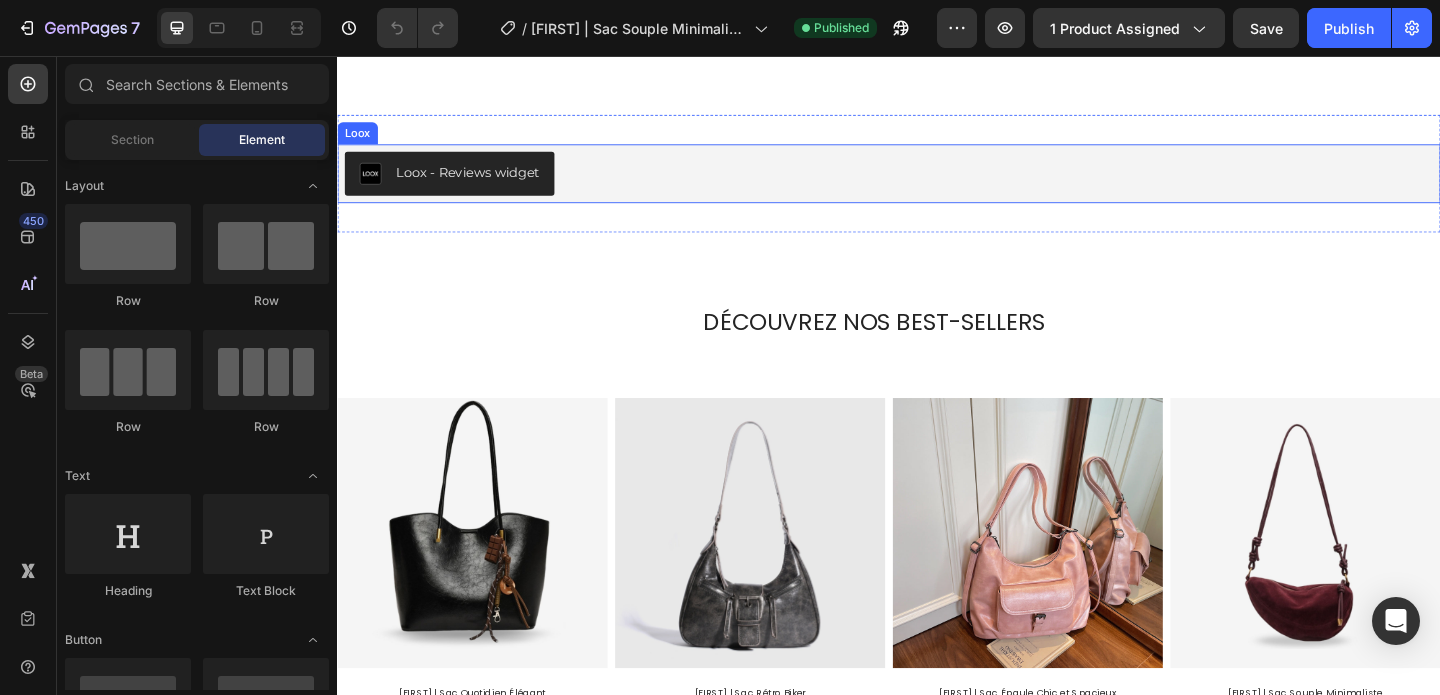 click on "Loox - Reviews widget" at bounding box center [479, 182] 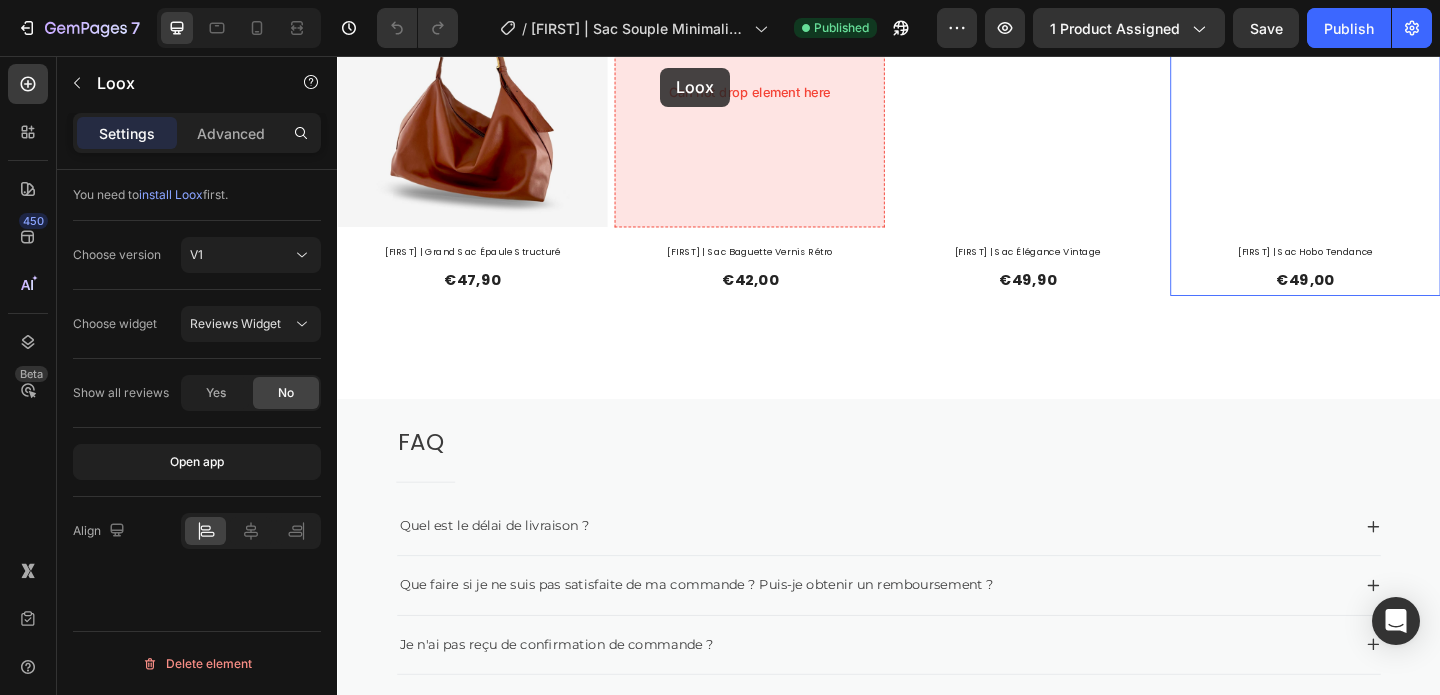 scroll, scrollTop: 1742, scrollLeft: 0, axis: vertical 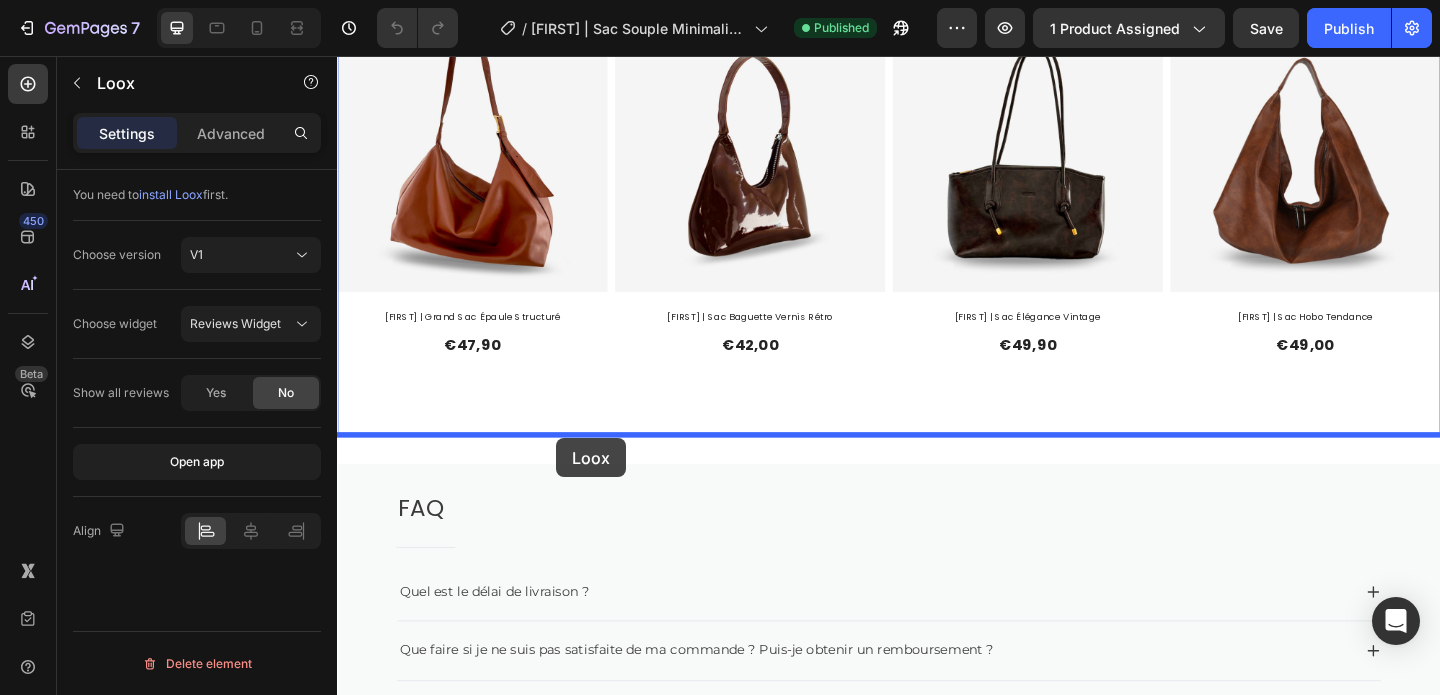 drag, startPoint x: 673, startPoint y: 189, endPoint x: 575, endPoint y: 470, distance: 297.59872 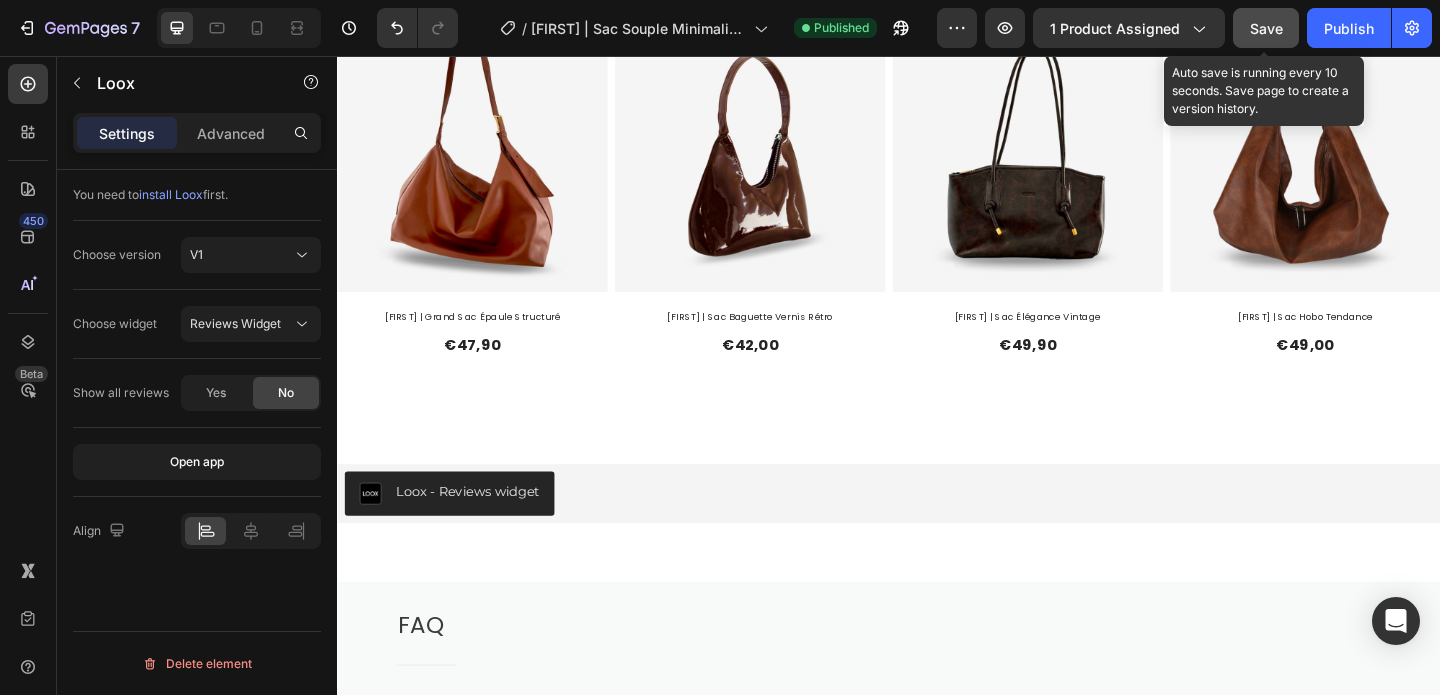 click on "Save" at bounding box center (1266, 28) 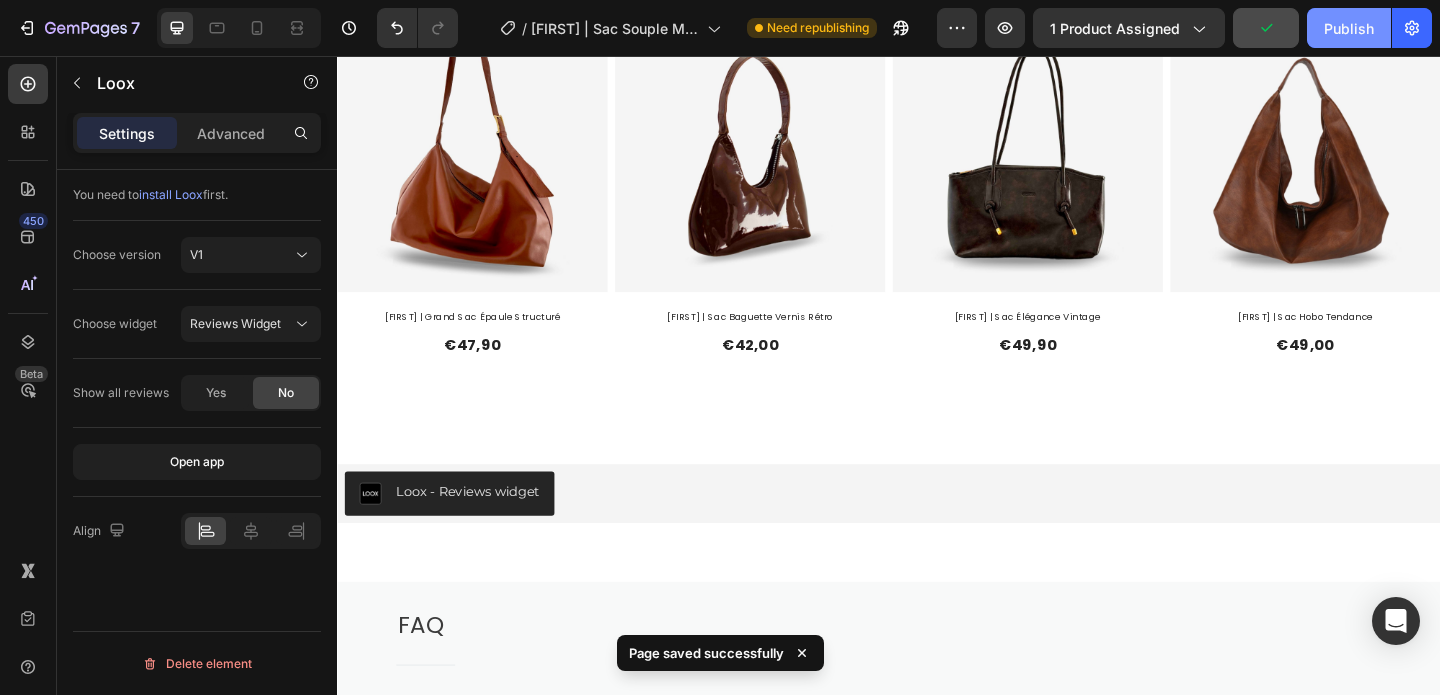 click on "Publish" at bounding box center (1349, 28) 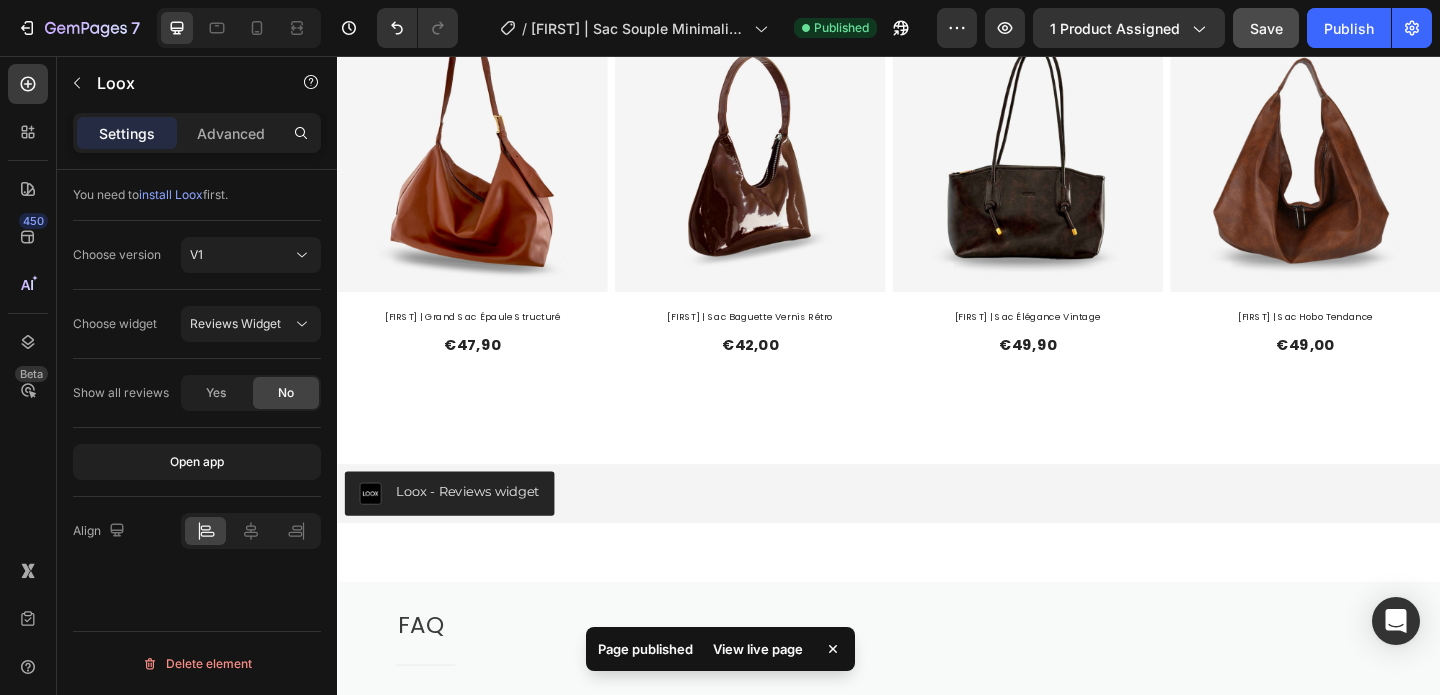 type 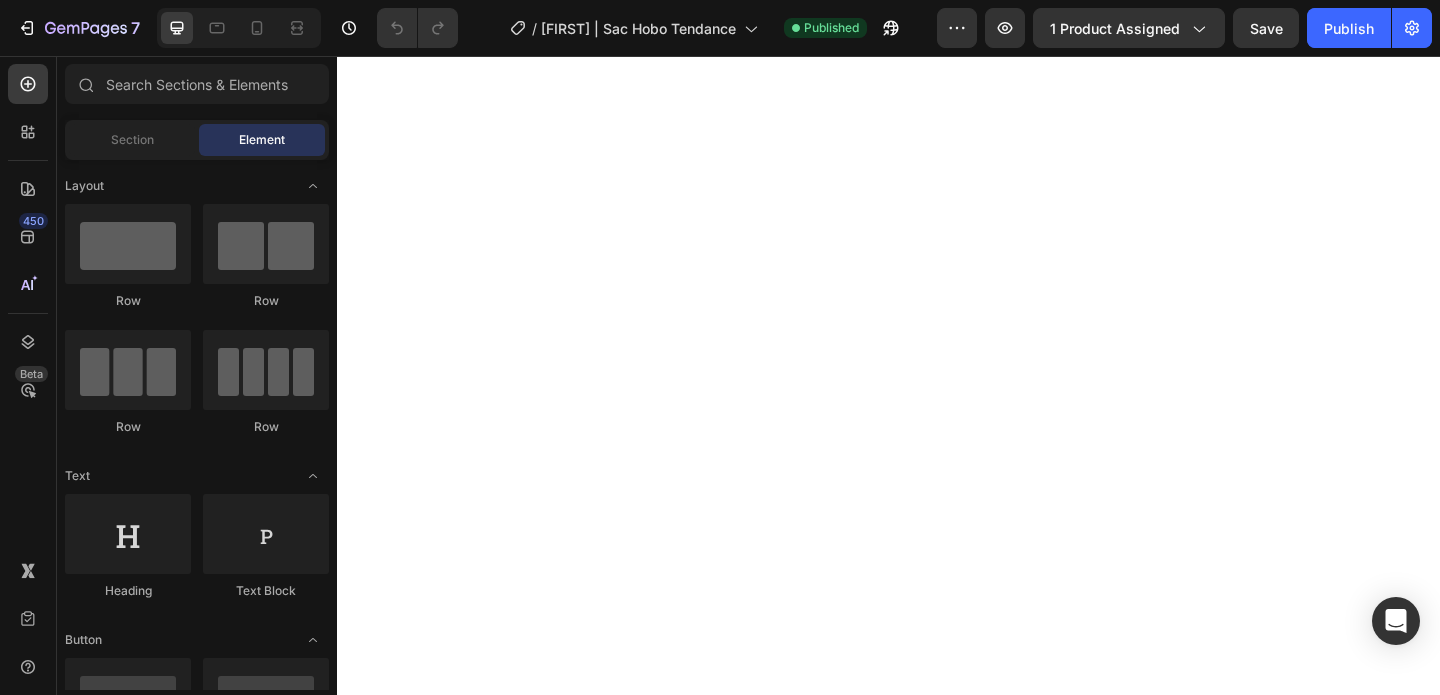 scroll, scrollTop: 0, scrollLeft: 0, axis: both 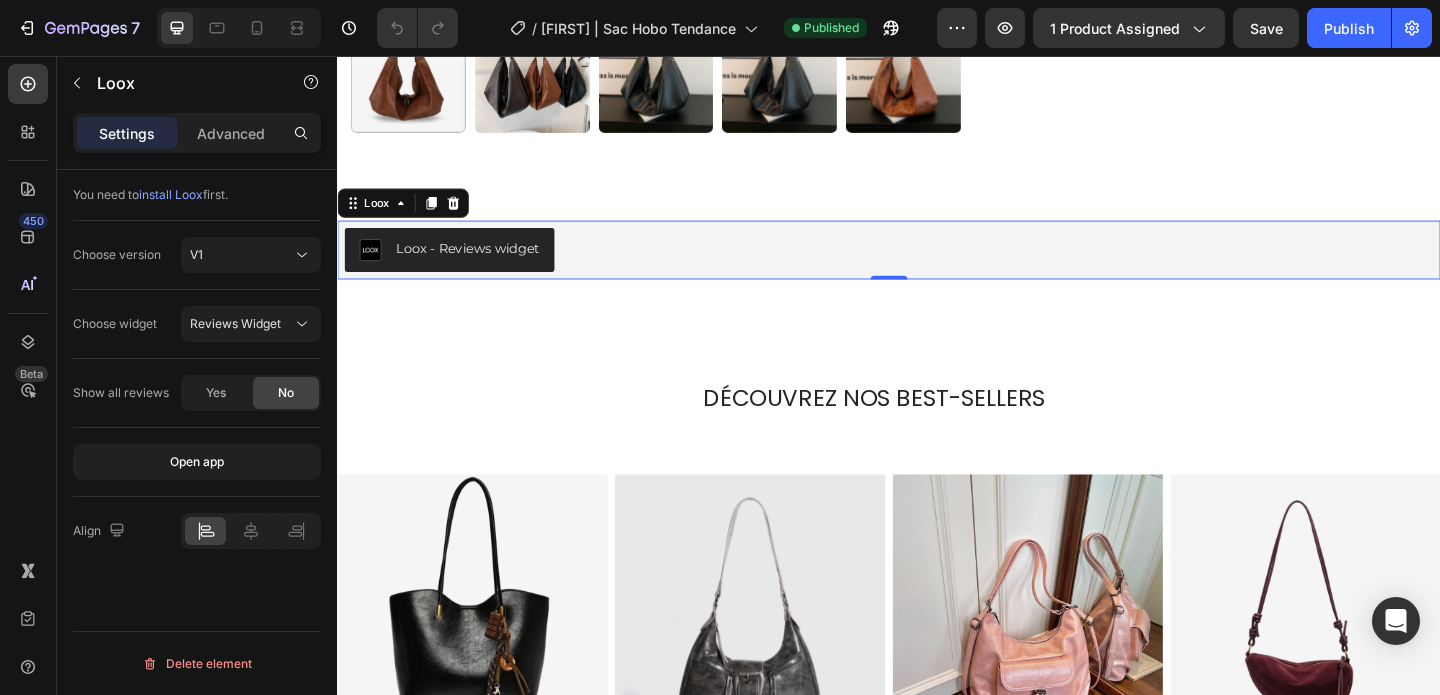 click on "Loox - Reviews widget" at bounding box center (937, 267) 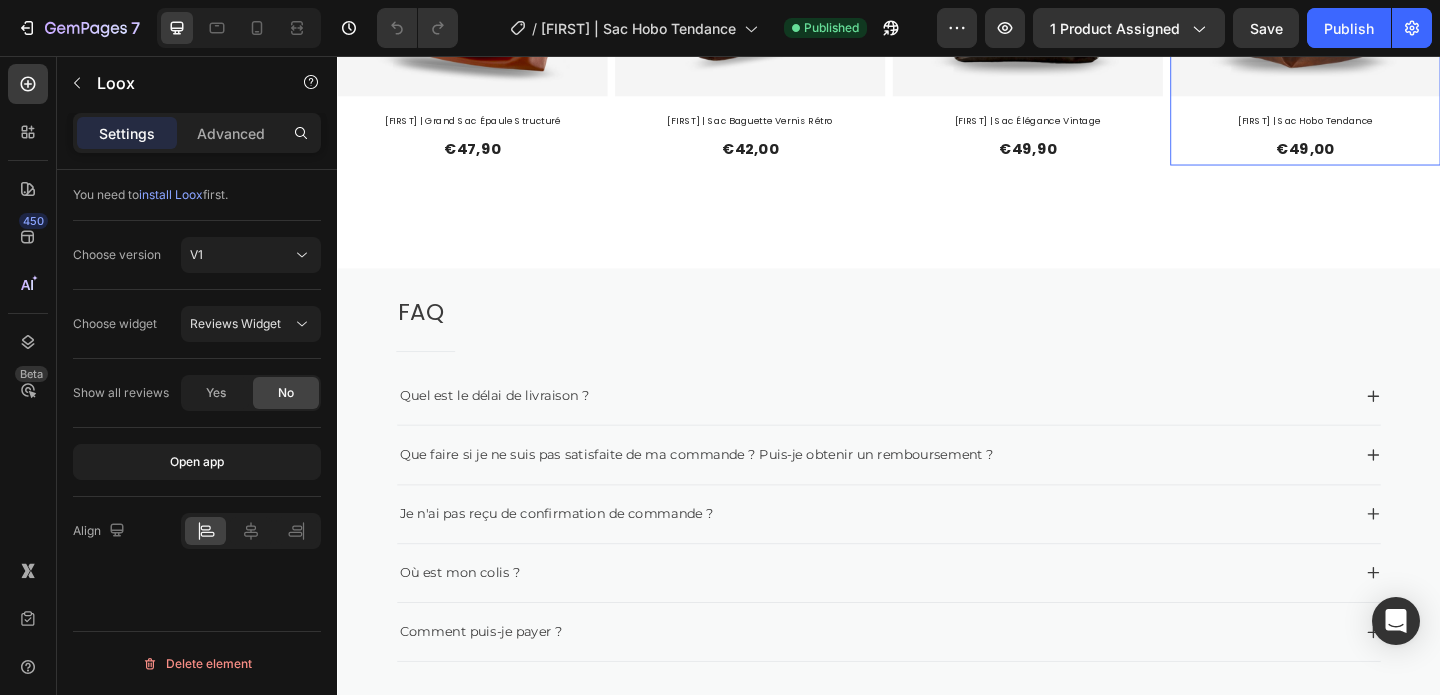 scroll, scrollTop: 1972, scrollLeft: 0, axis: vertical 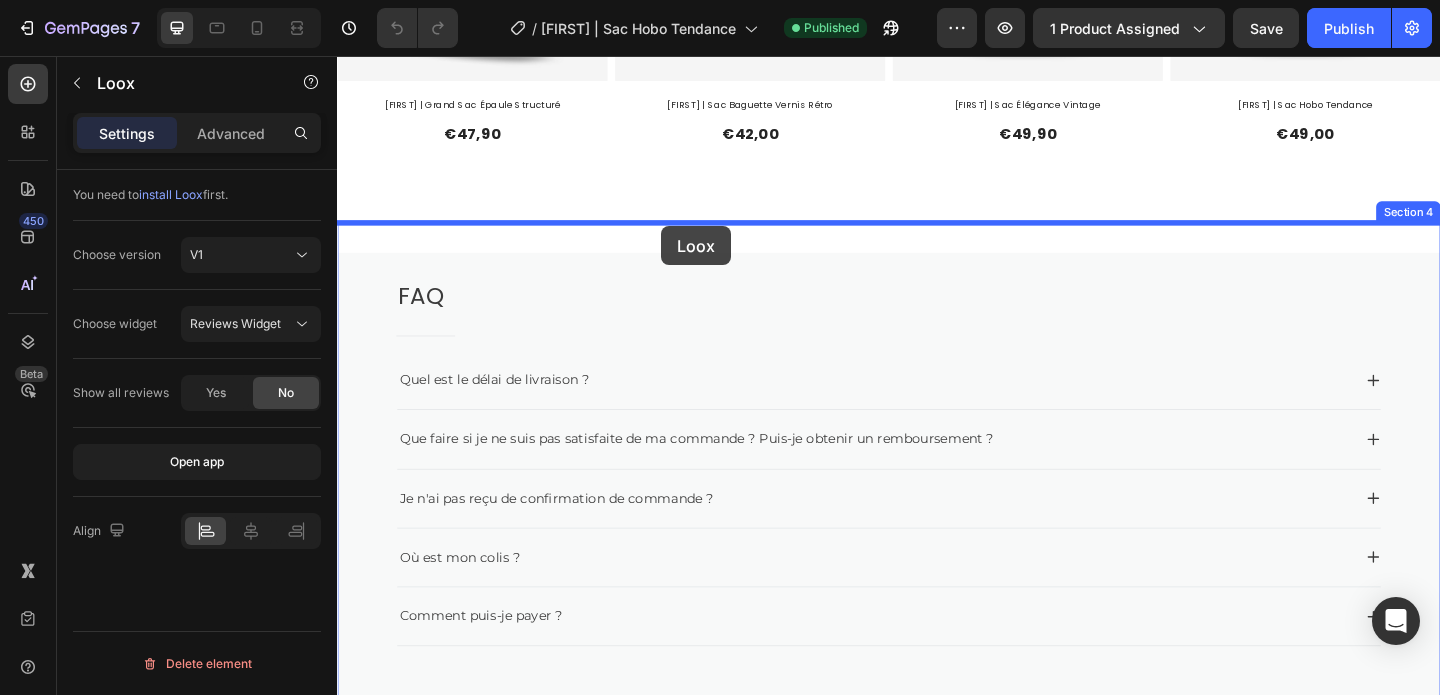 drag, startPoint x: 730, startPoint y: 264, endPoint x: 689, endPoint y: 241, distance: 47.010635 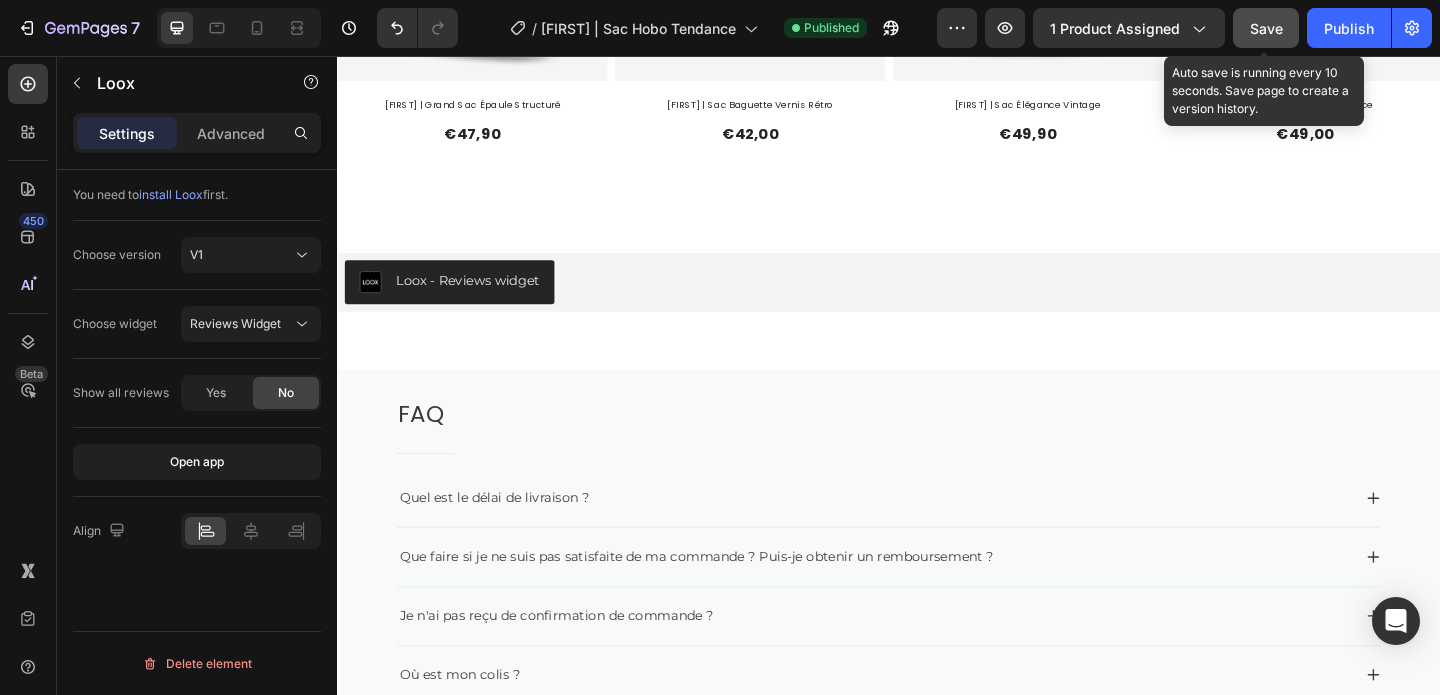click on "Save" at bounding box center (1266, 28) 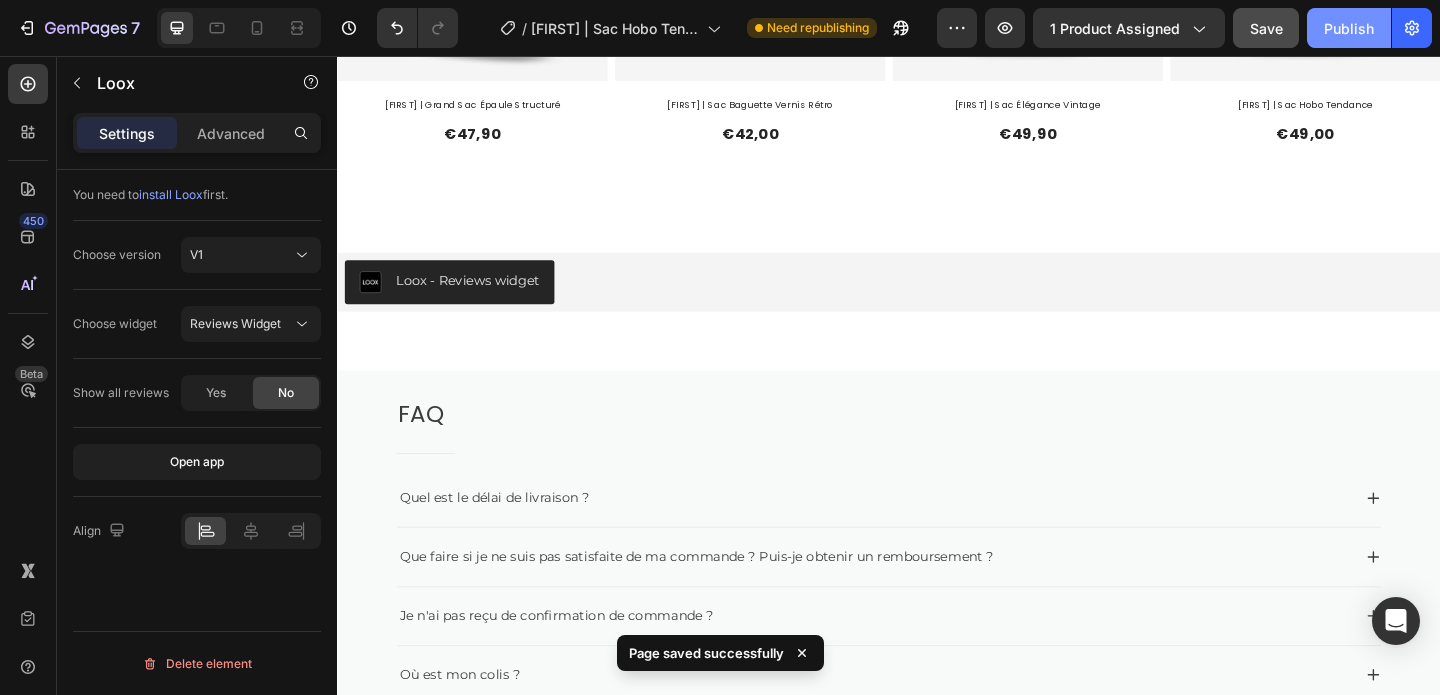 click on "Publish" at bounding box center [1349, 28] 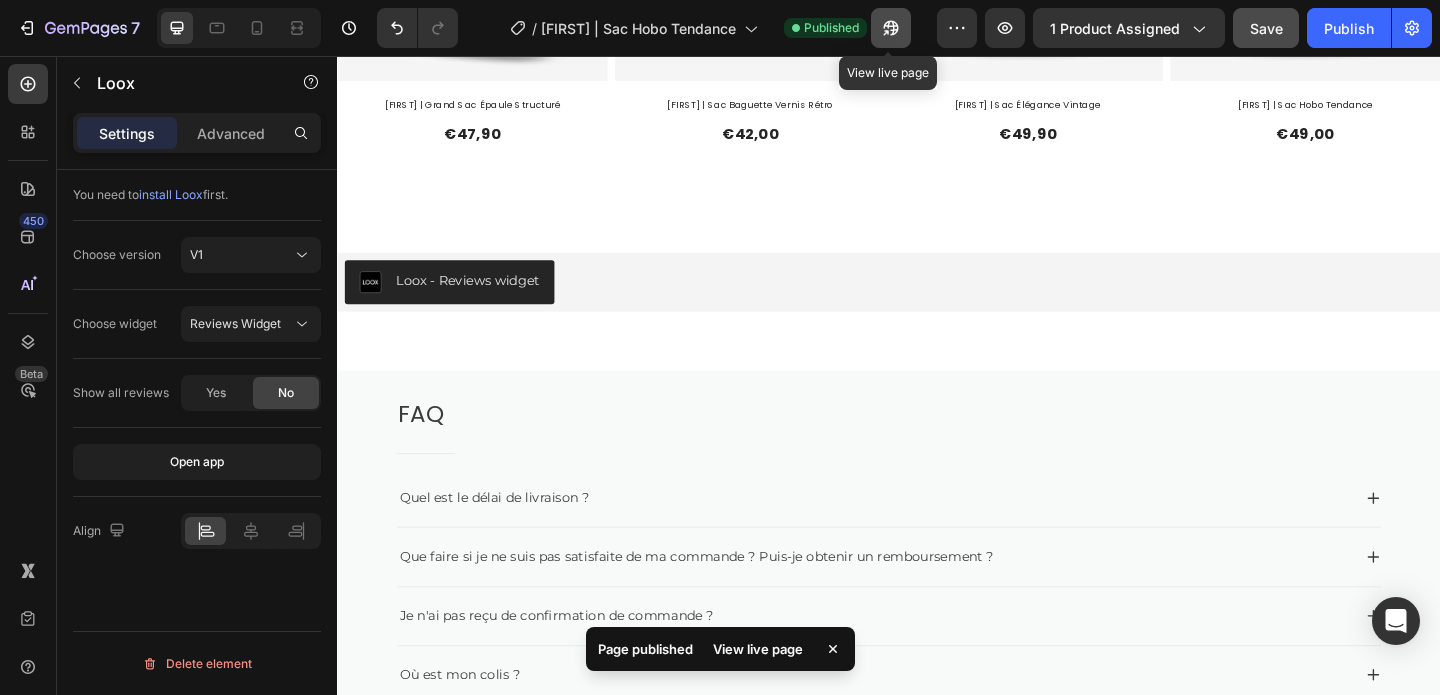 type 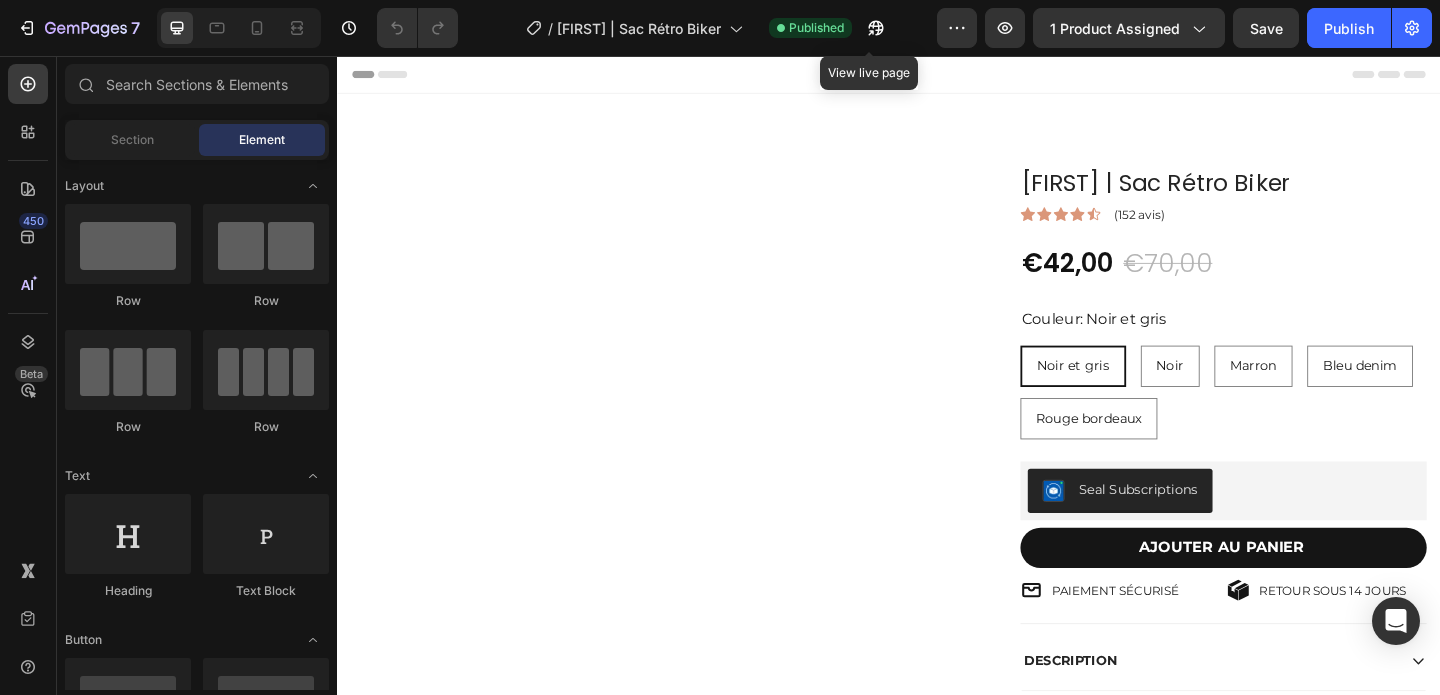 scroll, scrollTop: 0, scrollLeft: 0, axis: both 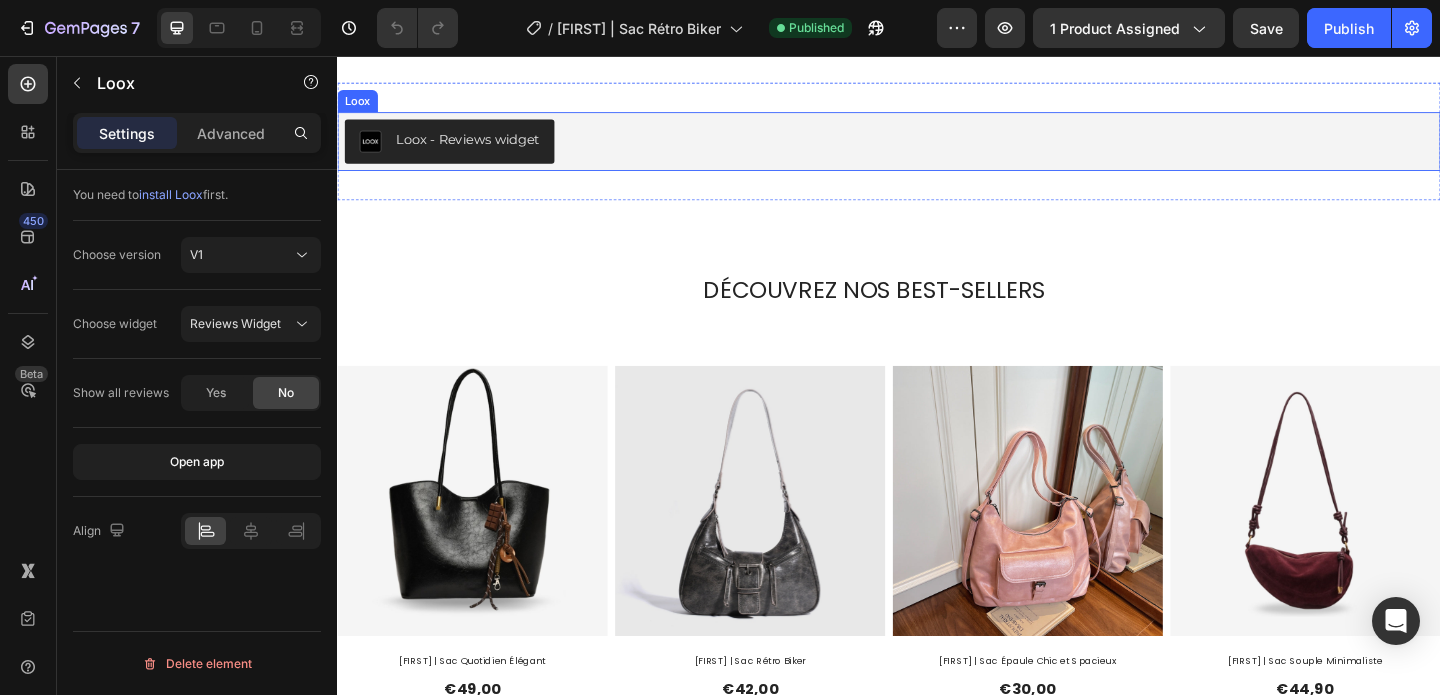 click on "Loox - Reviews widget" at bounding box center [937, 149] 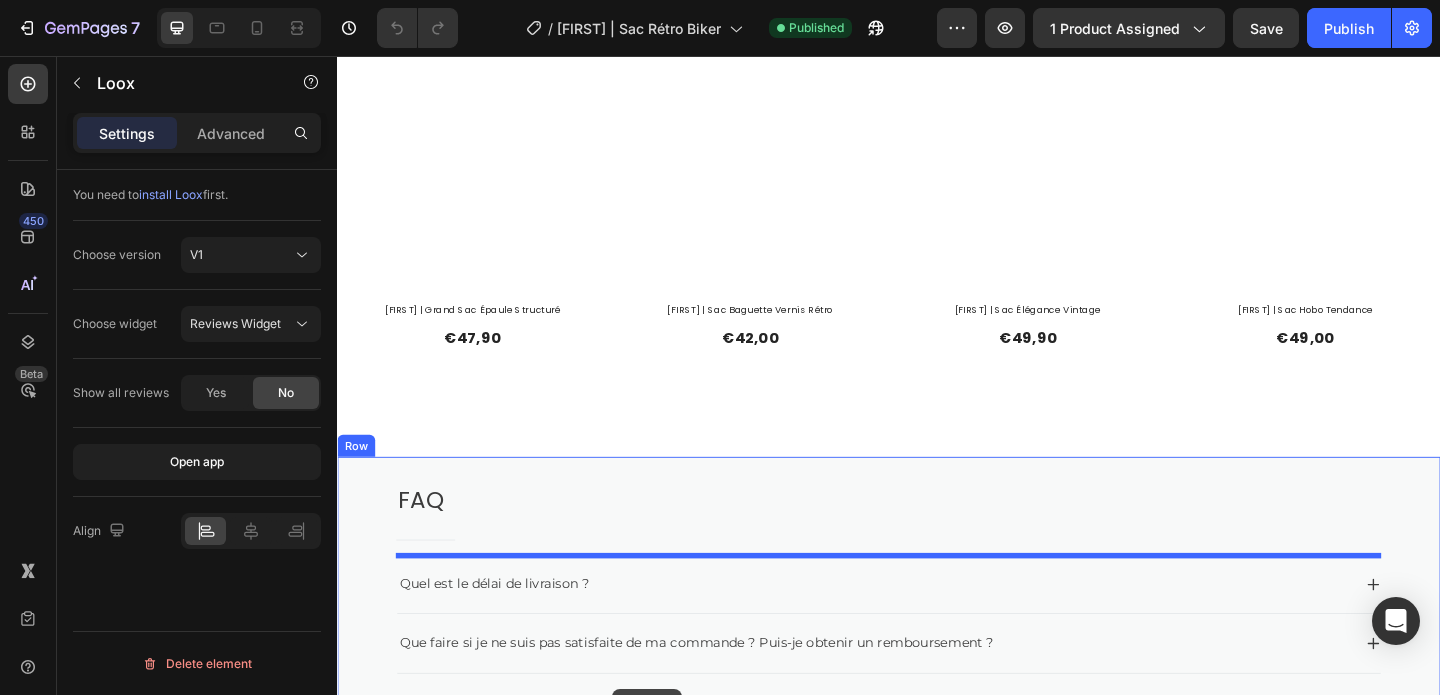 scroll, scrollTop: 1882, scrollLeft: 0, axis: vertical 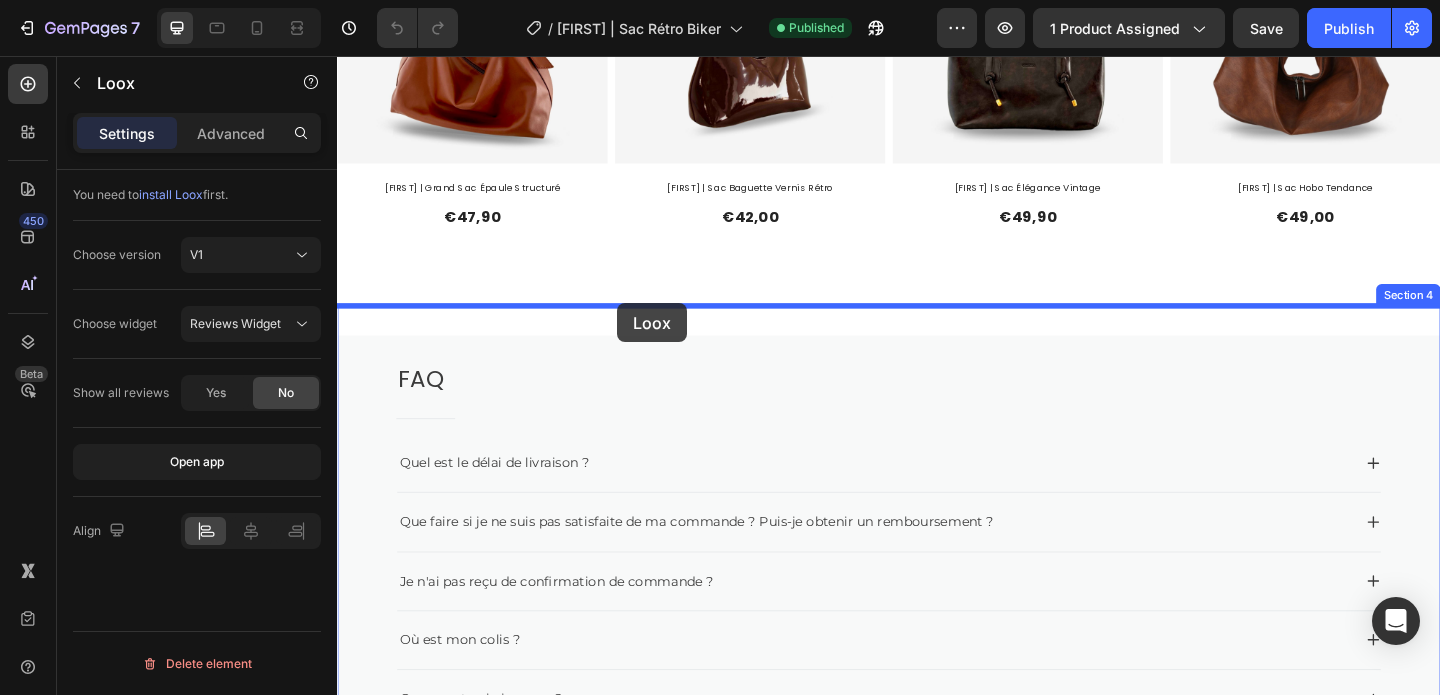 drag, startPoint x: 681, startPoint y: 150, endPoint x: 642, endPoint y: 325, distance: 179.29306 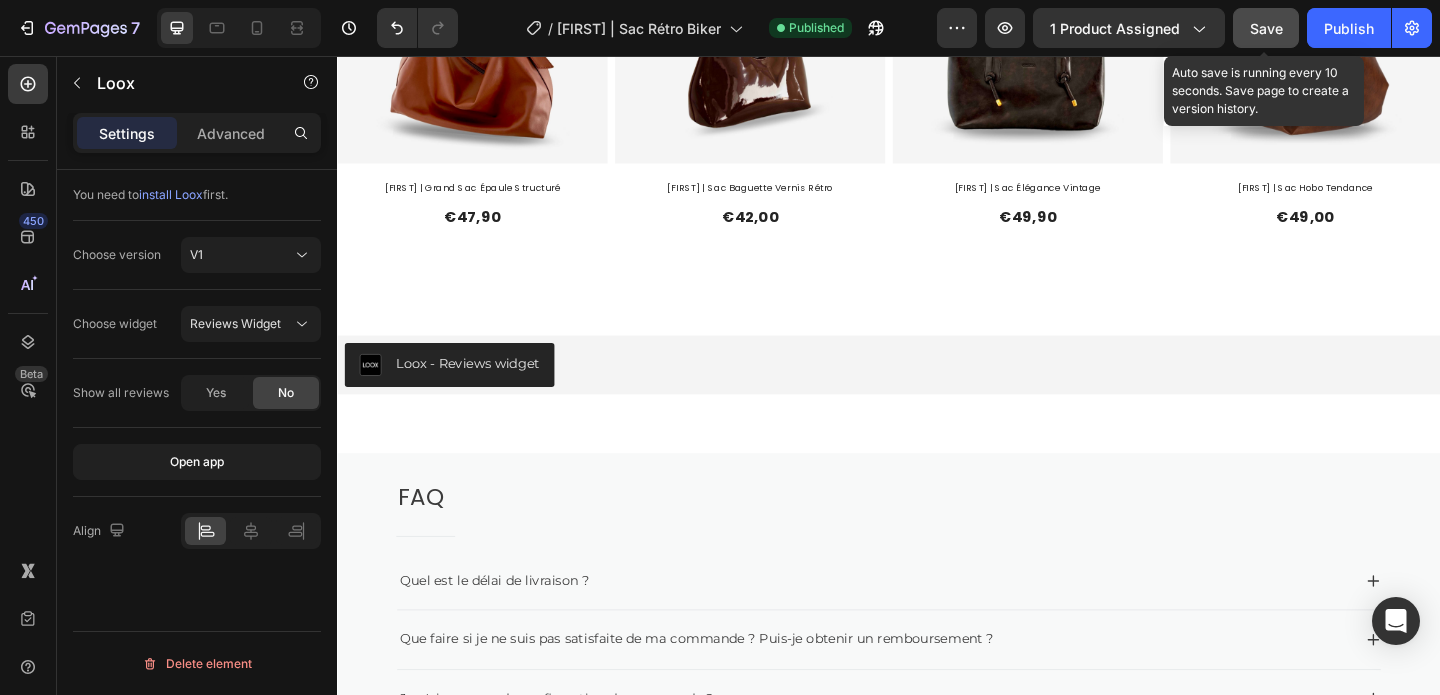 click on "Save" at bounding box center (1266, 28) 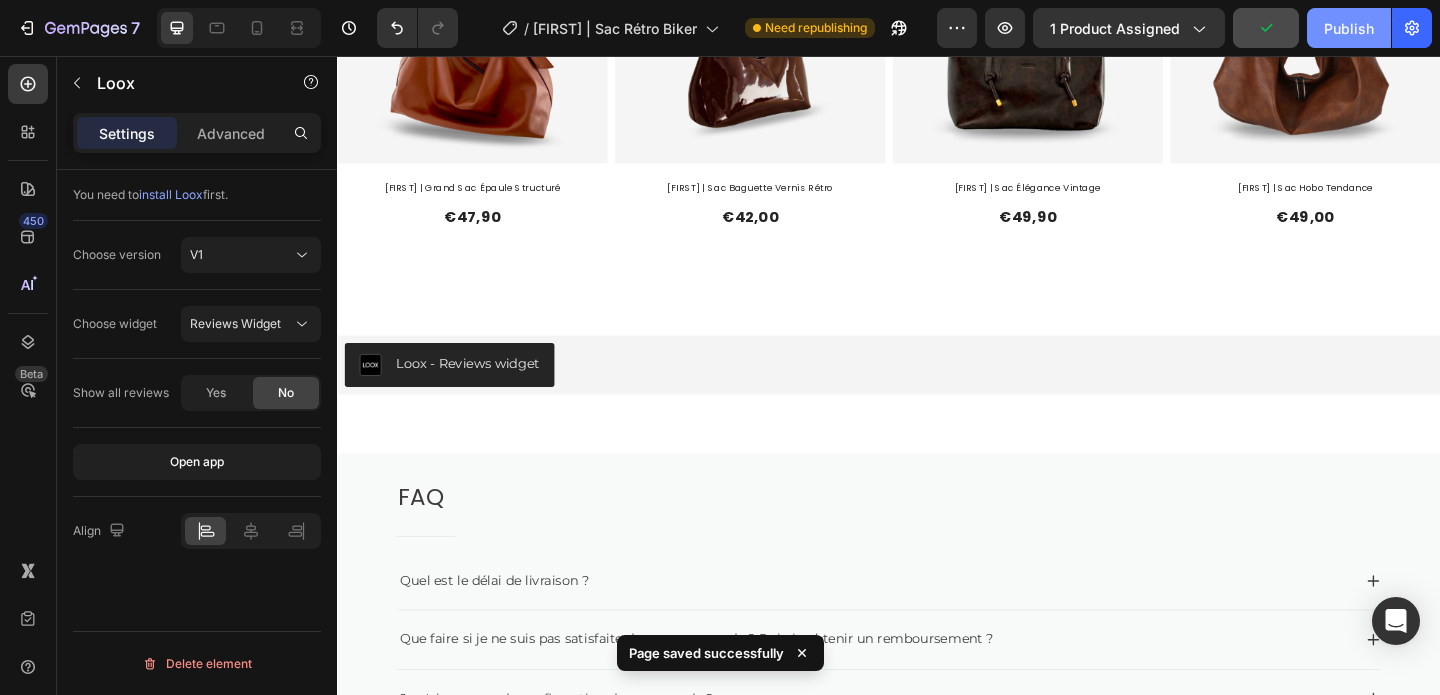 click on "Publish" at bounding box center [1349, 28] 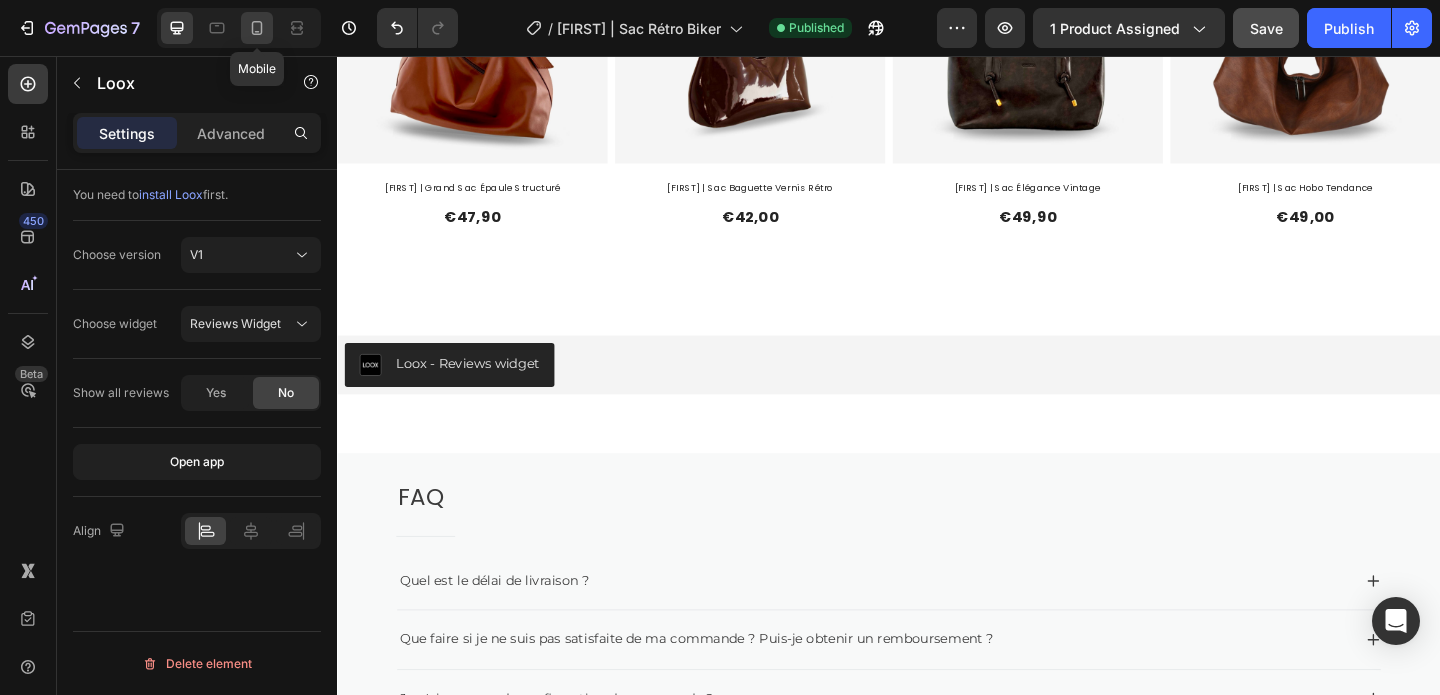 click 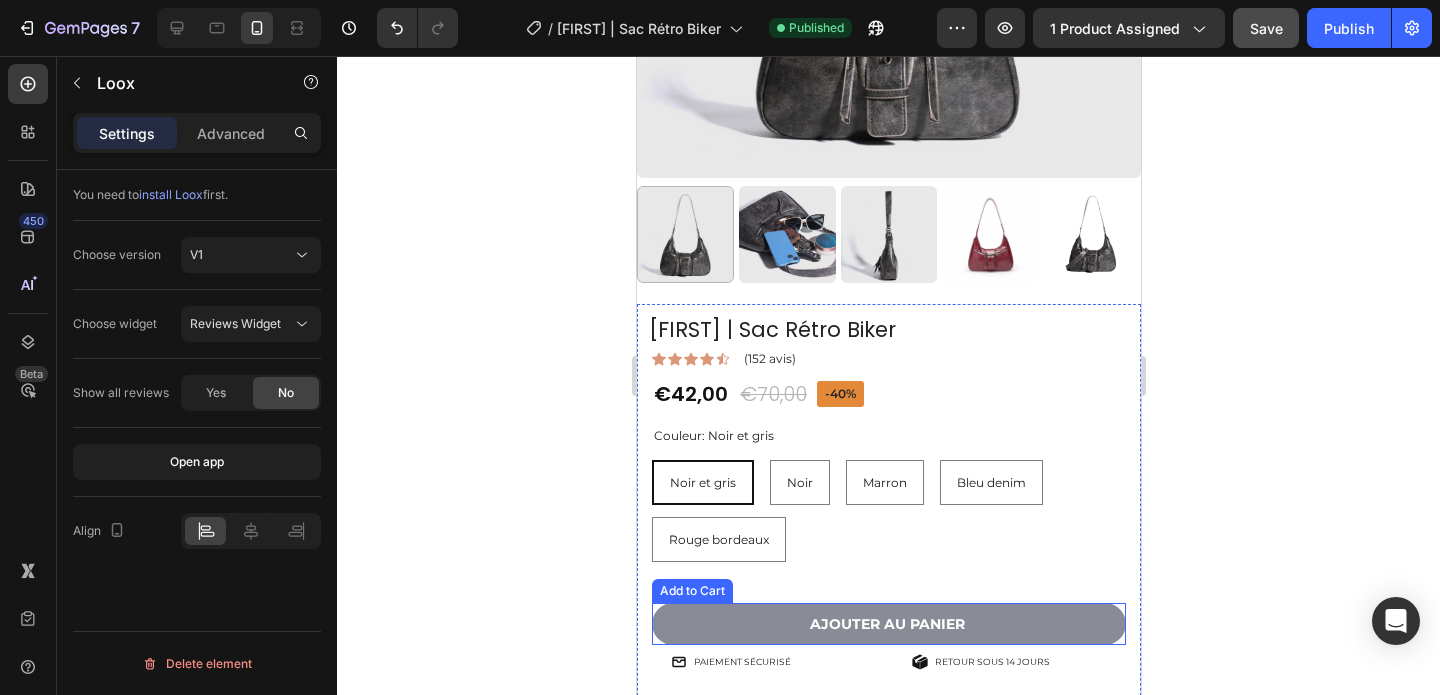 scroll, scrollTop: 0, scrollLeft: 0, axis: both 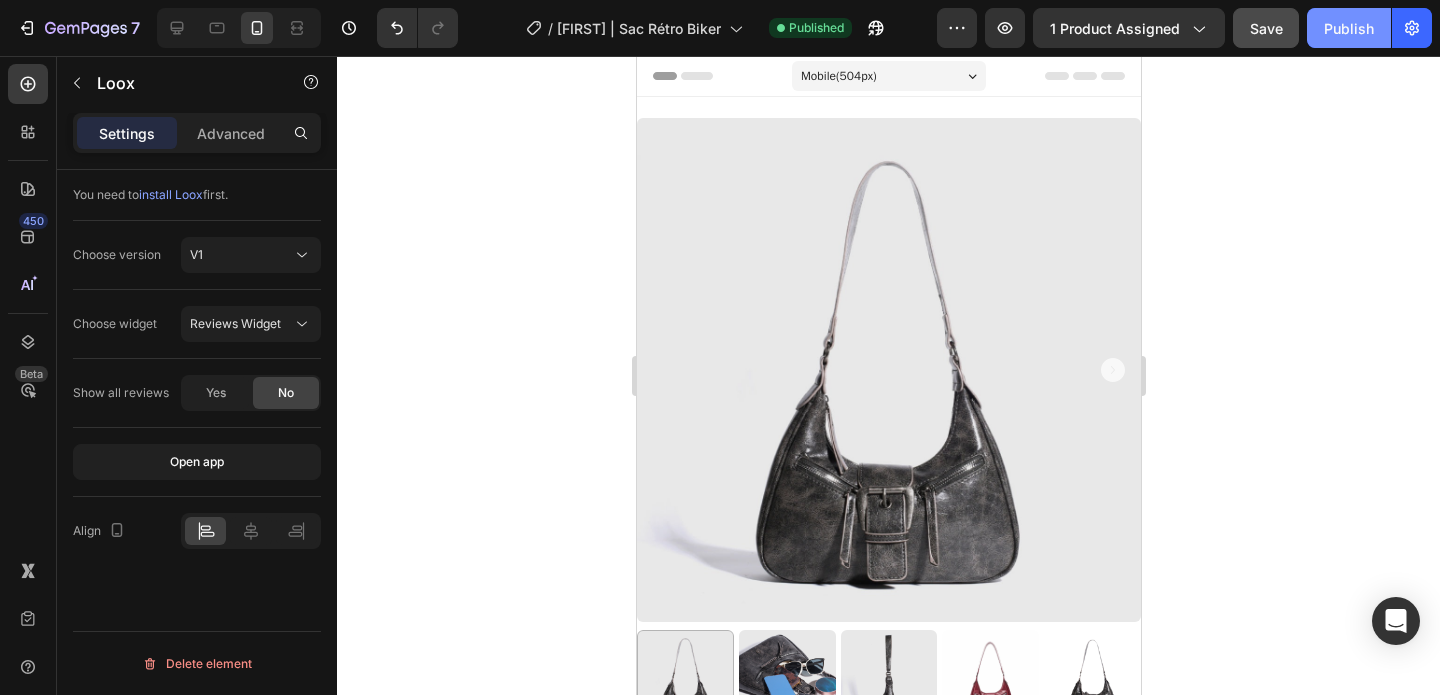 click on "Publish" 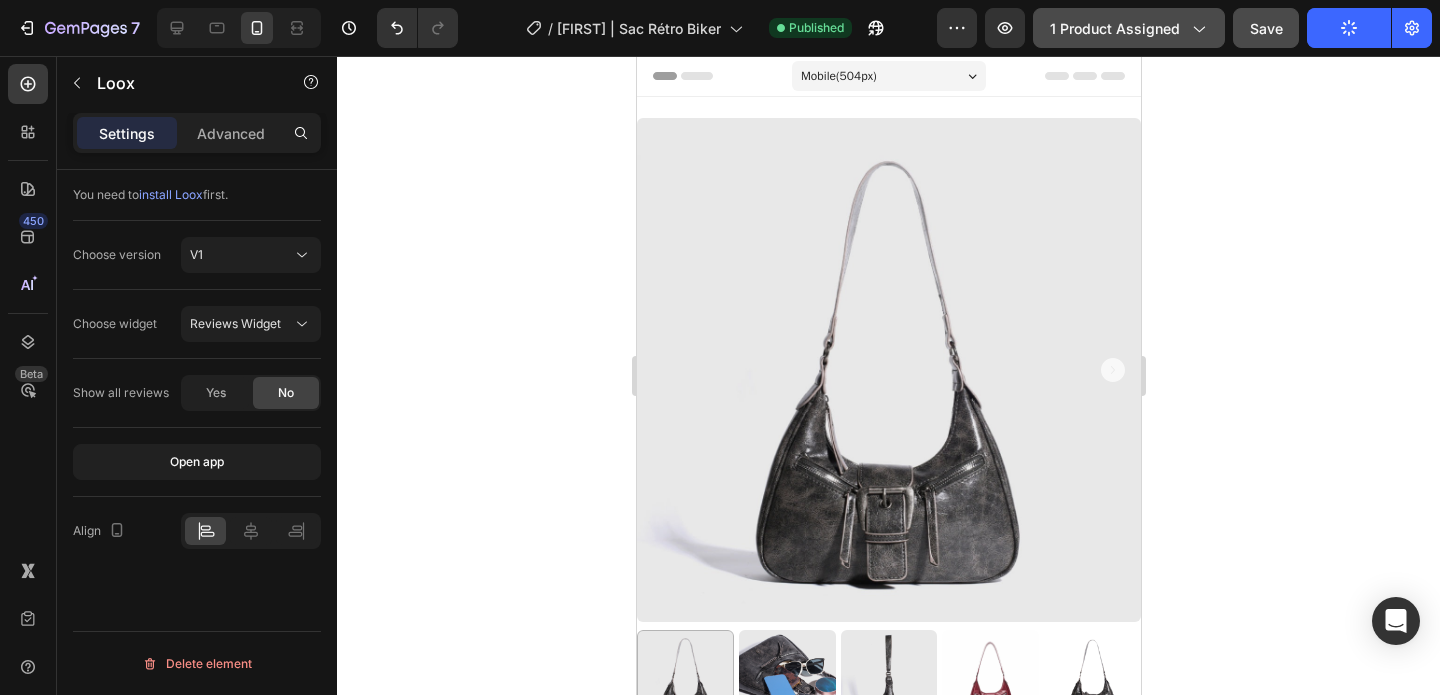 type 